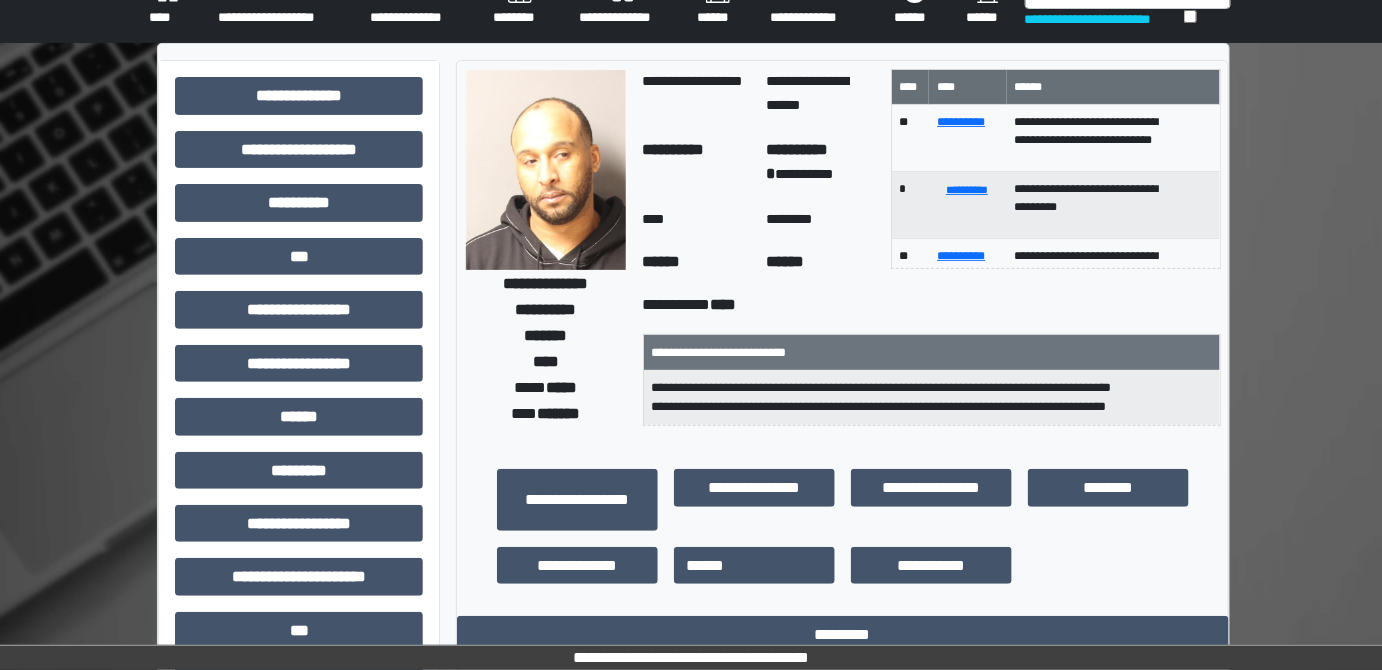 scroll, scrollTop: 0, scrollLeft: 0, axis: both 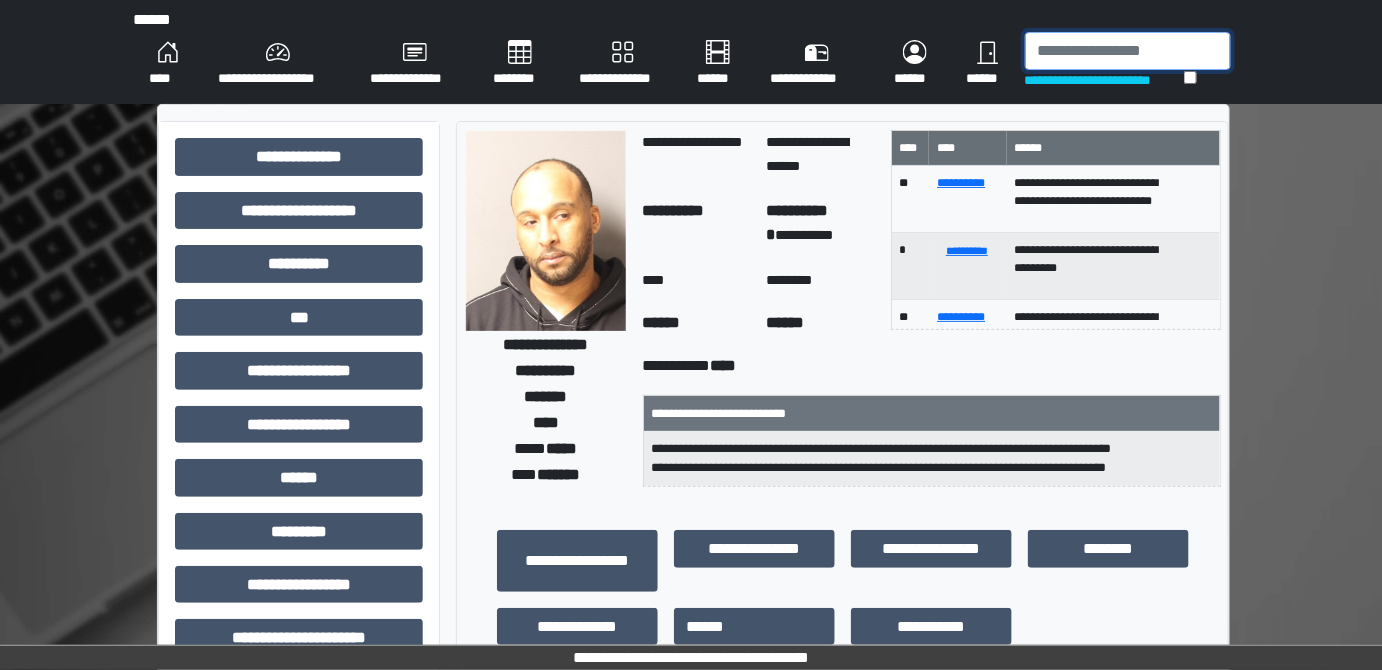 click at bounding box center [1128, 51] 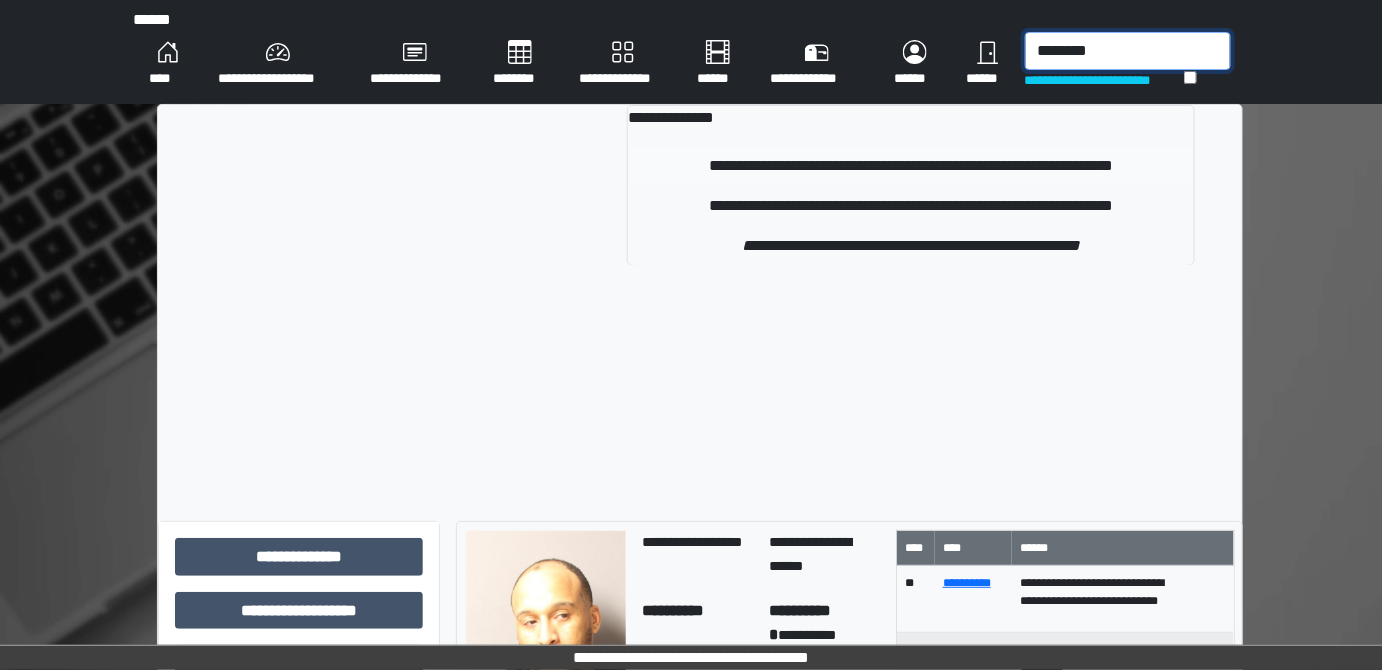 type on "********" 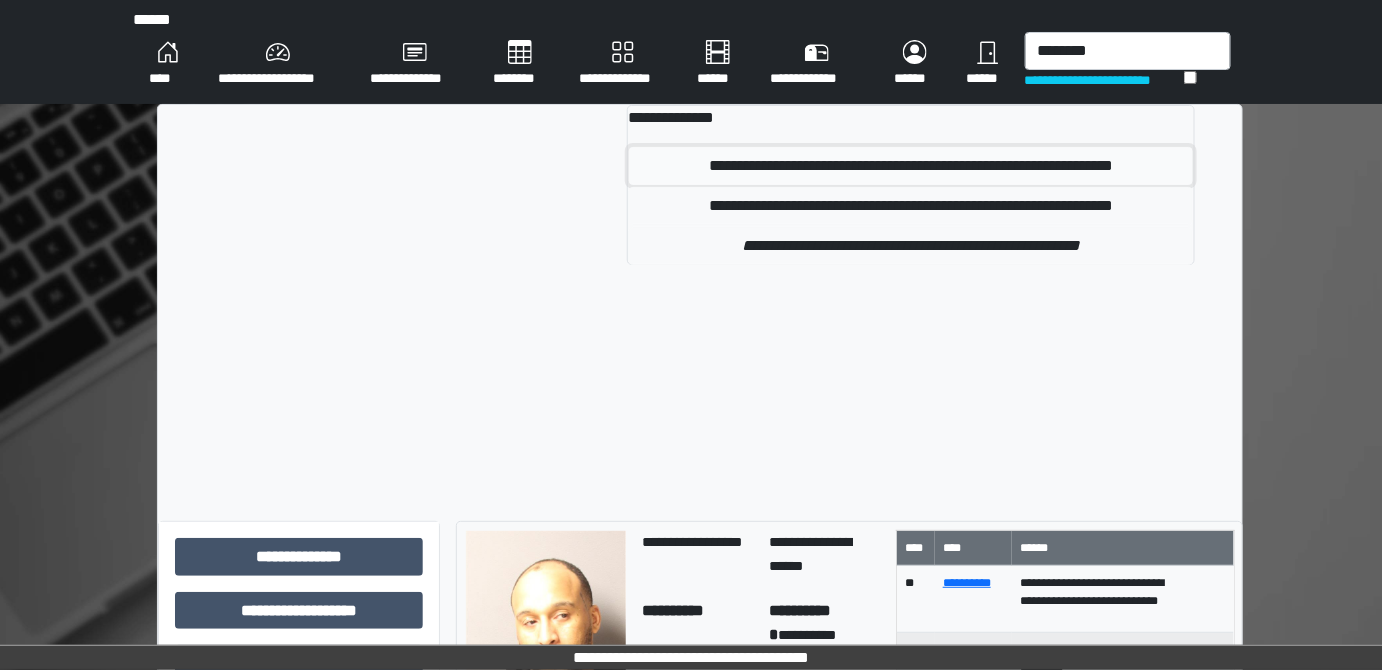 click on "**********" at bounding box center (911, 166) 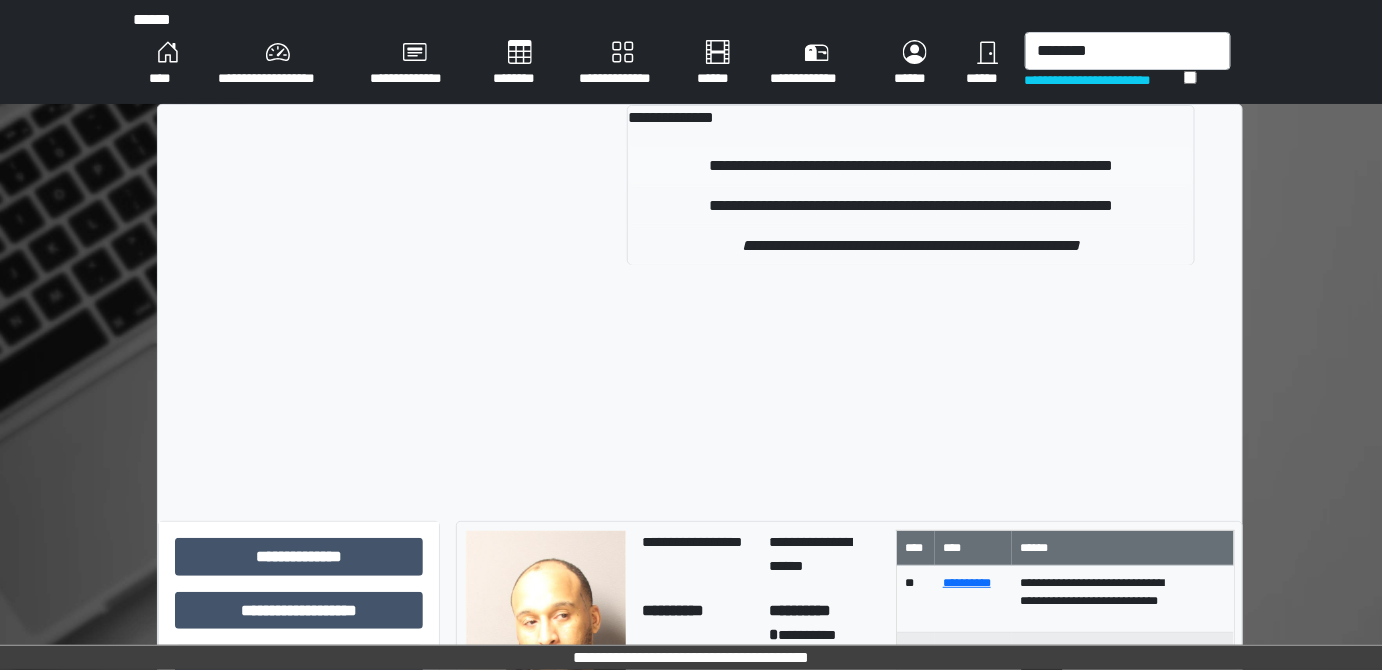 type 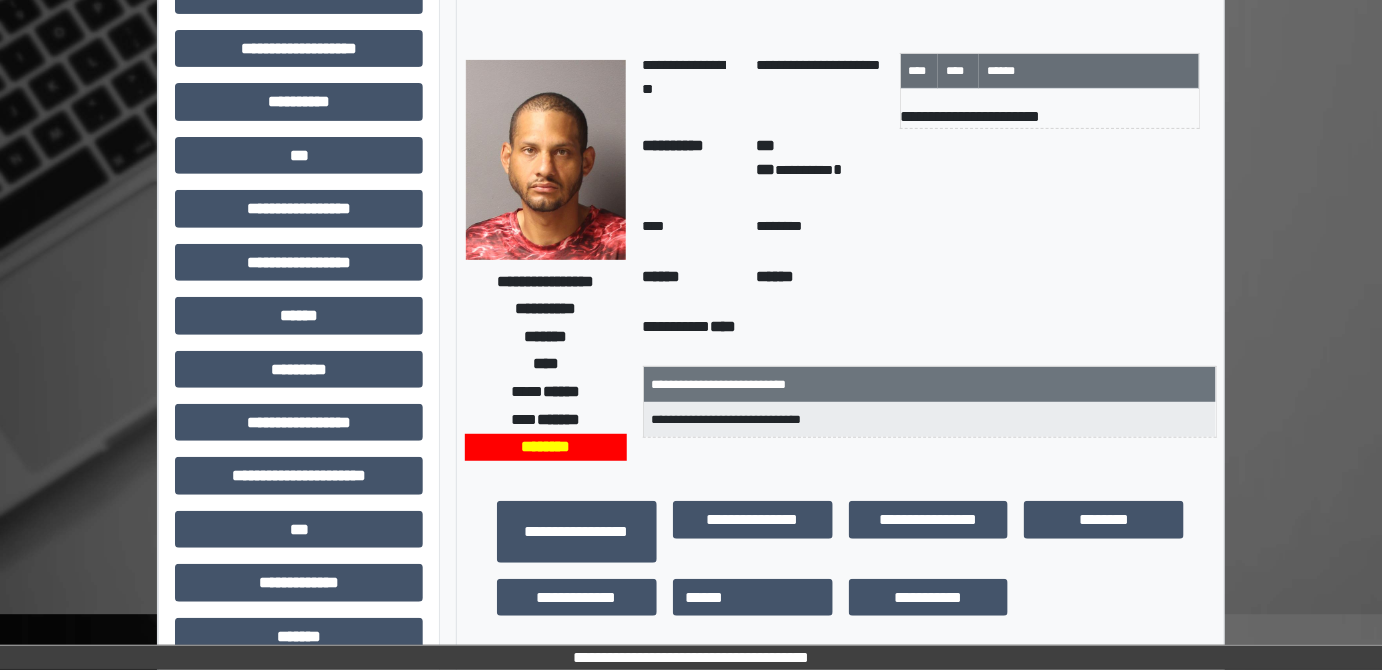 scroll, scrollTop: 181, scrollLeft: 0, axis: vertical 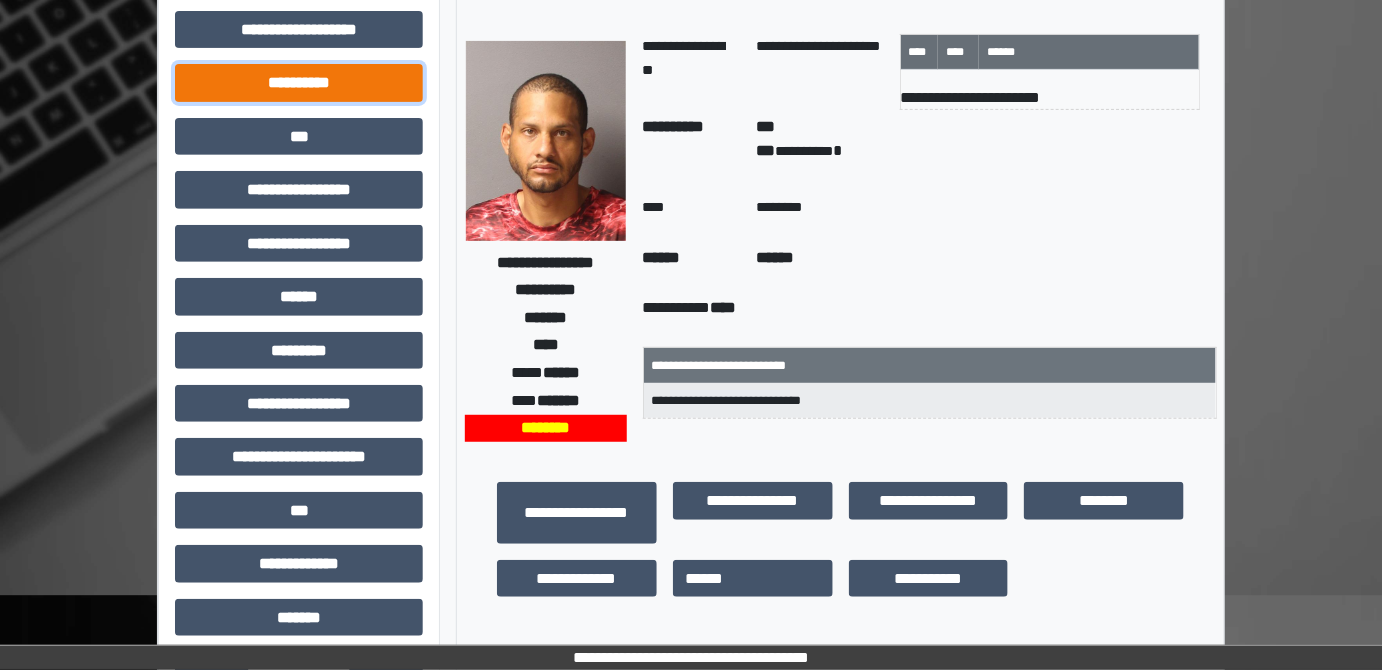 click on "**********" at bounding box center [299, 82] 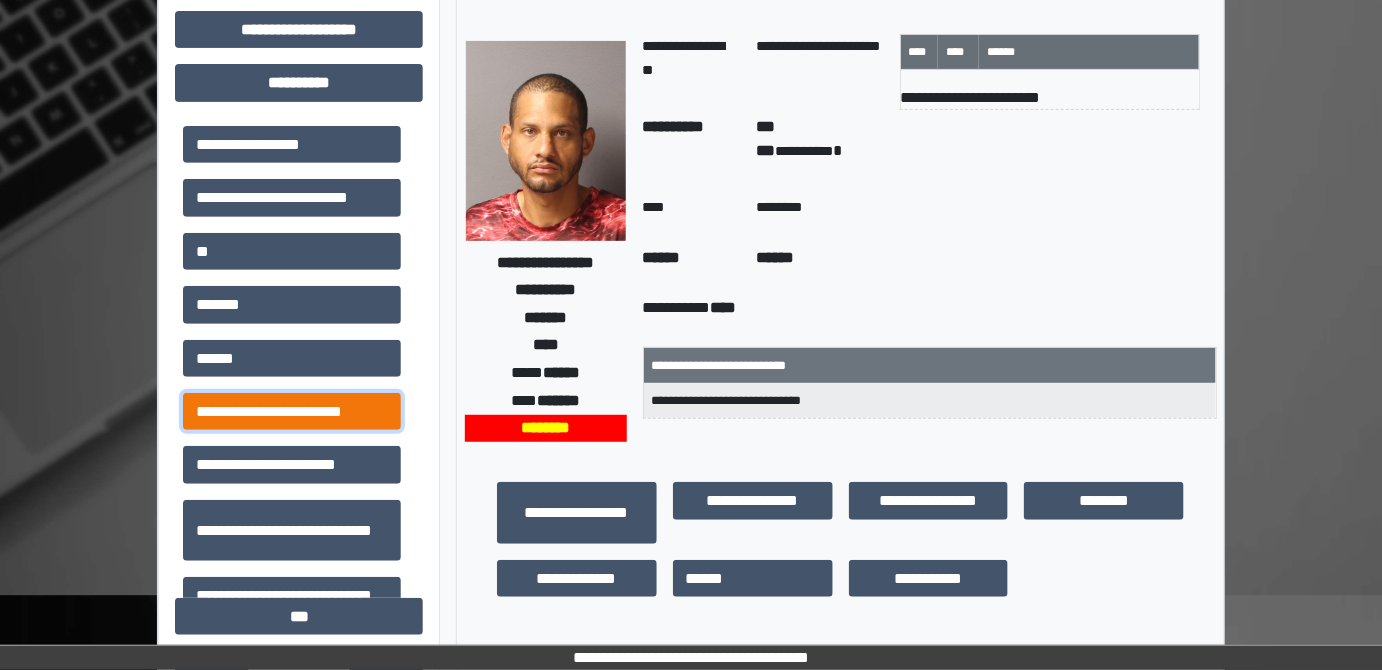 click on "**********" at bounding box center (292, 411) 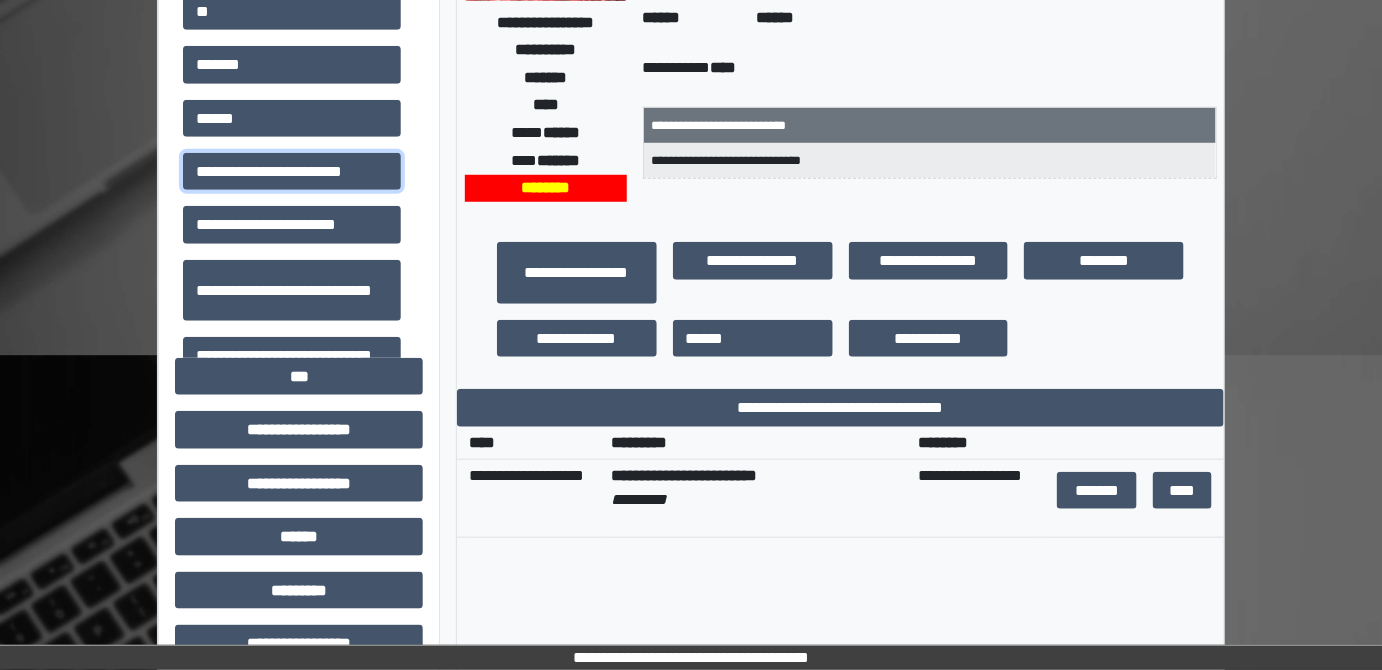 scroll, scrollTop: 454, scrollLeft: 0, axis: vertical 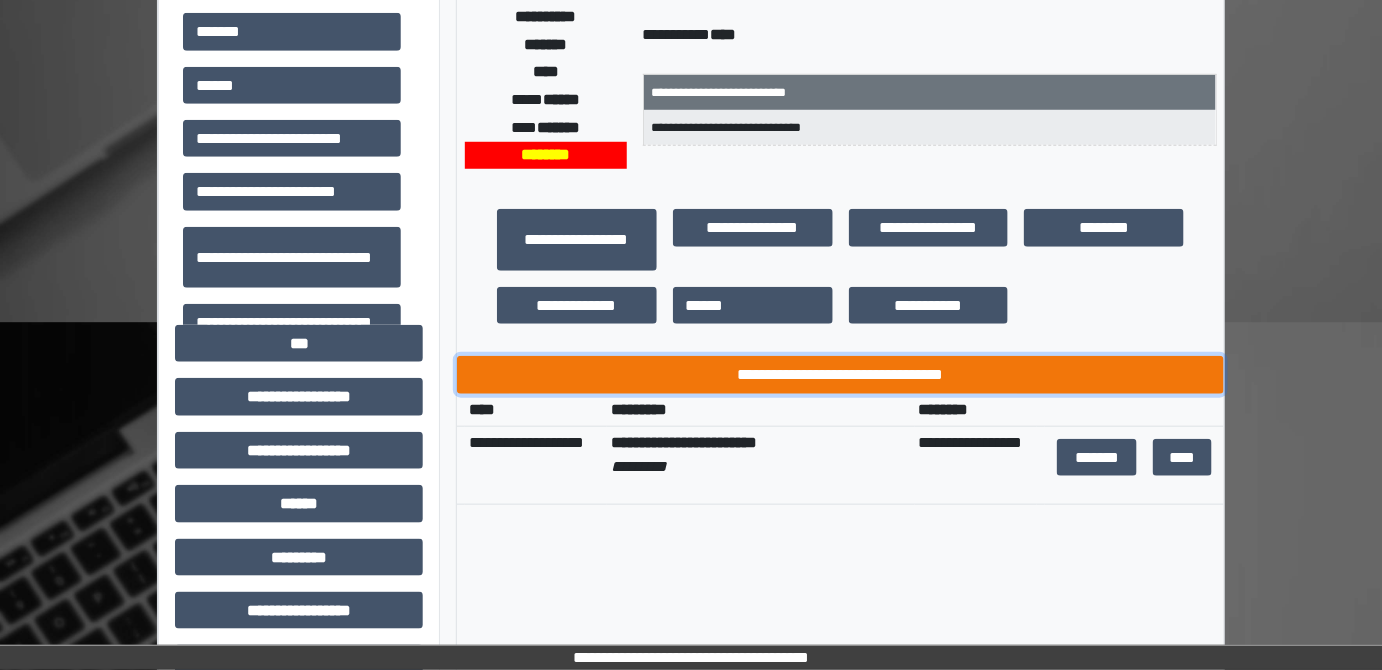 click on "**********" at bounding box center (841, 374) 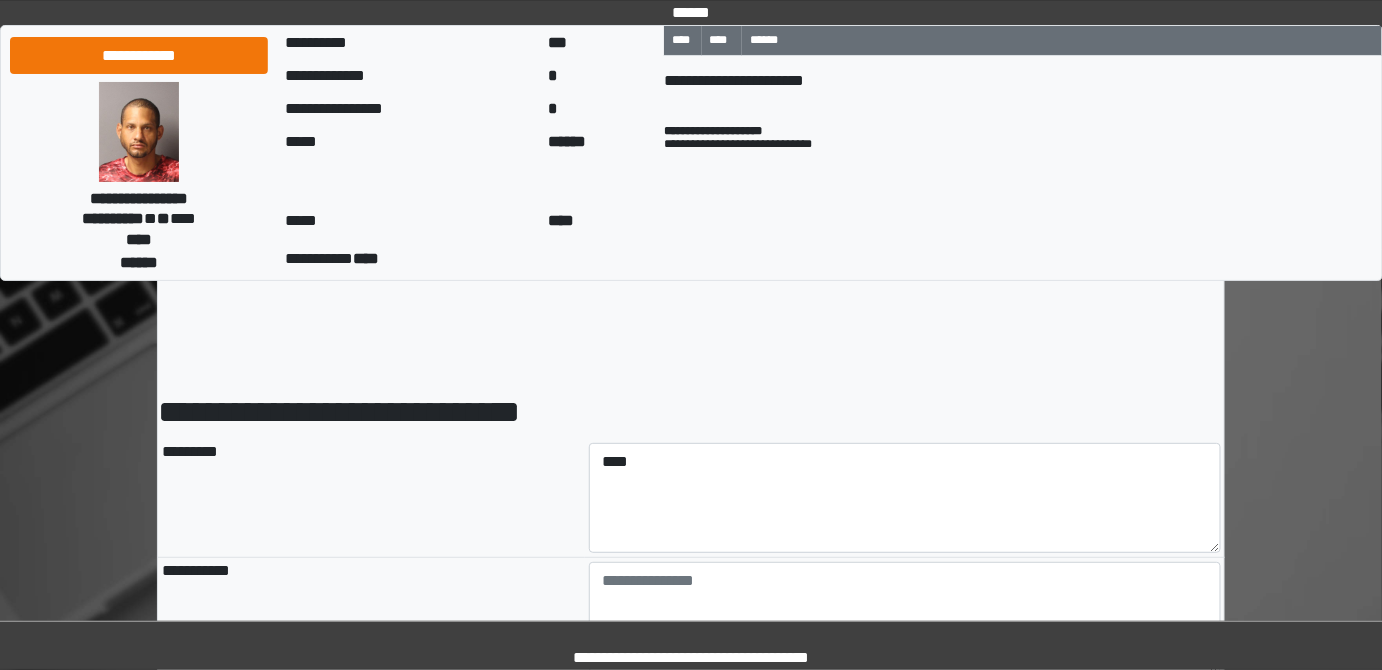 scroll, scrollTop: 181, scrollLeft: 0, axis: vertical 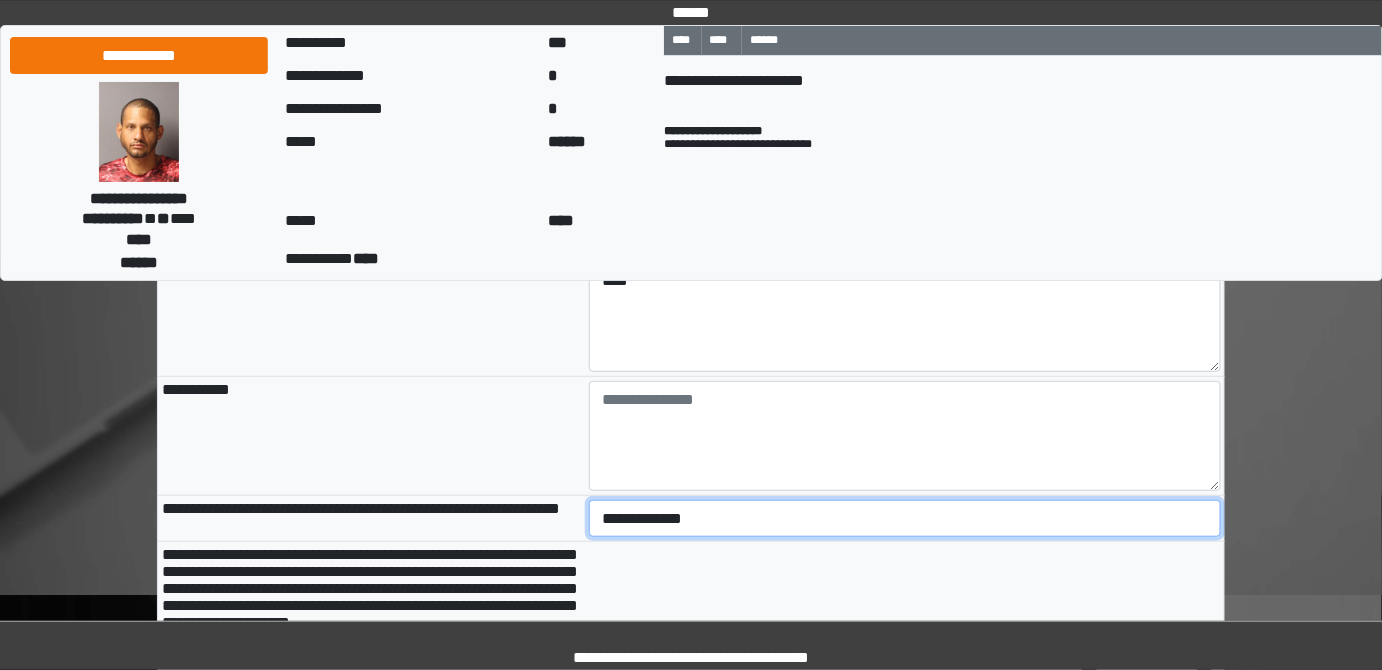 click on "**********" at bounding box center (905, 518) 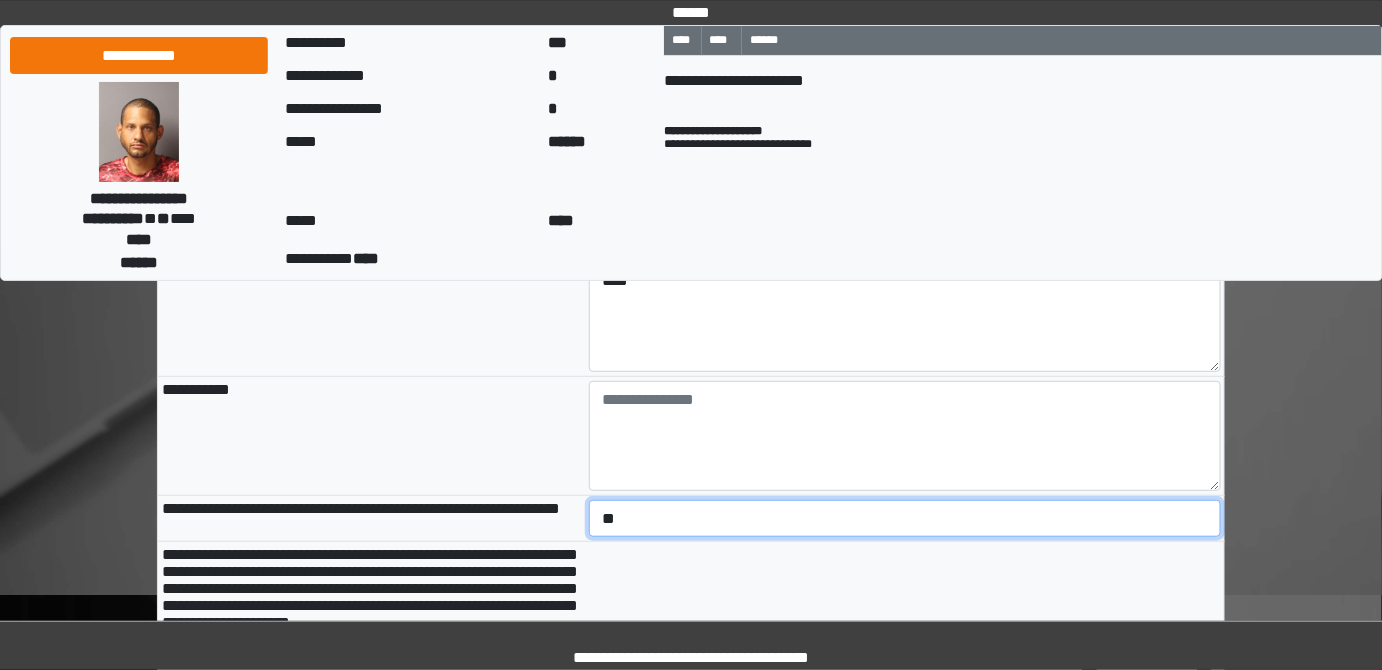 click on "**********" at bounding box center (905, 518) 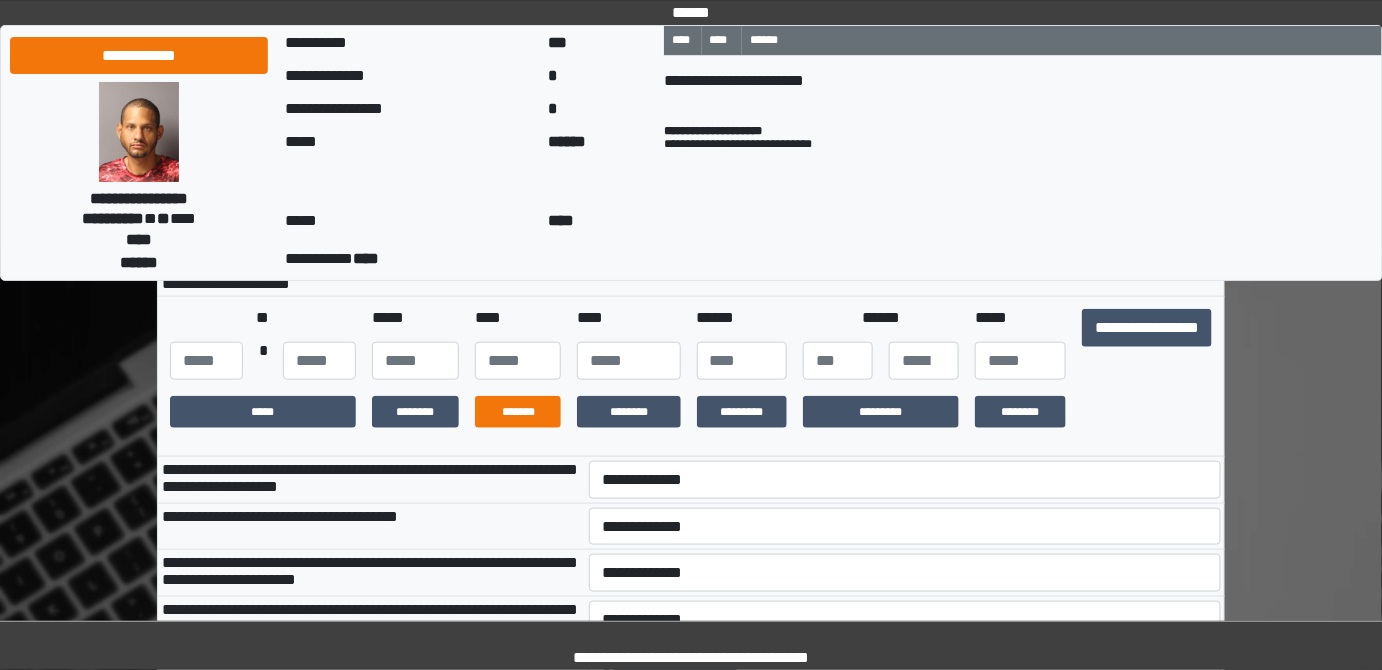 scroll, scrollTop: 545, scrollLeft: 0, axis: vertical 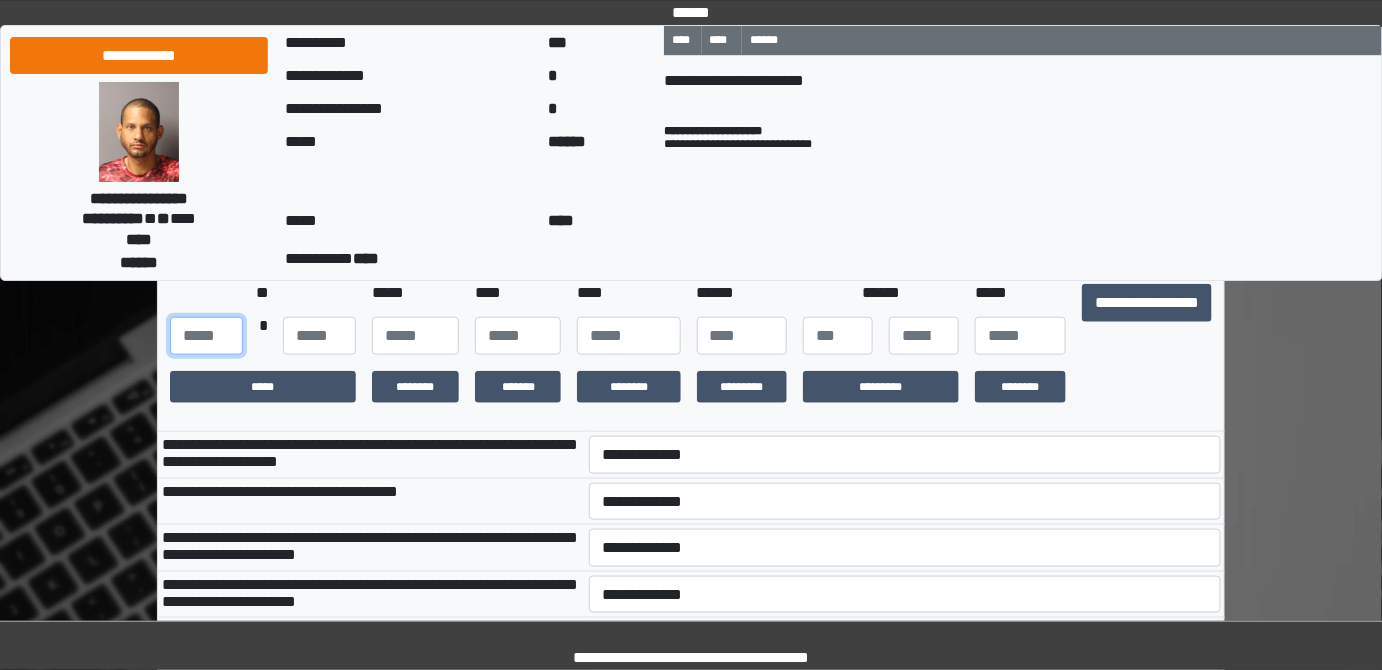 click at bounding box center [206, 336] 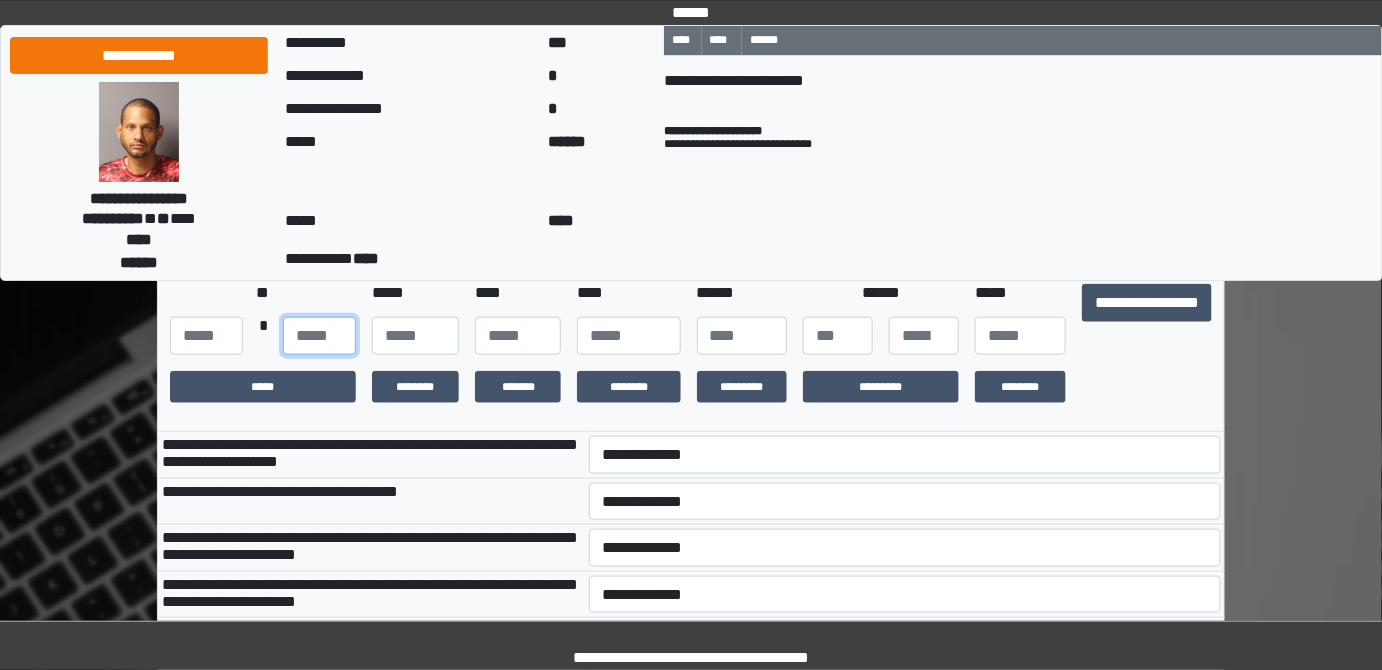 type on "**" 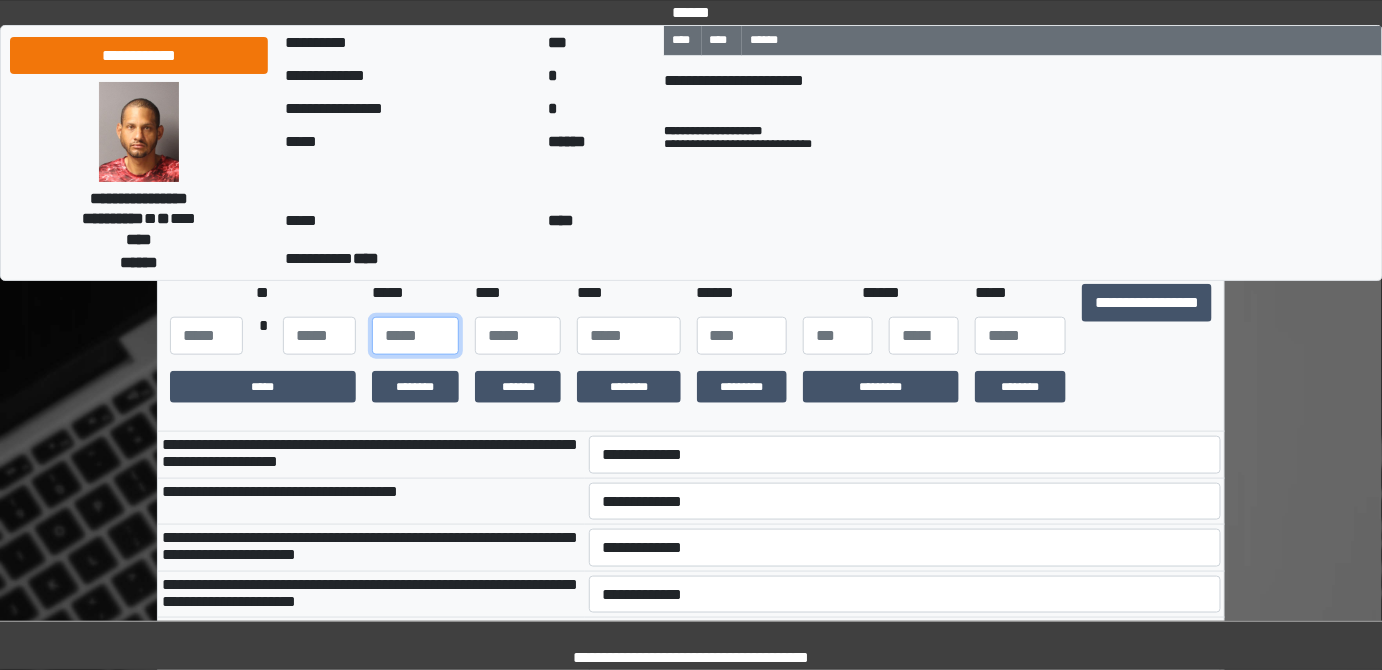 type on "**" 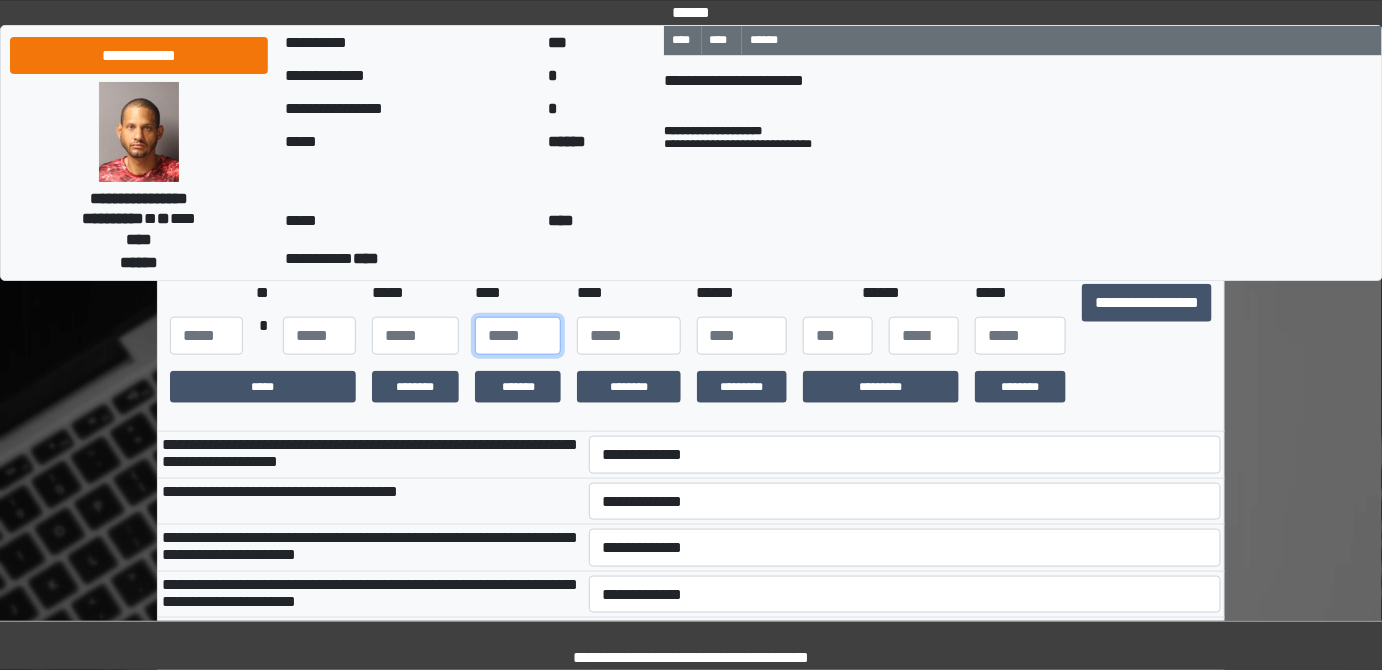 type on "**" 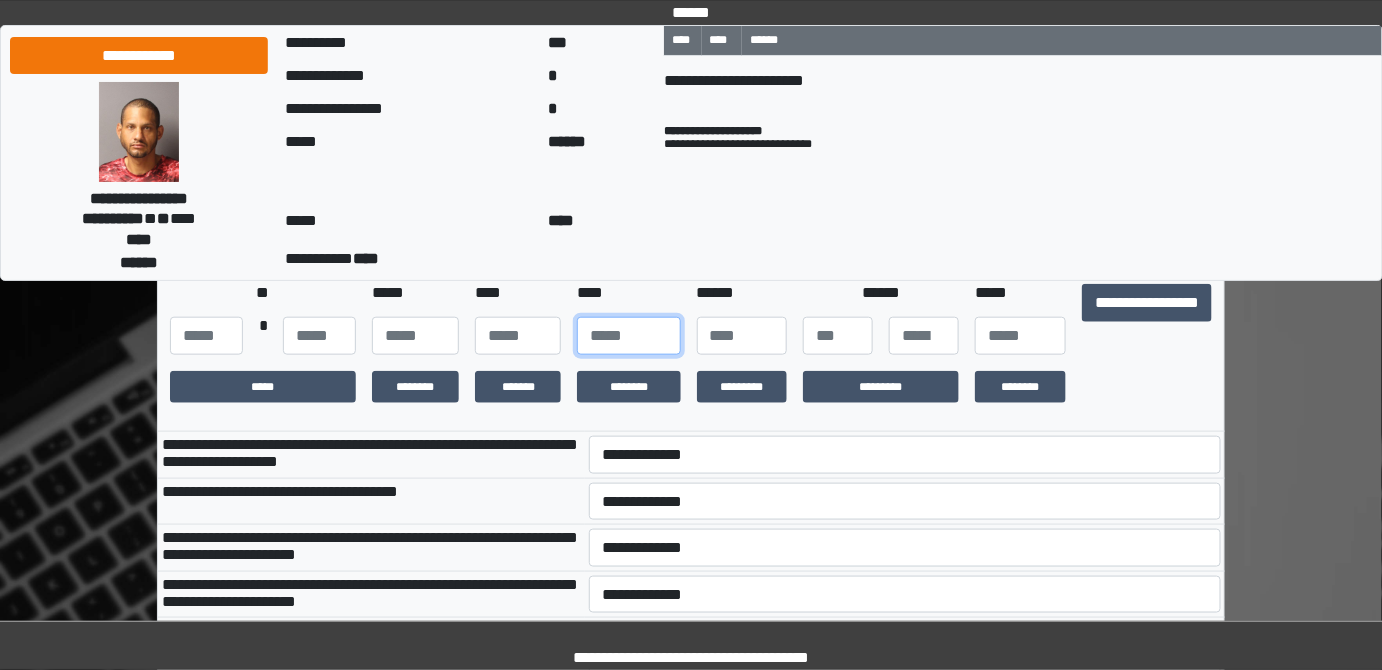 type on "****" 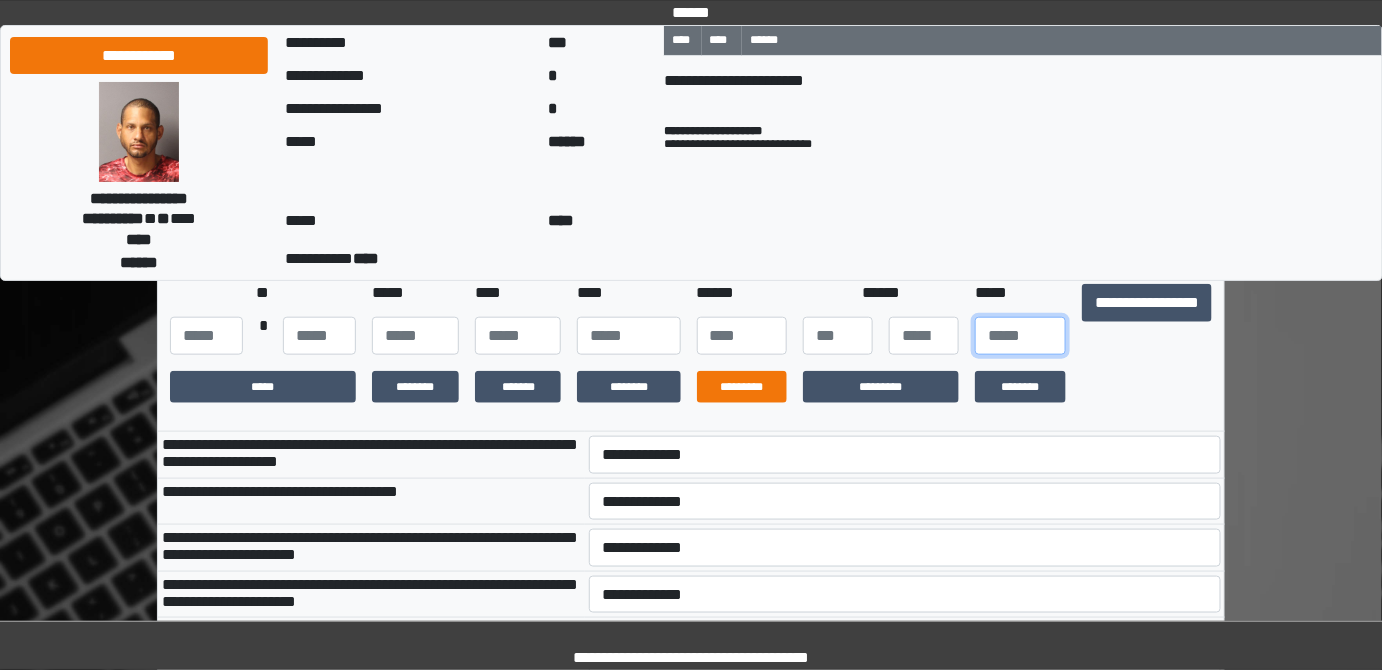 type on "**" 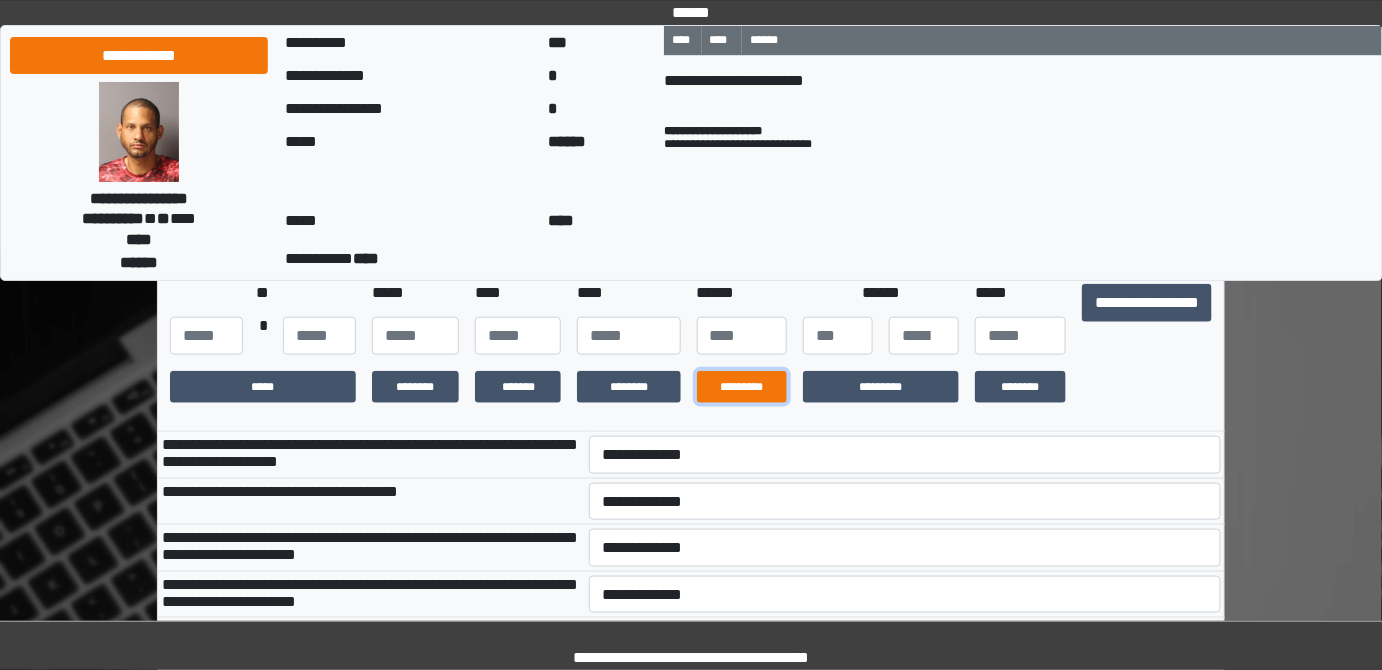 drag, startPoint x: 741, startPoint y: 451, endPoint x: 763, endPoint y: 448, distance: 22.203604 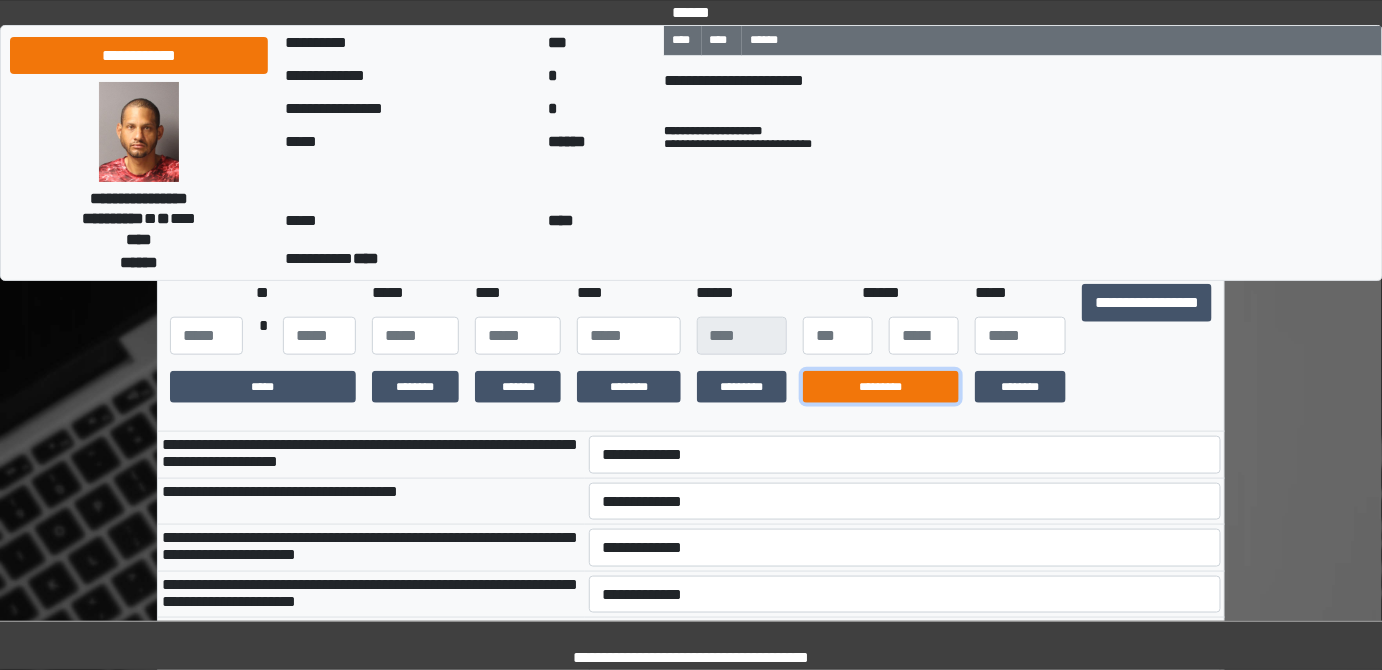 click on "*********" at bounding box center [881, 387] 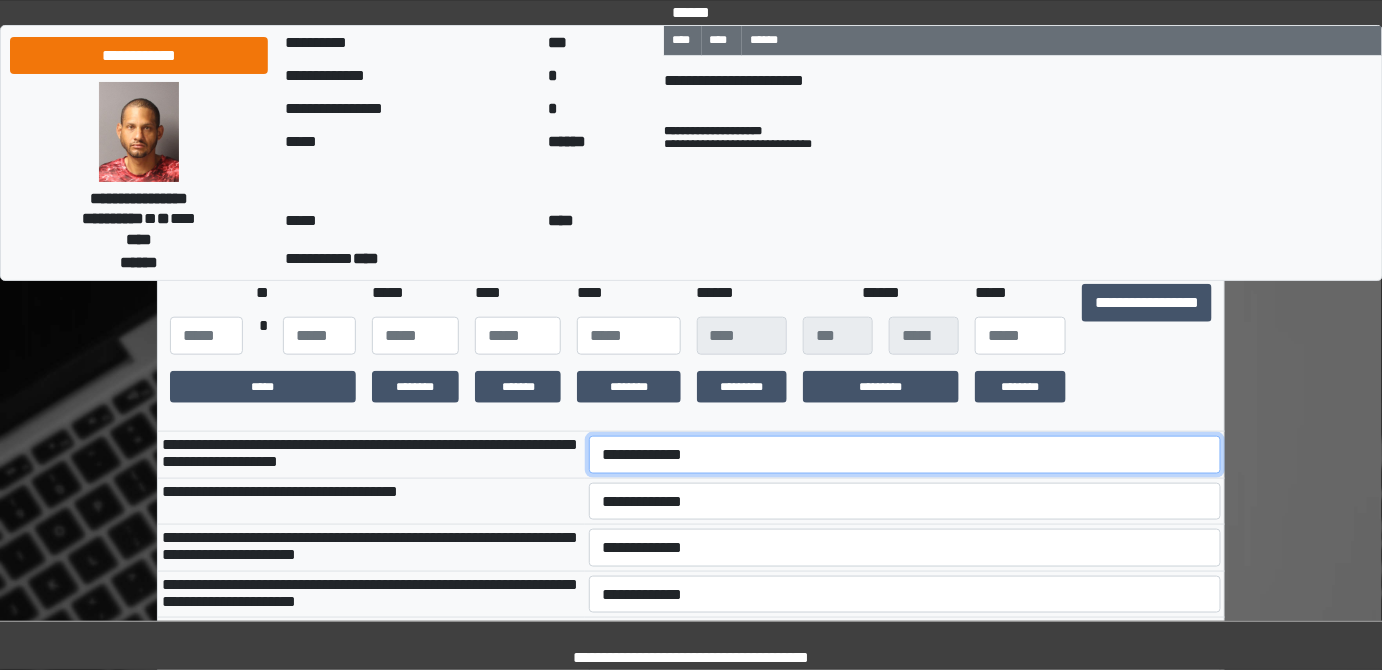 drag, startPoint x: 737, startPoint y: 501, endPoint x: 727, endPoint y: 507, distance: 11.661903 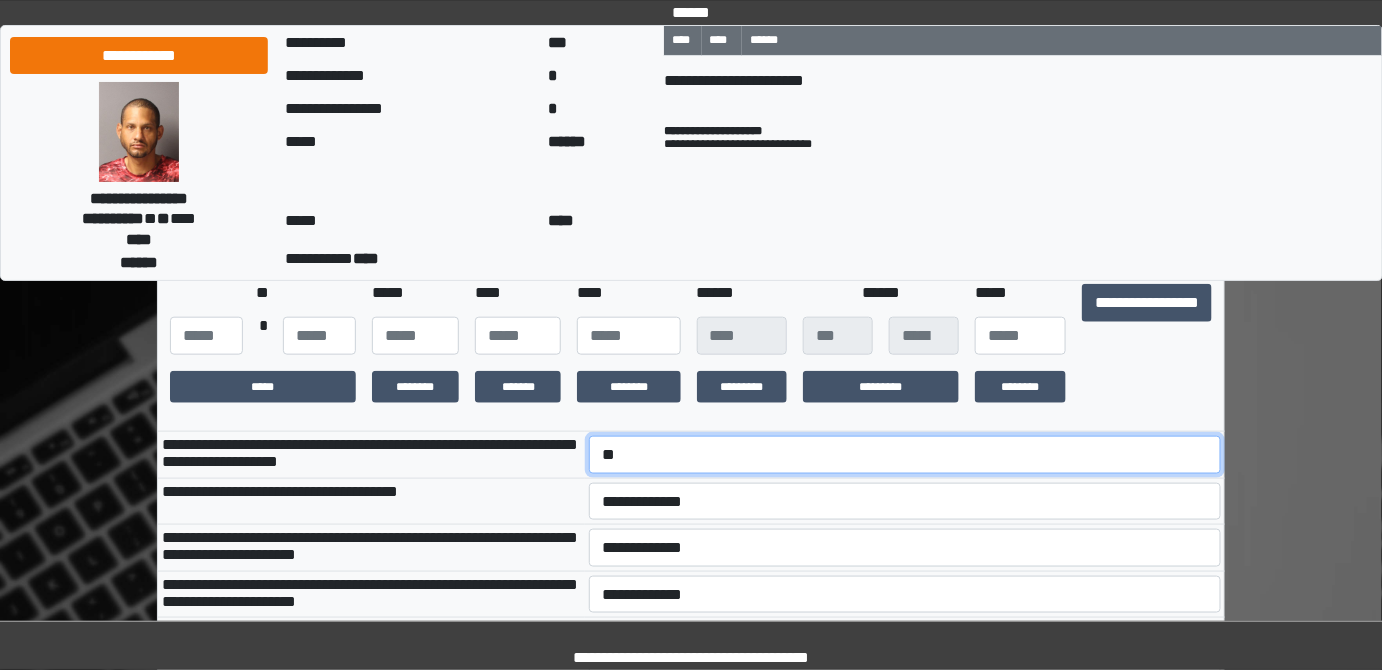click on "**********" at bounding box center (905, 454) 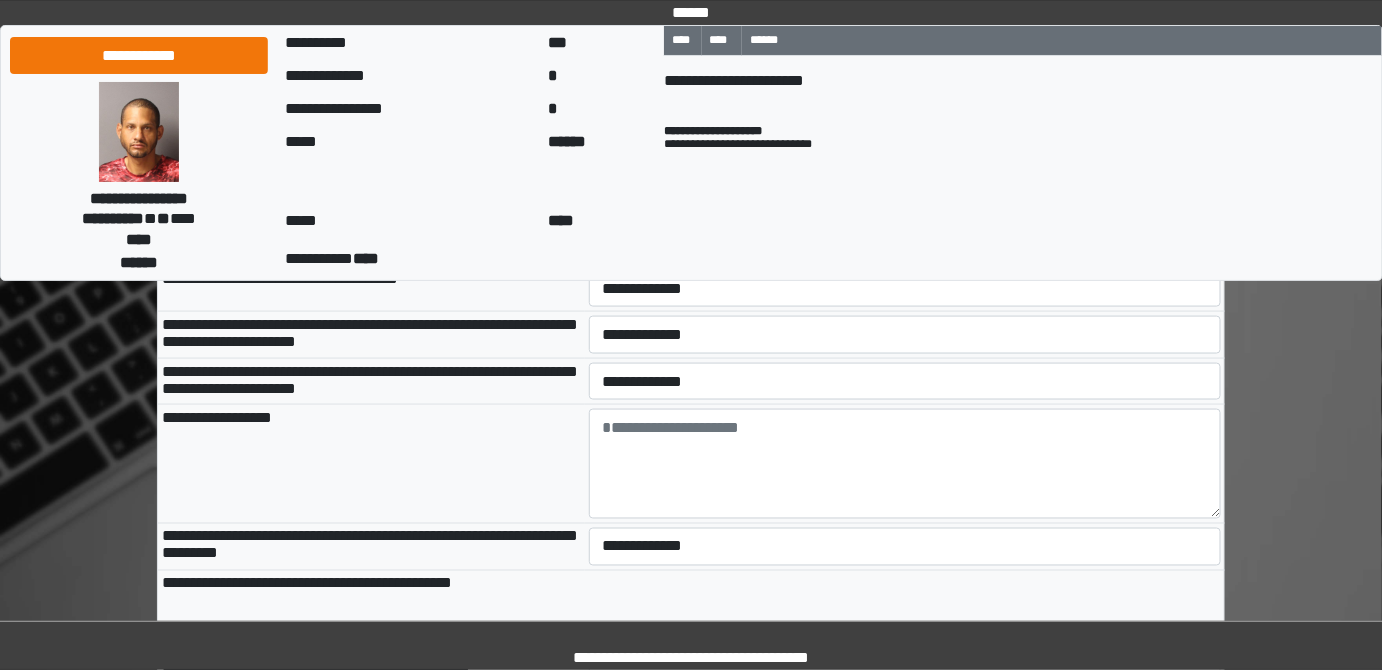 scroll, scrollTop: 727, scrollLeft: 0, axis: vertical 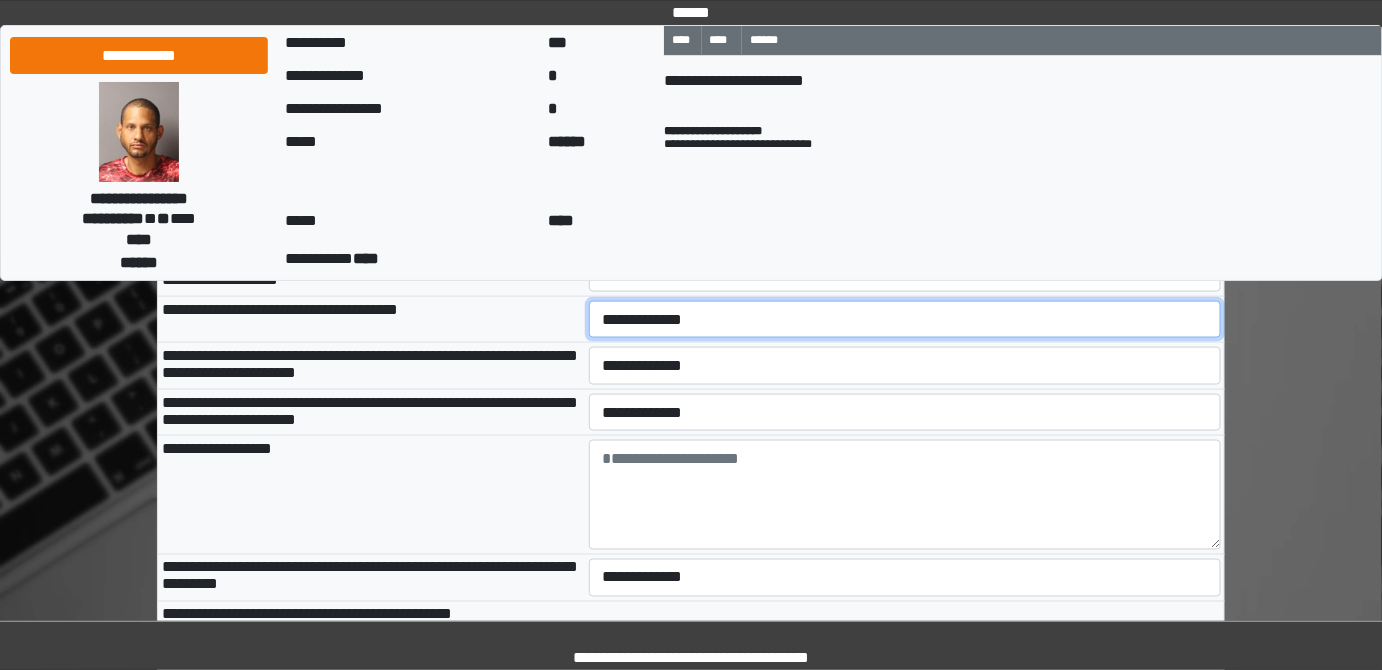 select on "*" 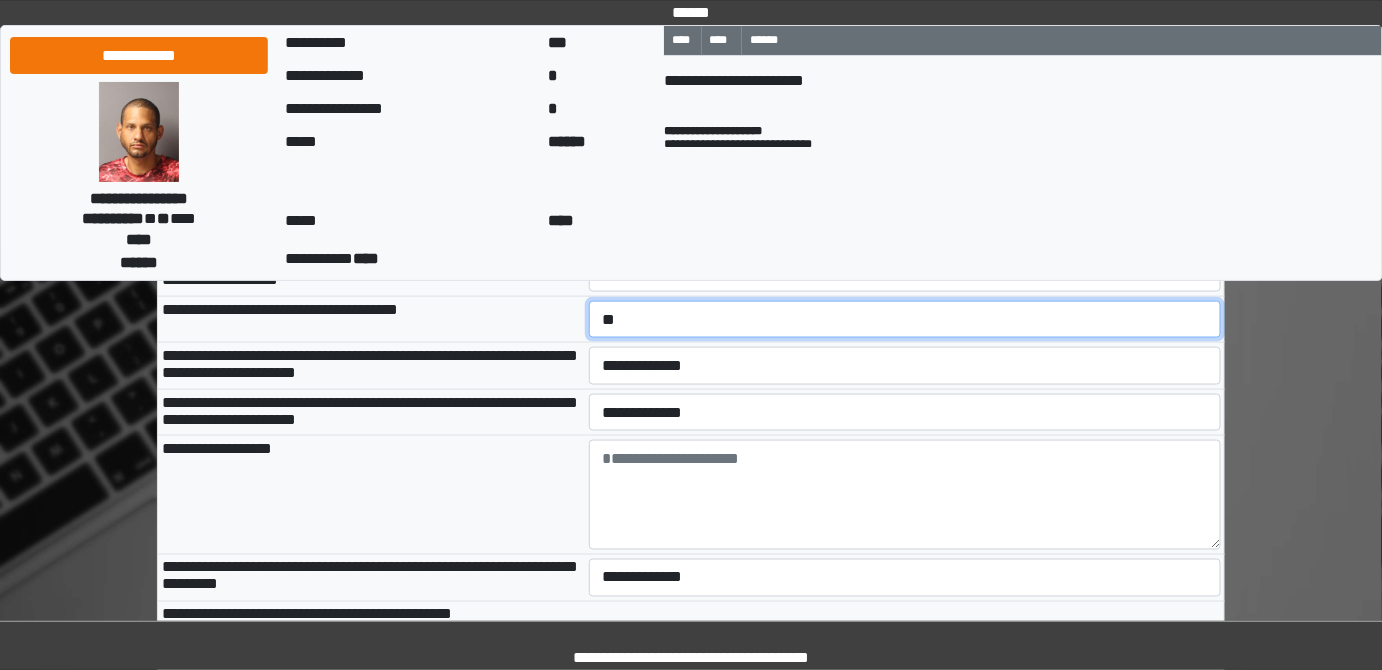 click on "**********" at bounding box center (905, 319) 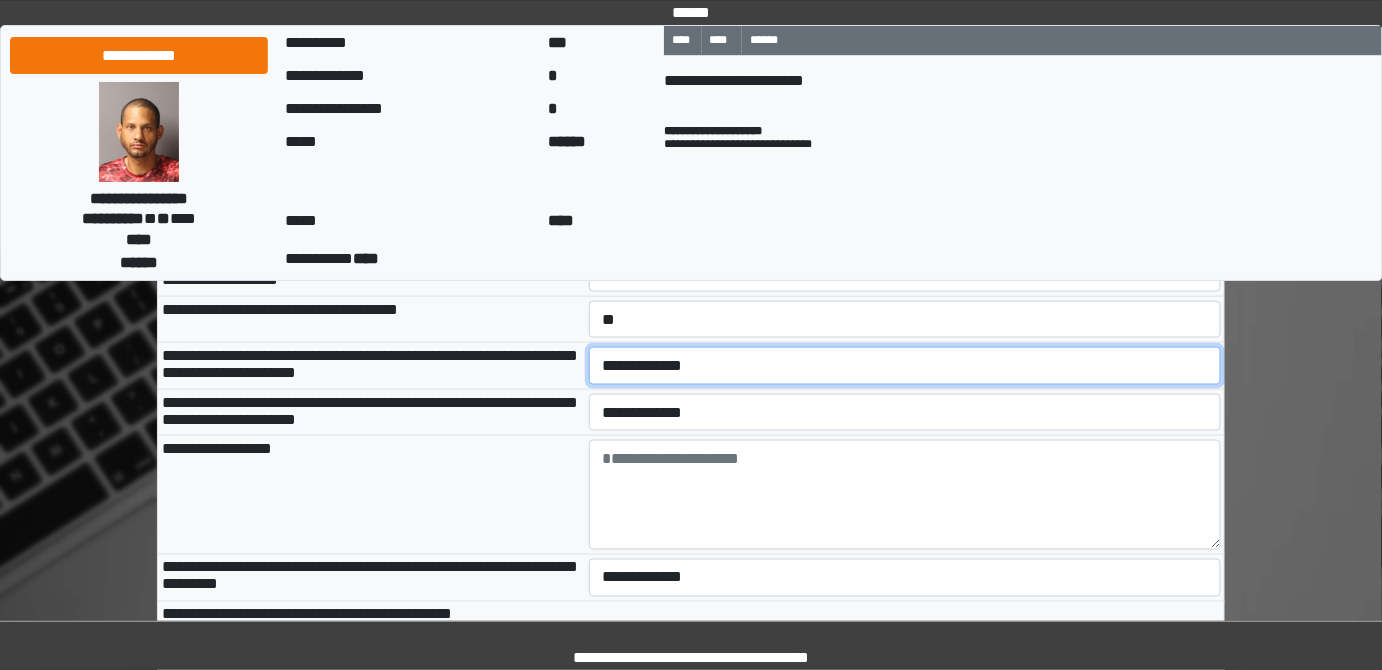 click on "**********" at bounding box center (905, 365) 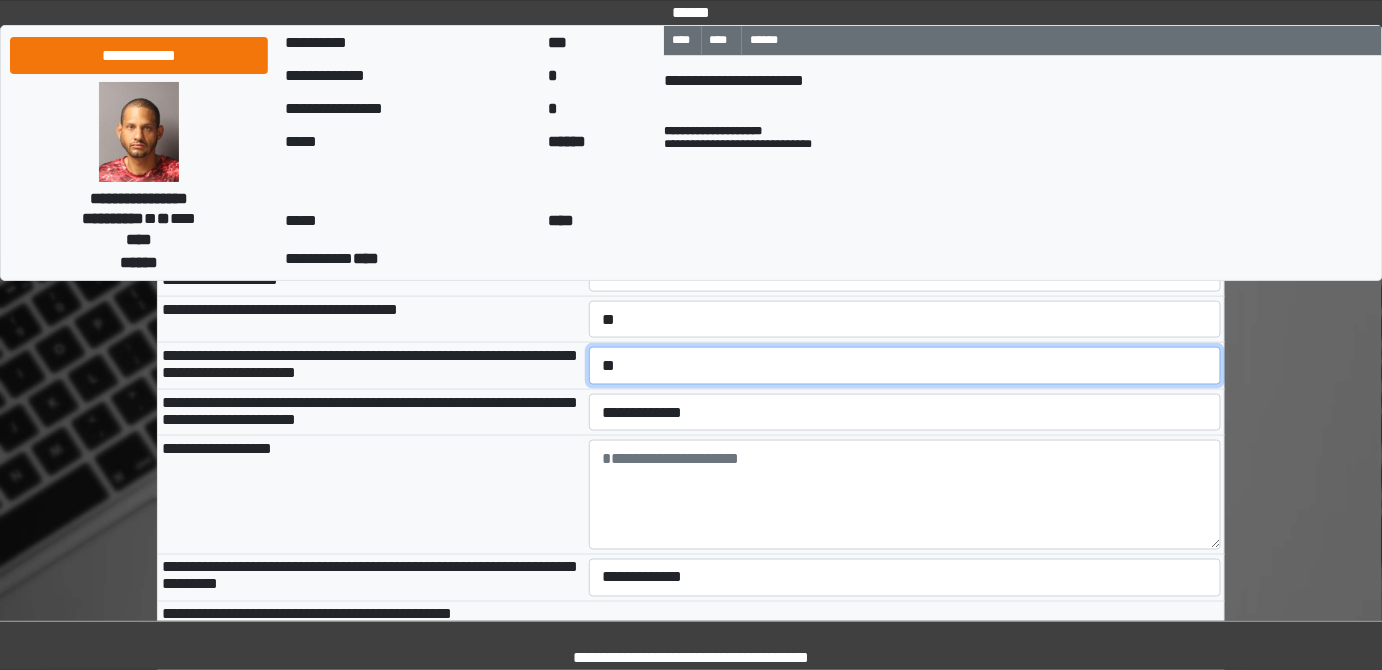 click on "**********" at bounding box center (905, 365) 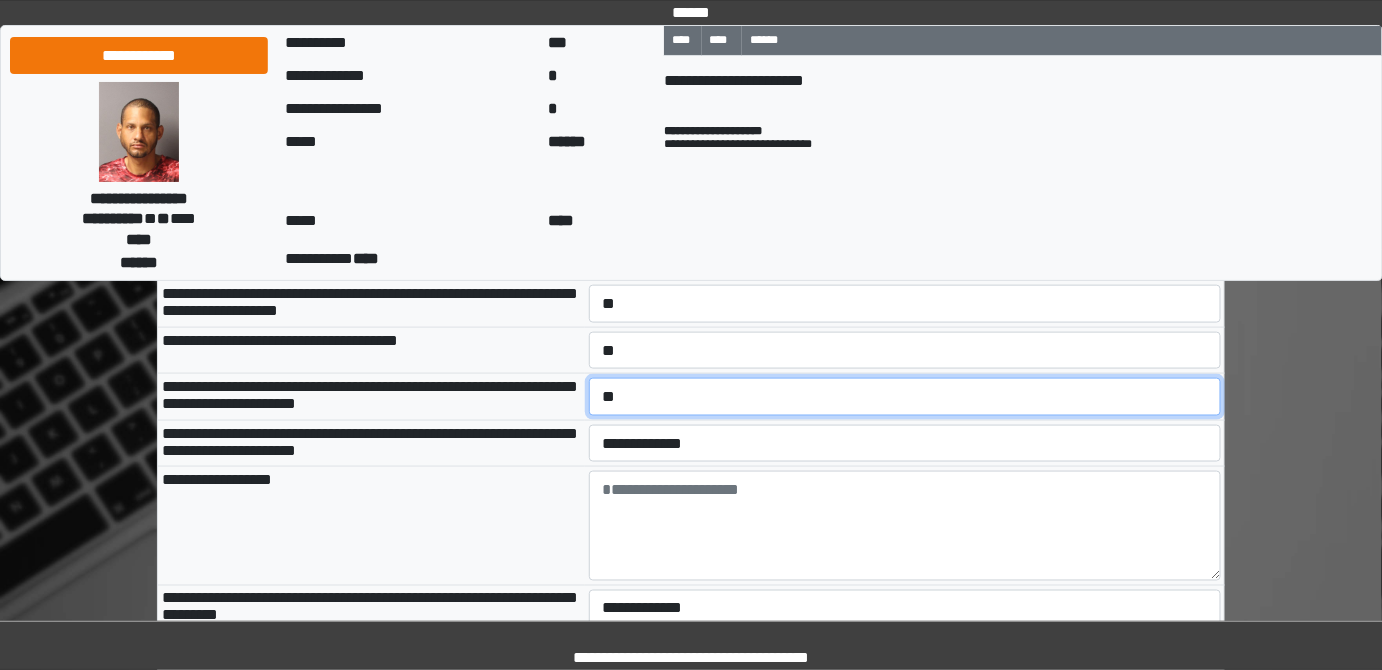 scroll, scrollTop: 727, scrollLeft: 0, axis: vertical 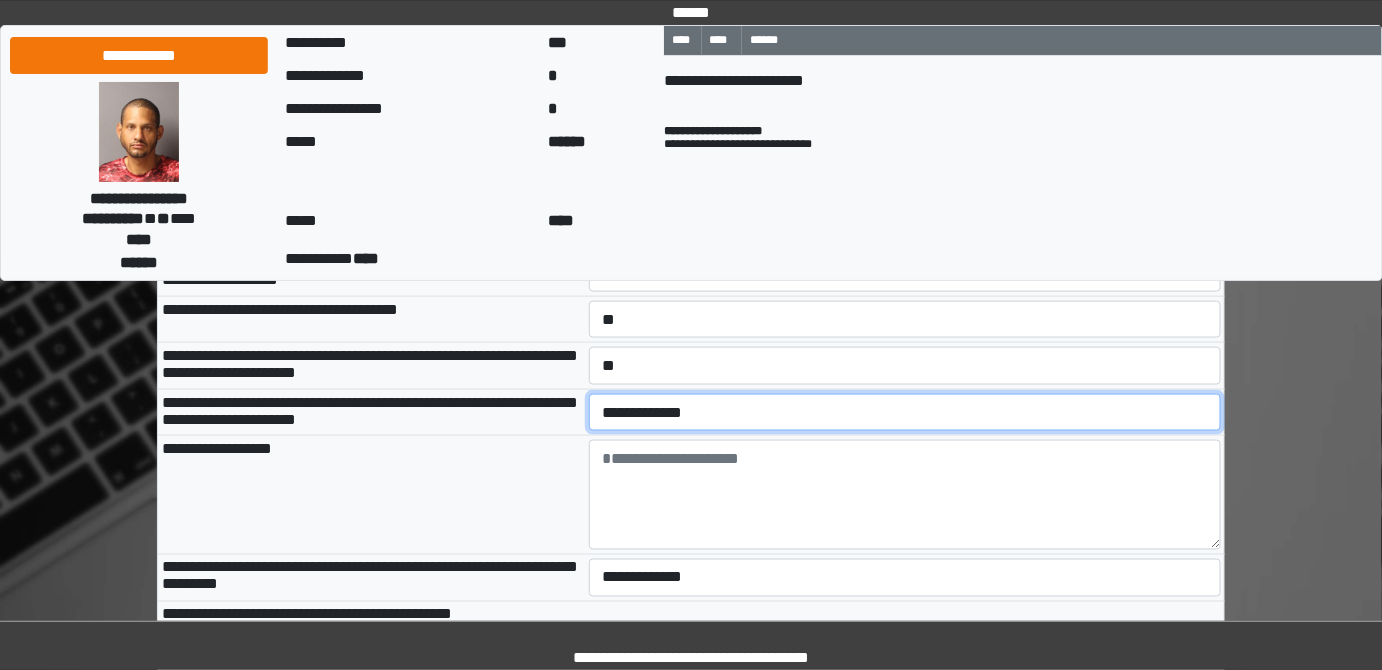 click on "**********" at bounding box center (905, 412) 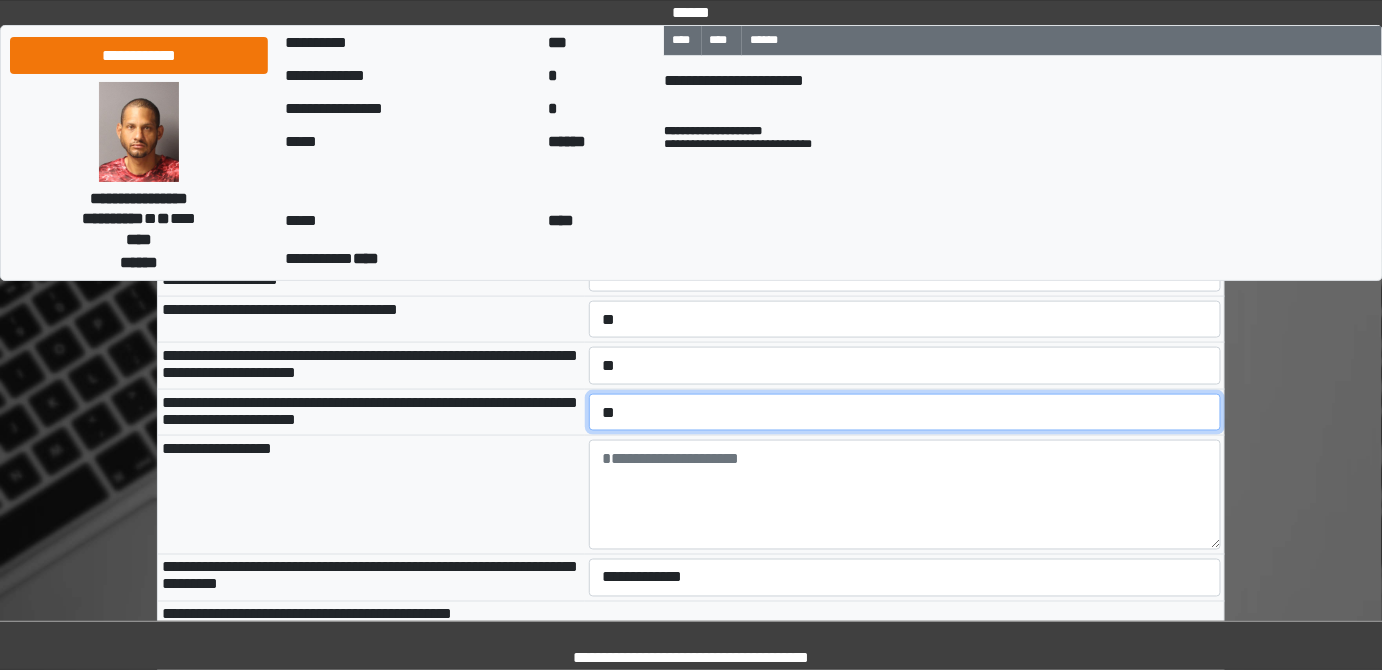click on "**********" at bounding box center [905, 412] 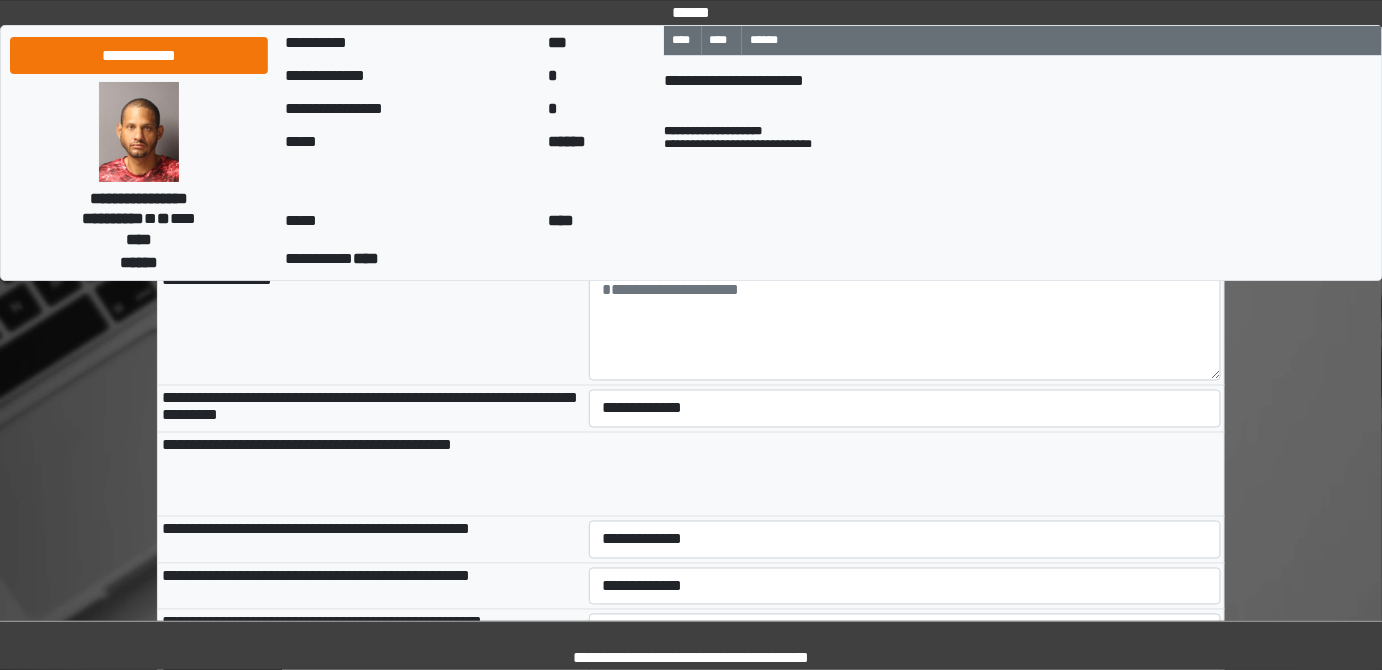 scroll, scrollTop: 909, scrollLeft: 0, axis: vertical 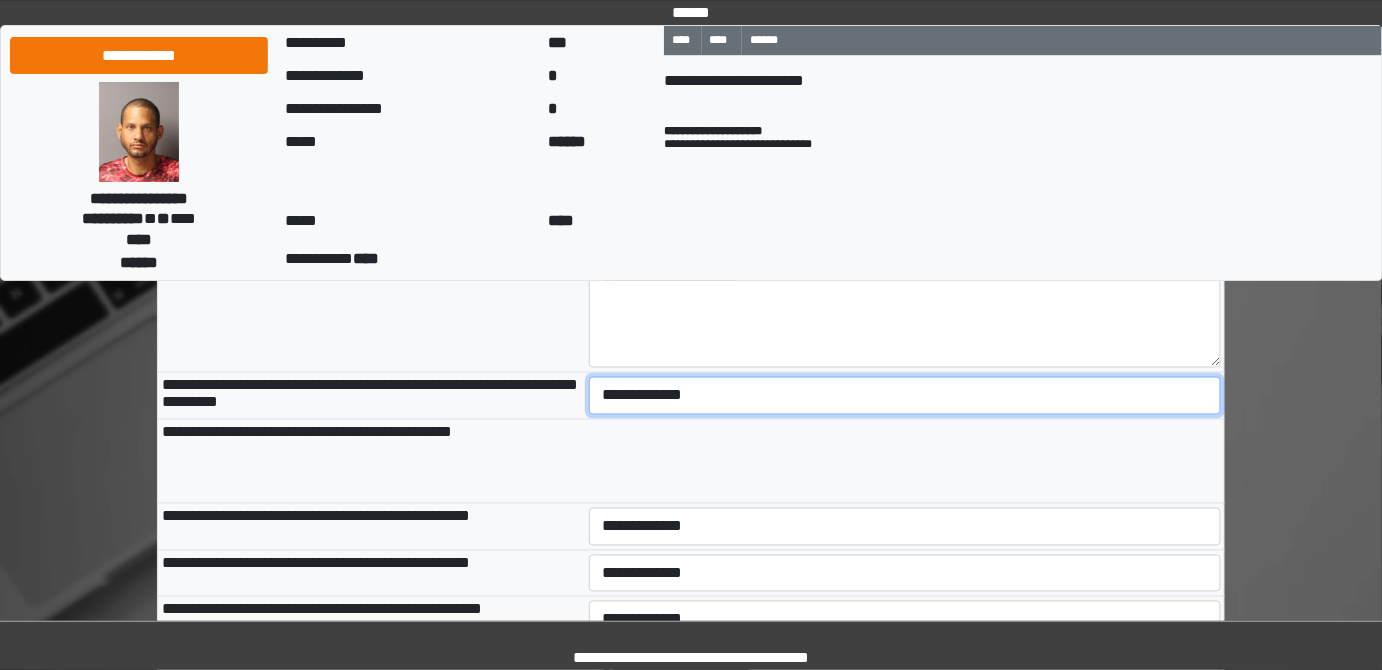 click on "**********" at bounding box center (905, 395) 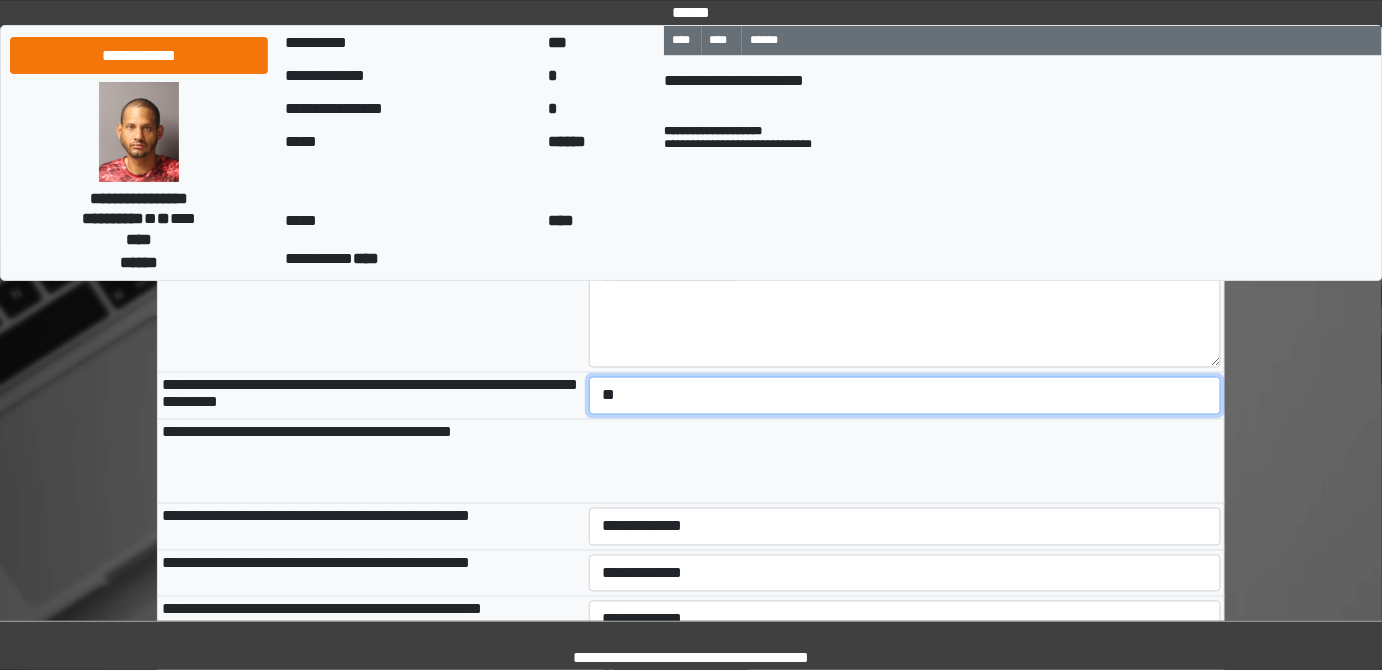 click on "**********" at bounding box center (905, 395) 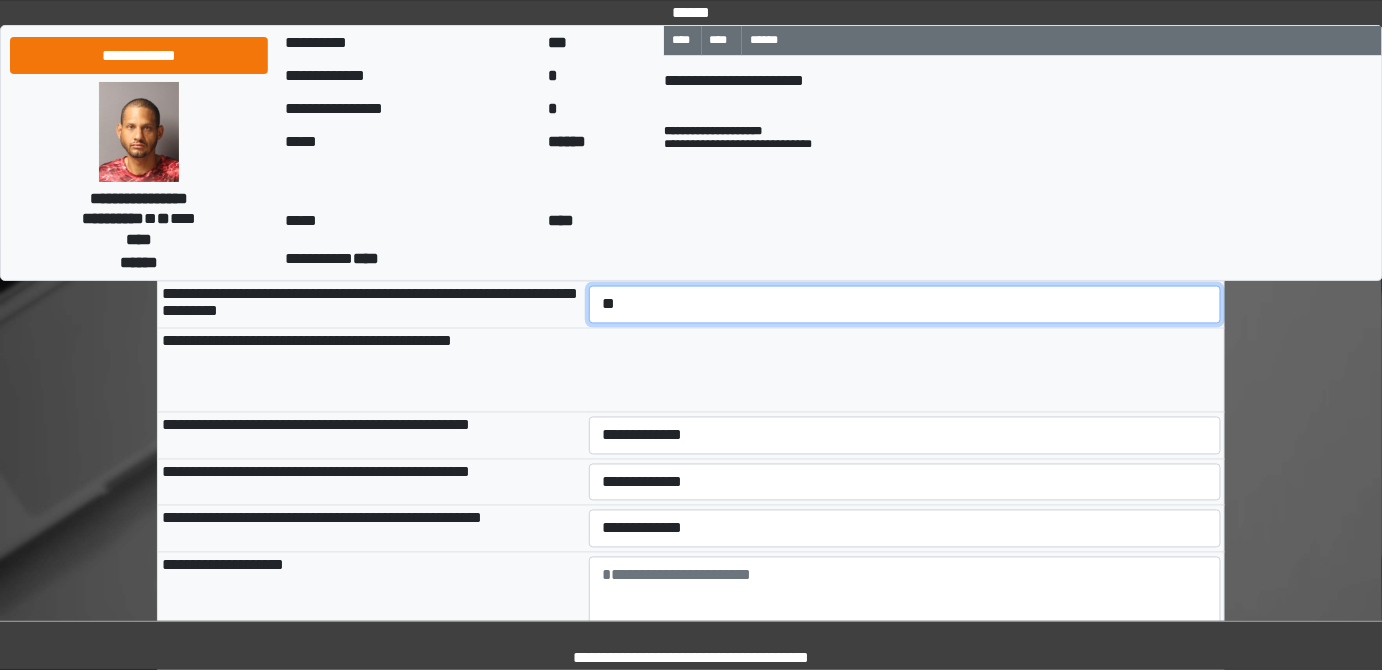scroll, scrollTop: 1090, scrollLeft: 0, axis: vertical 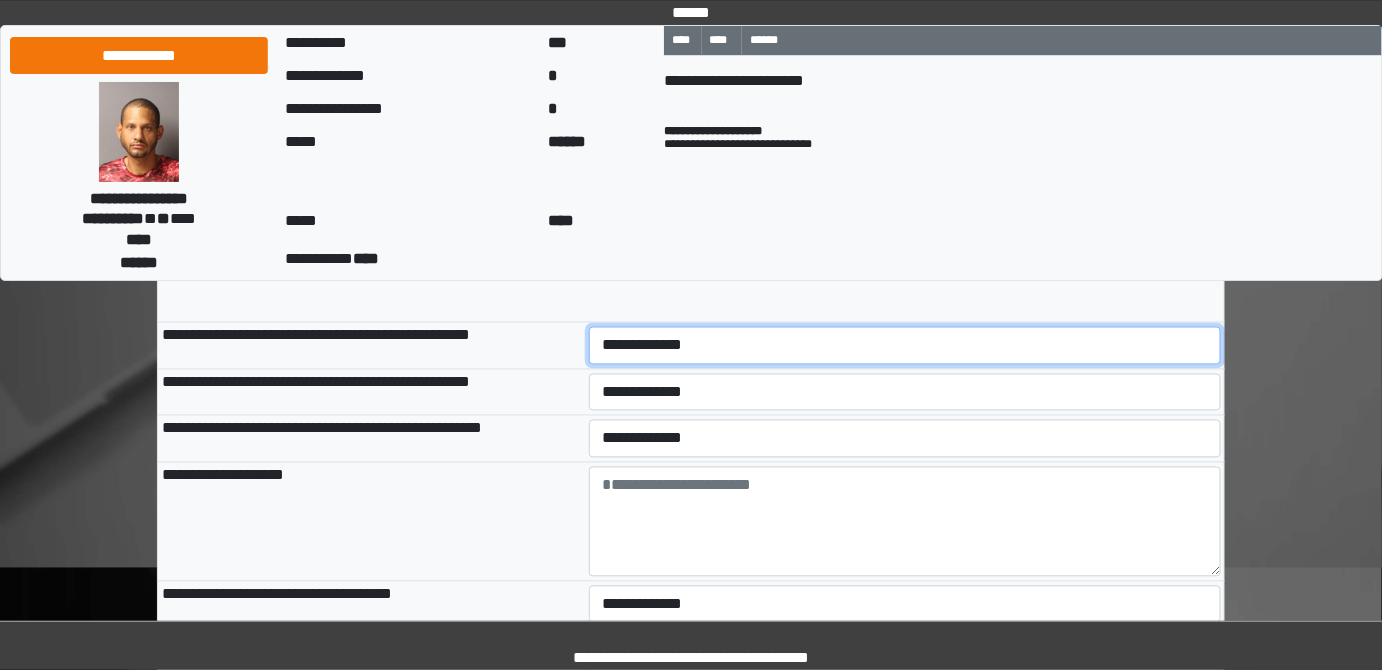 click on "**********" at bounding box center (905, 345) 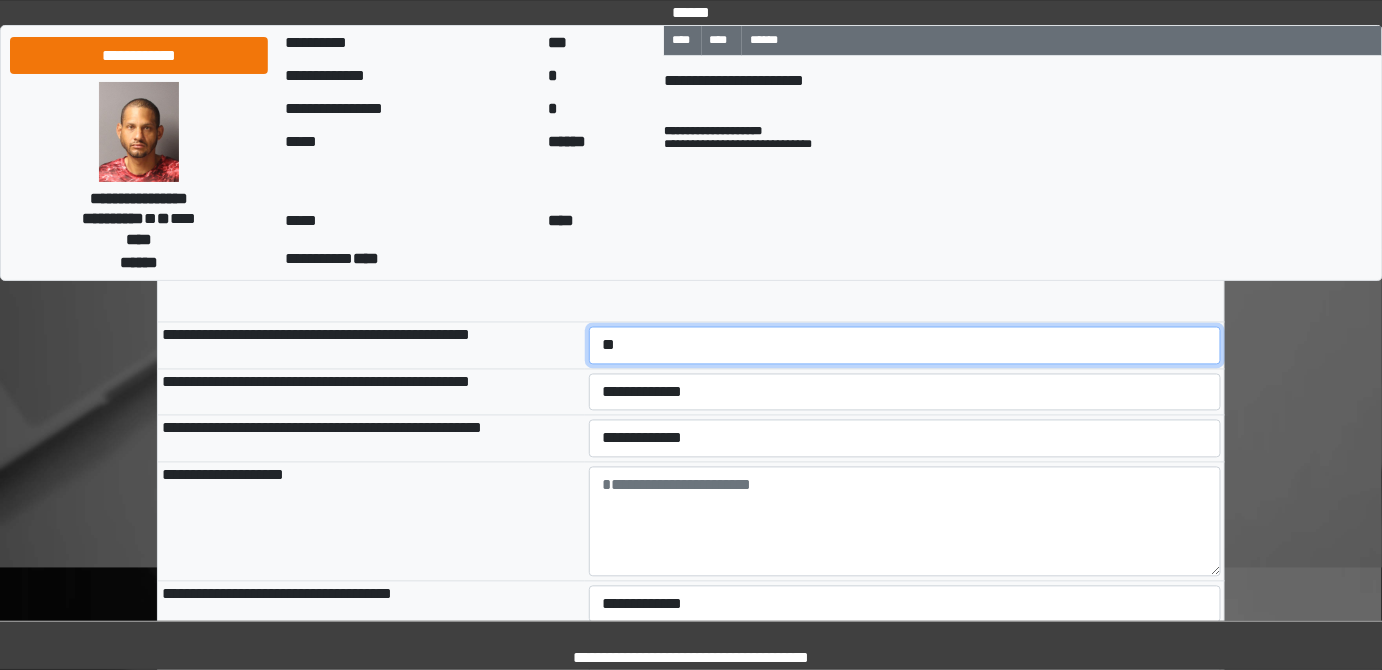 click on "**********" at bounding box center (905, 345) 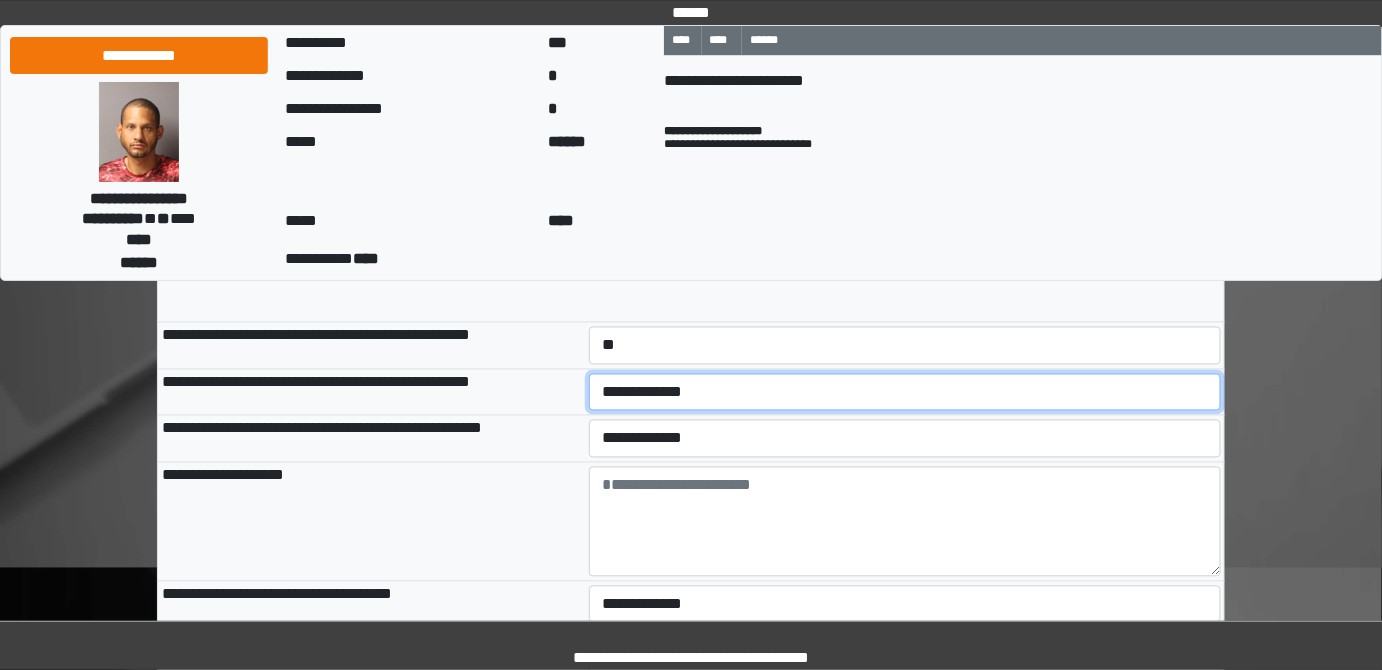 click on "**********" at bounding box center [905, 392] 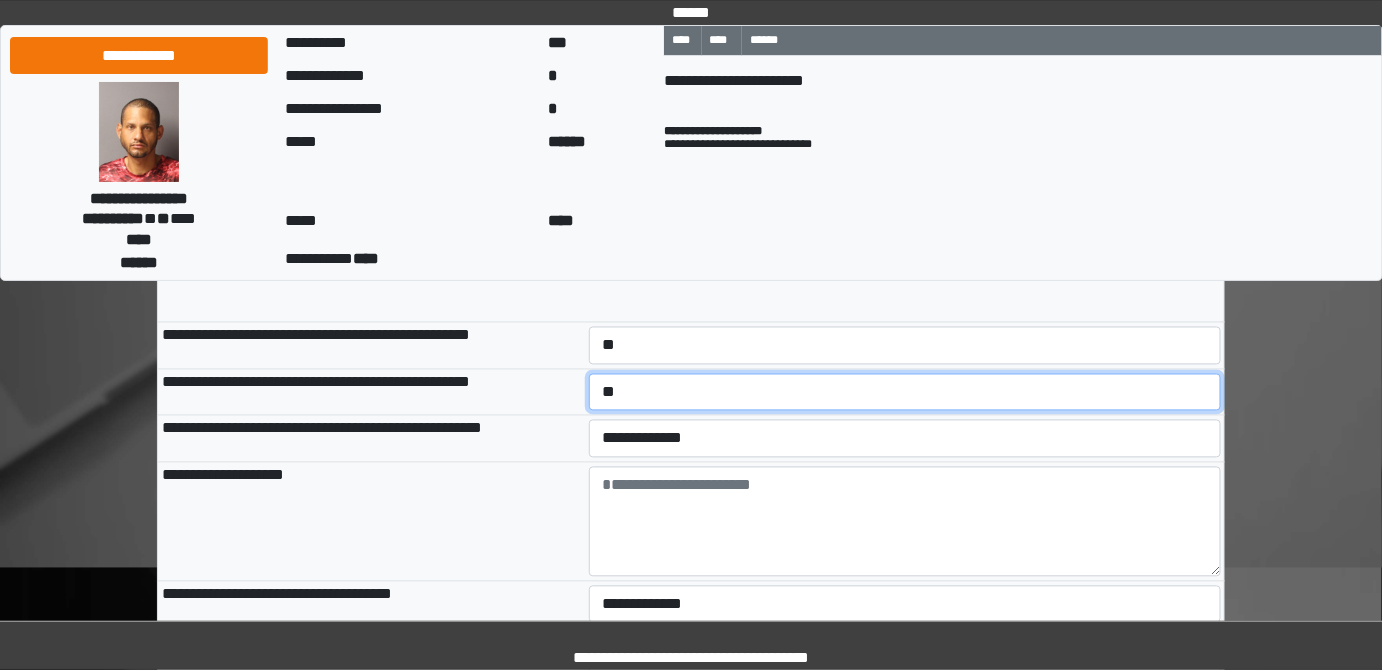 click on "**********" at bounding box center [905, 392] 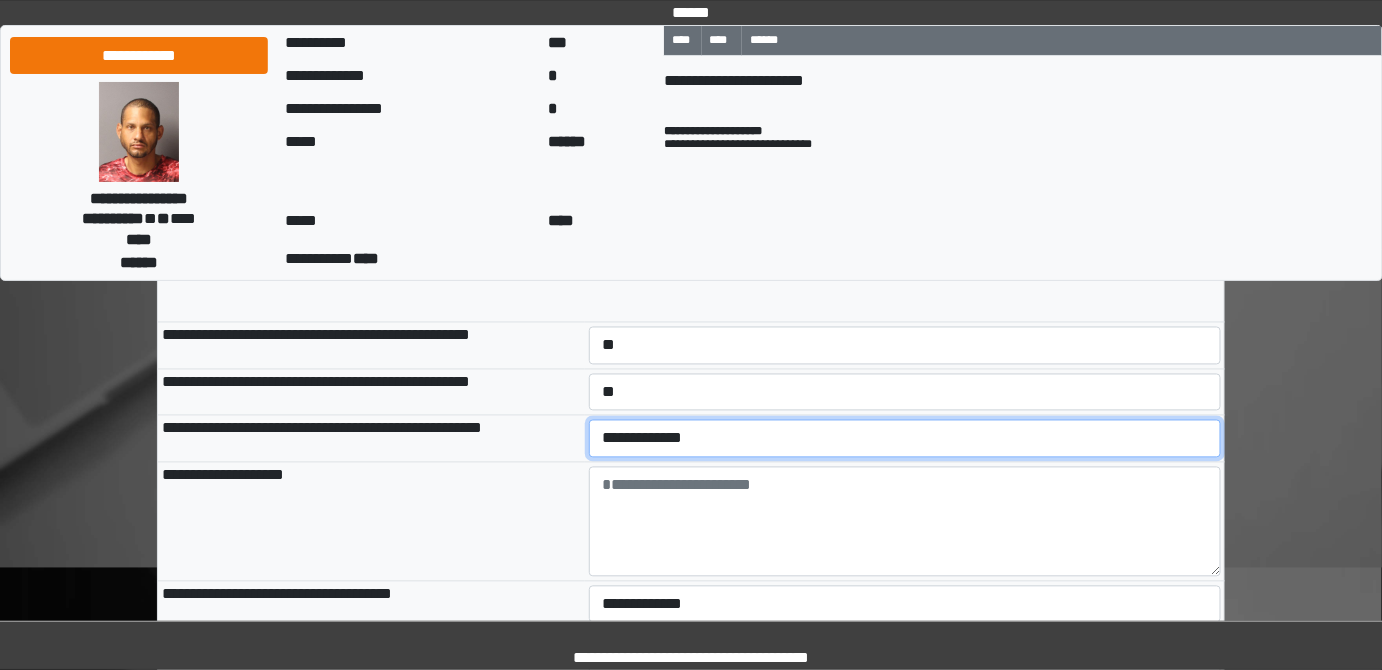 click on "**********" at bounding box center [905, 438] 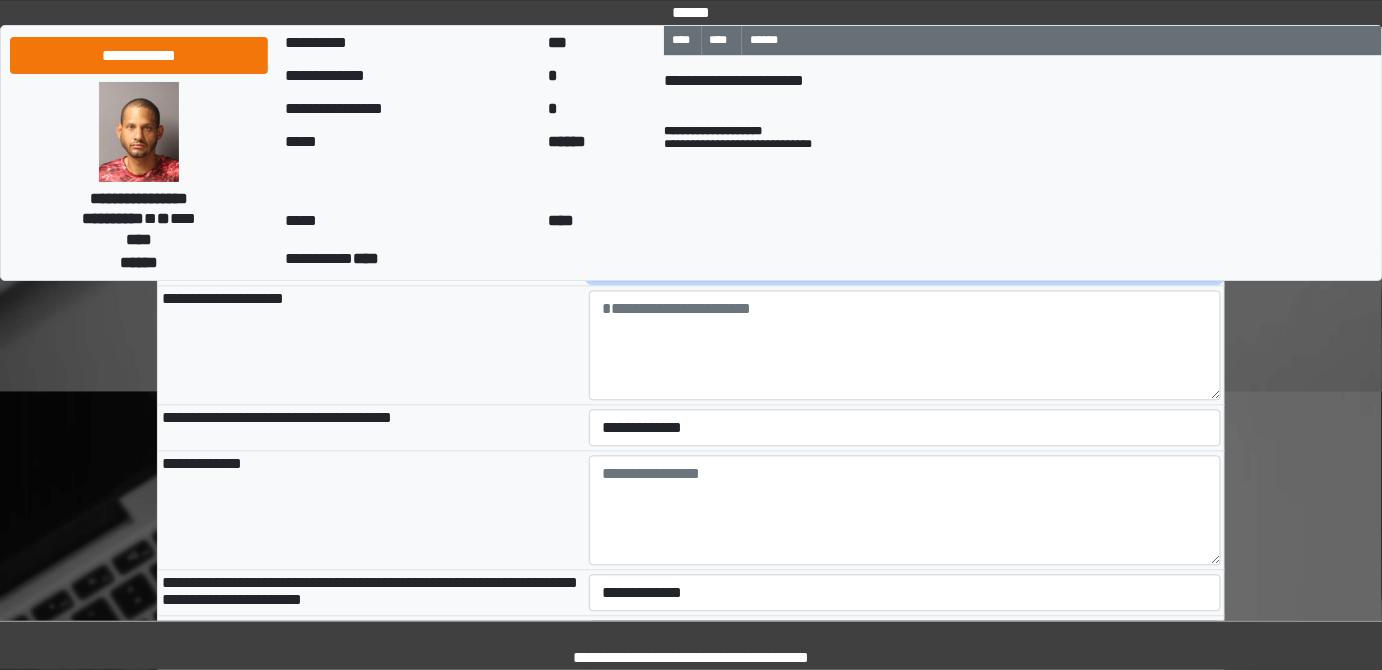 scroll, scrollTop: 1272, scrollLeft: 0, axis: vertical 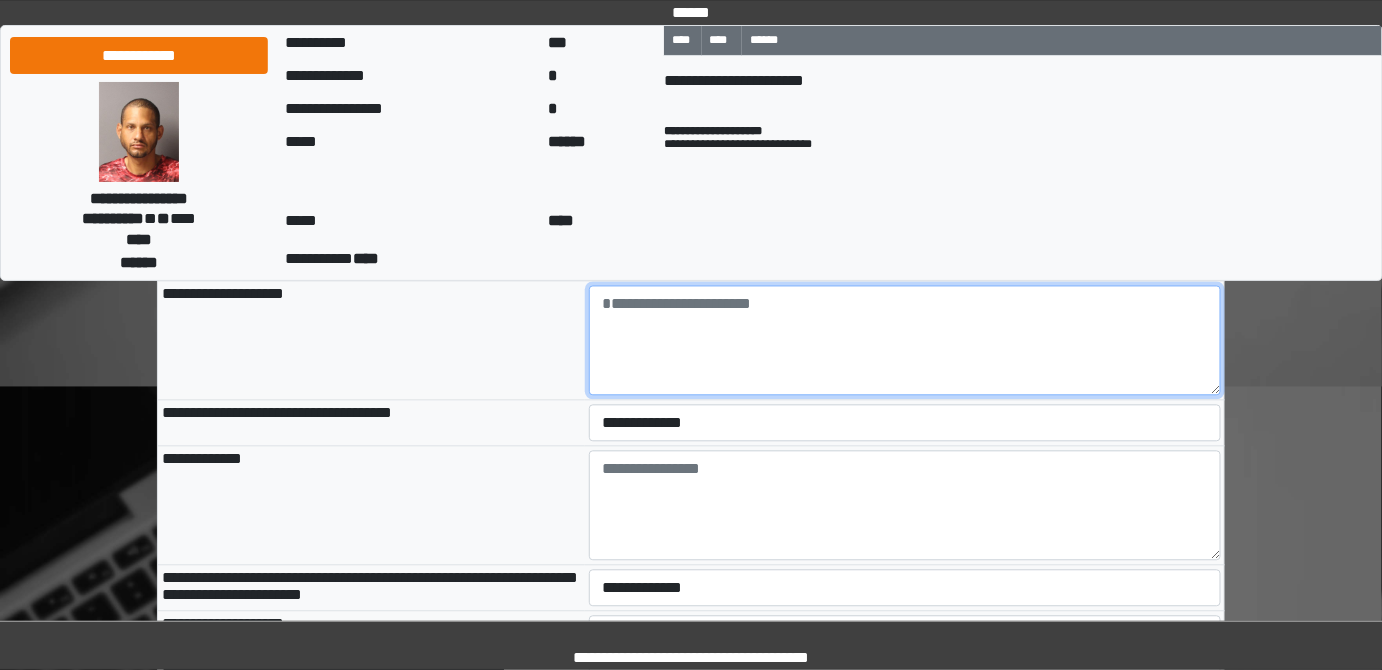 click at bounding box center (905, 340) 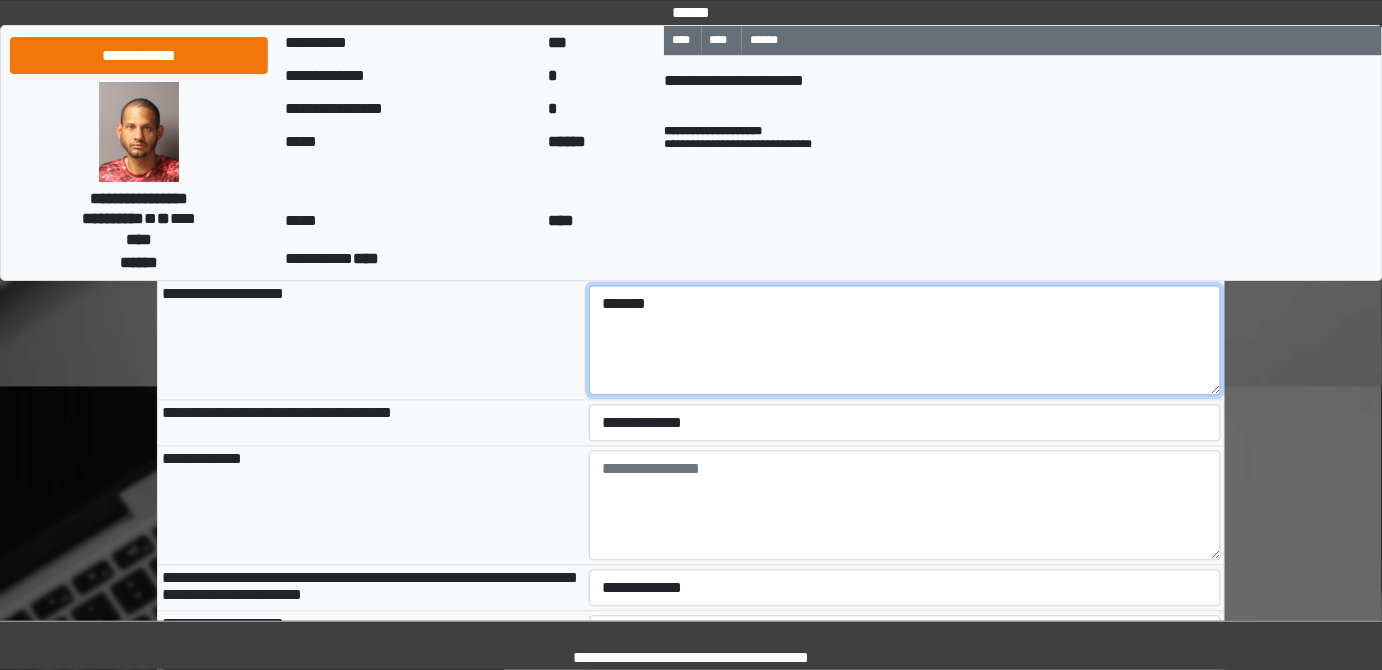 type on "*******" 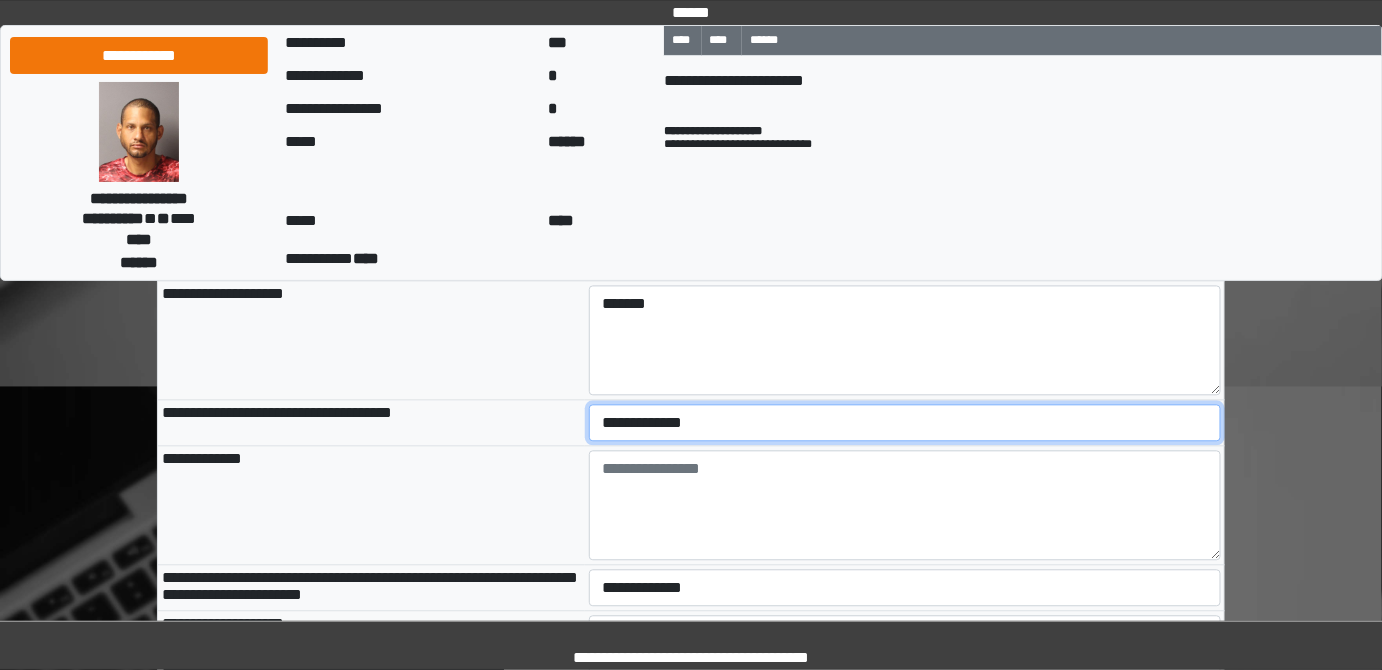 click on "**********" at bounding box center [905, 422] 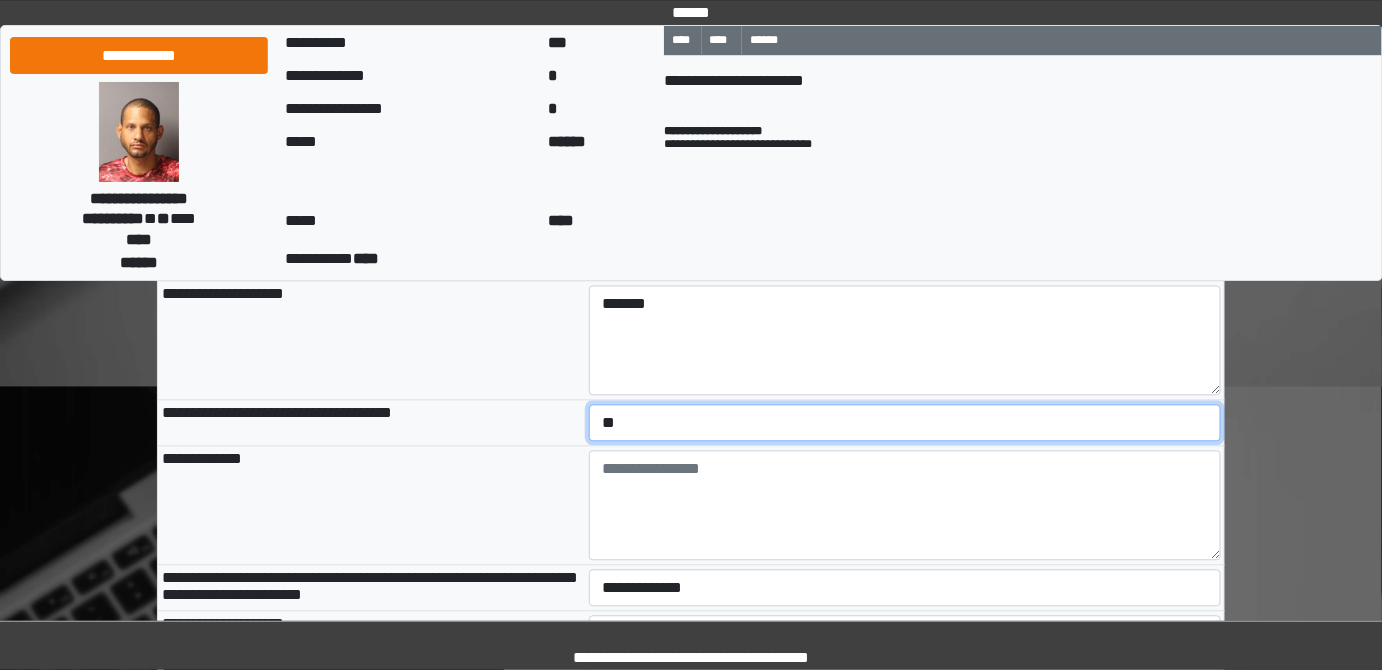 click on "**********" at bounding box center (905, 422) 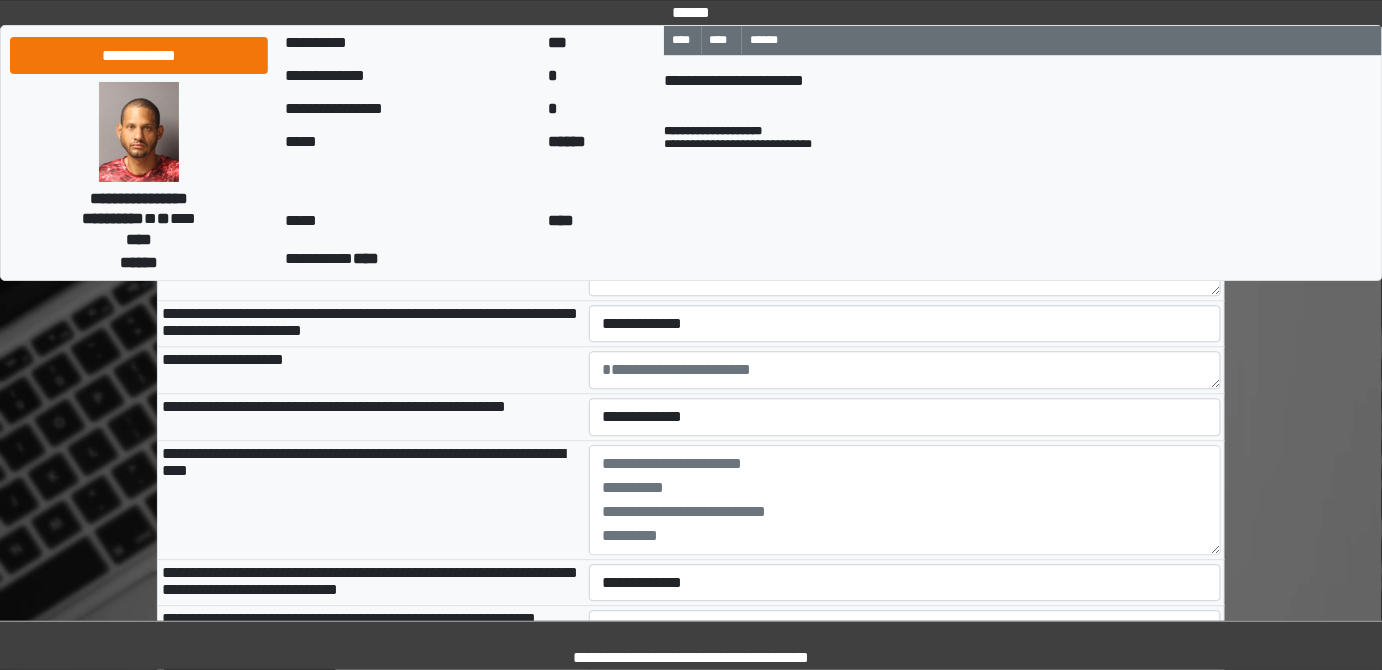 scroll, scrollTop: 1545, scrollLeft: 0, axis: vertical 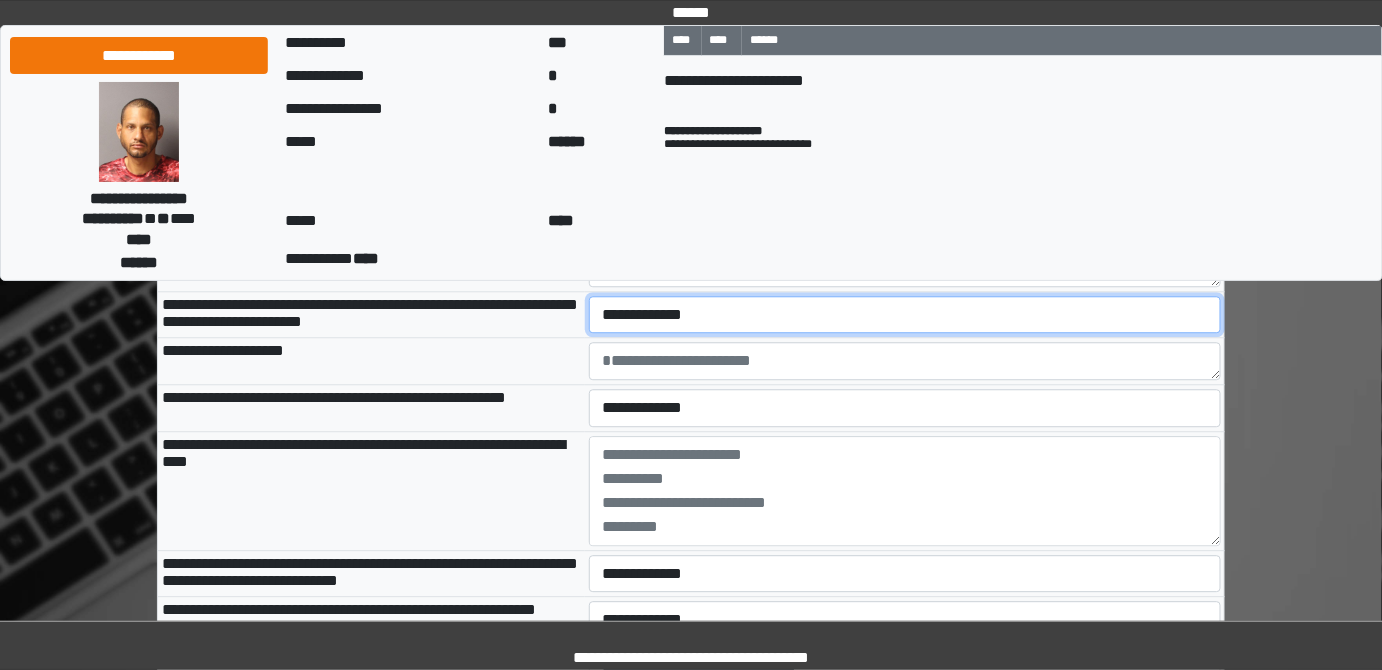 click on "**********" at bounding box center [905, 314] 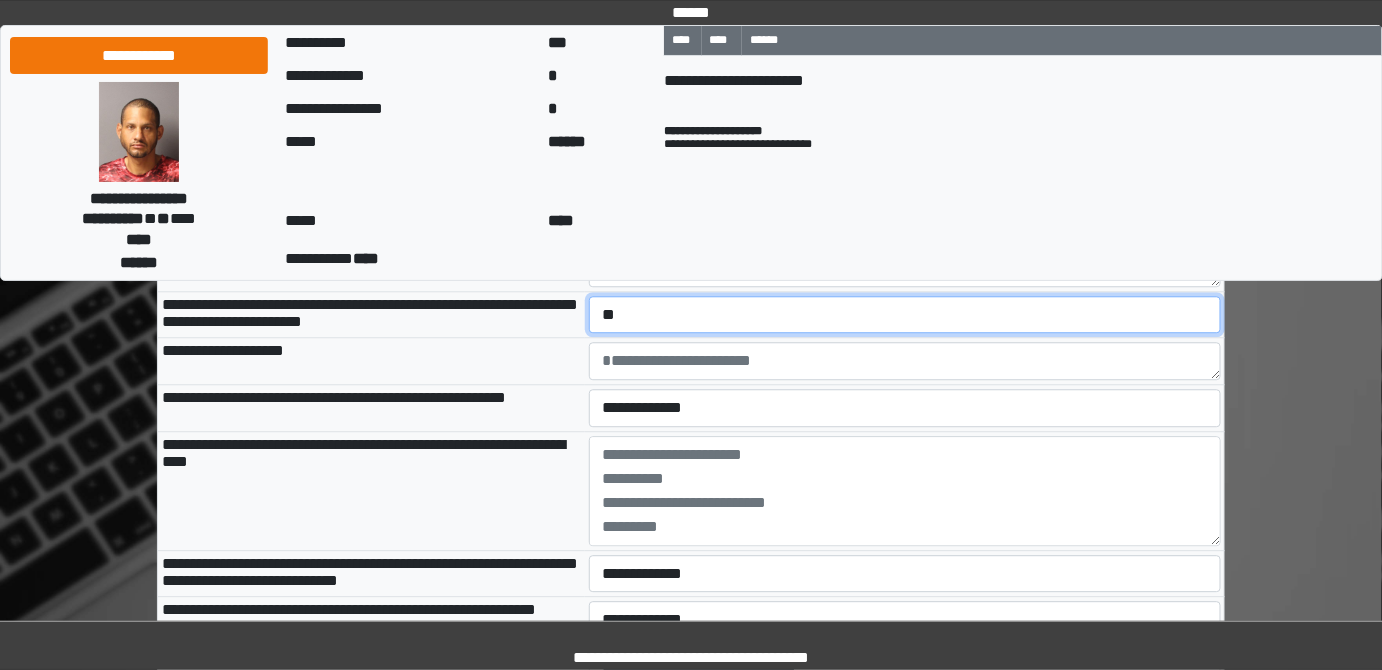 click on "**********" at bounding box center [905, 314] 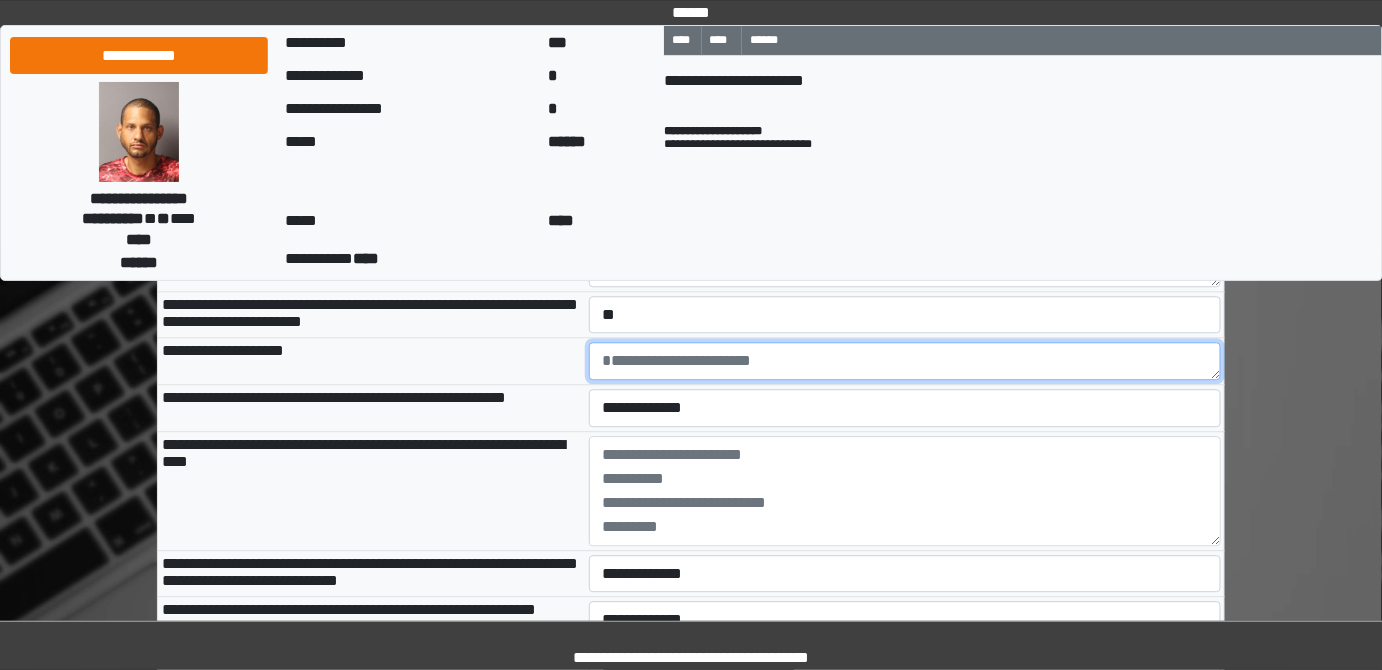 click at bounding box center [905, 361] 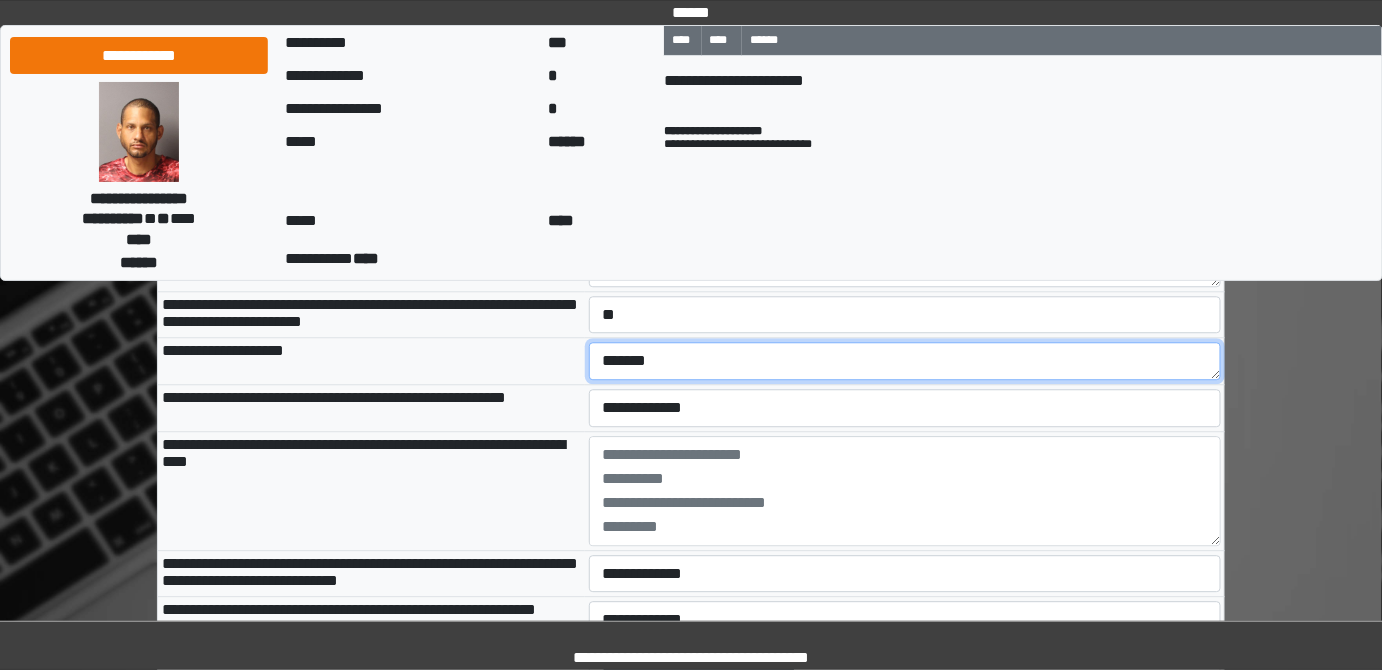 type on "*******" 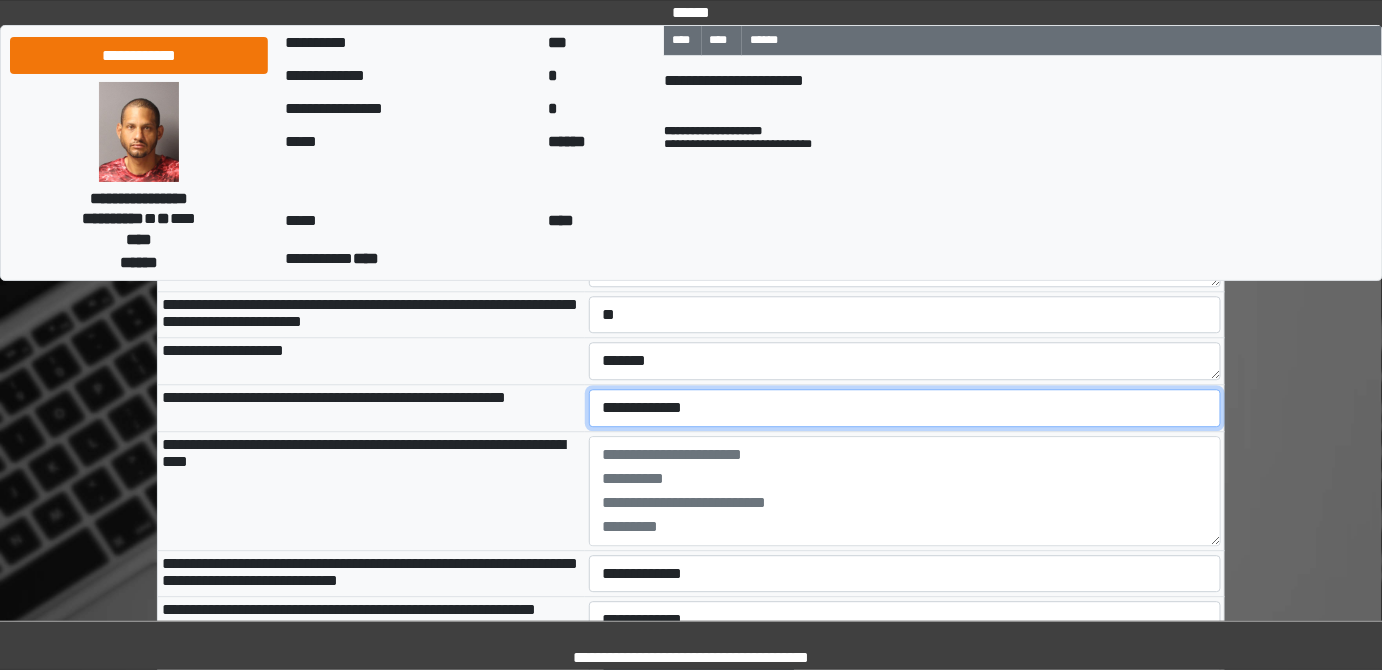 click on "**********" at bounding box center [905, 407] 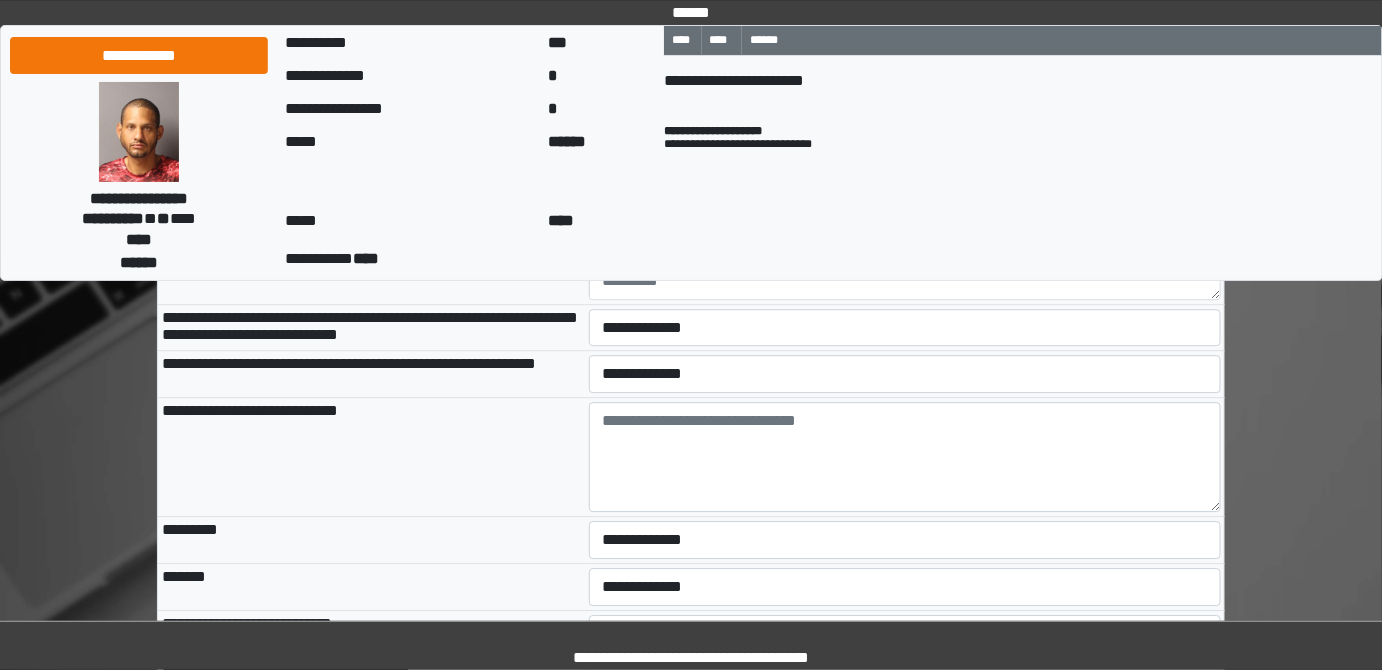 scroll, scrollTop: 1818, scrollLeft: 0, axis: vertical 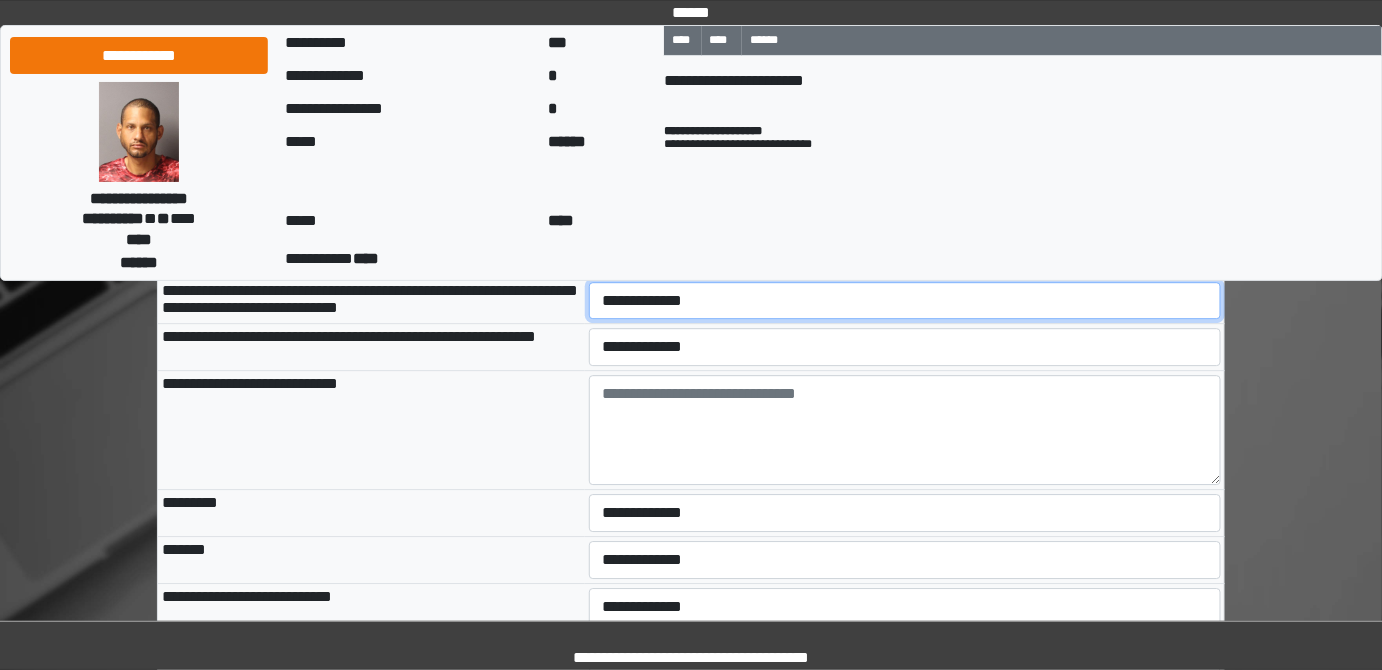 click on "**********" at bounding box center (905, 300) 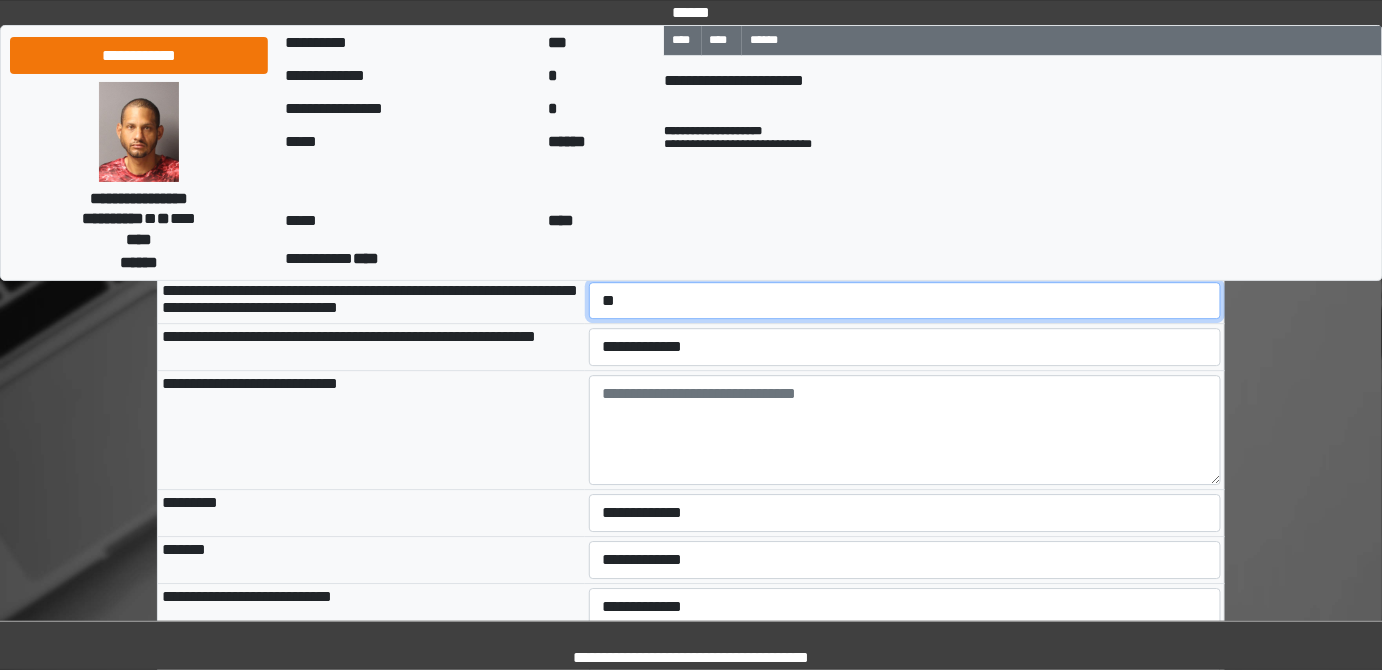 click on "**********" at bounding box center [905, 300] 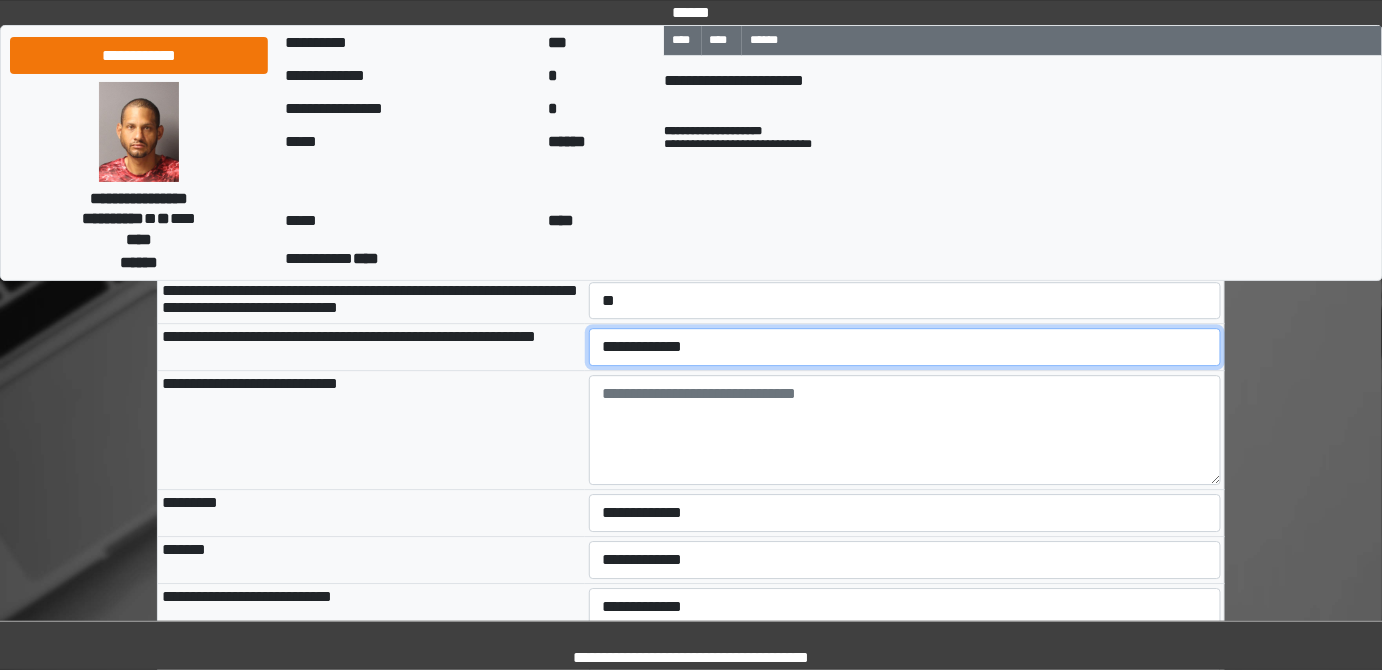 click on "**********" at bounding box center [905, 346] 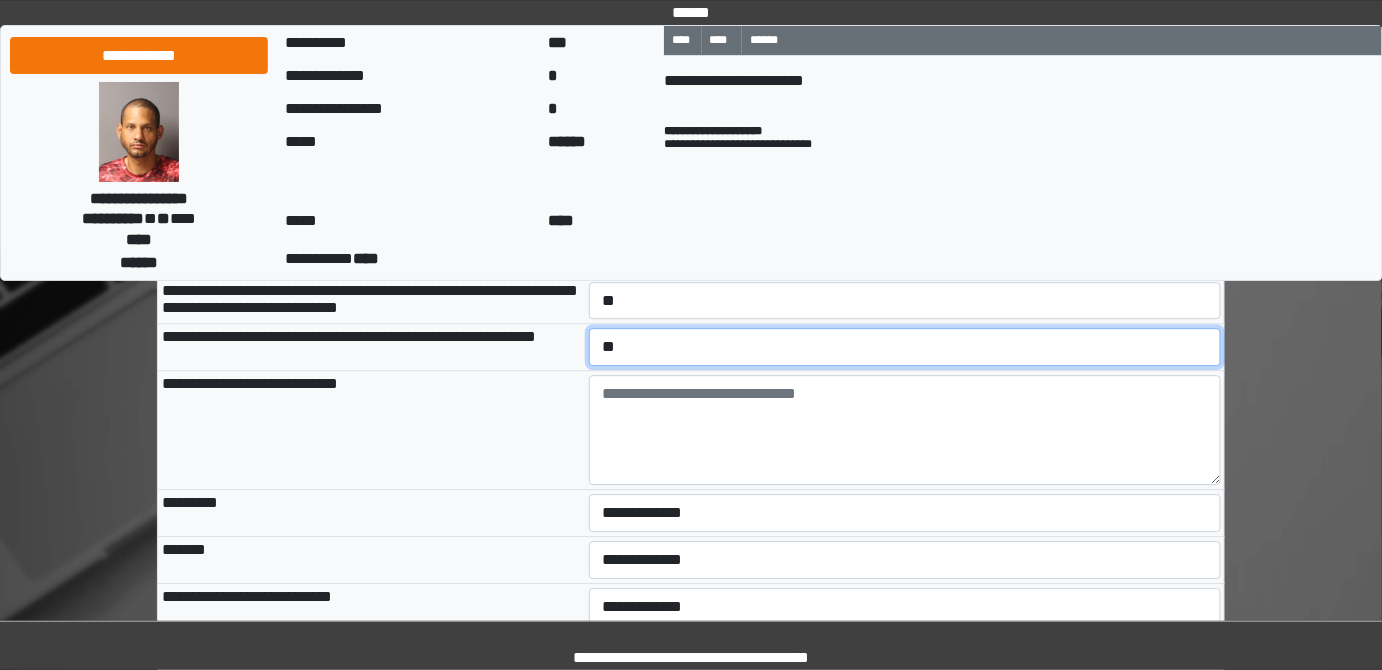 click on "**********" at bounding box center [905, 346] 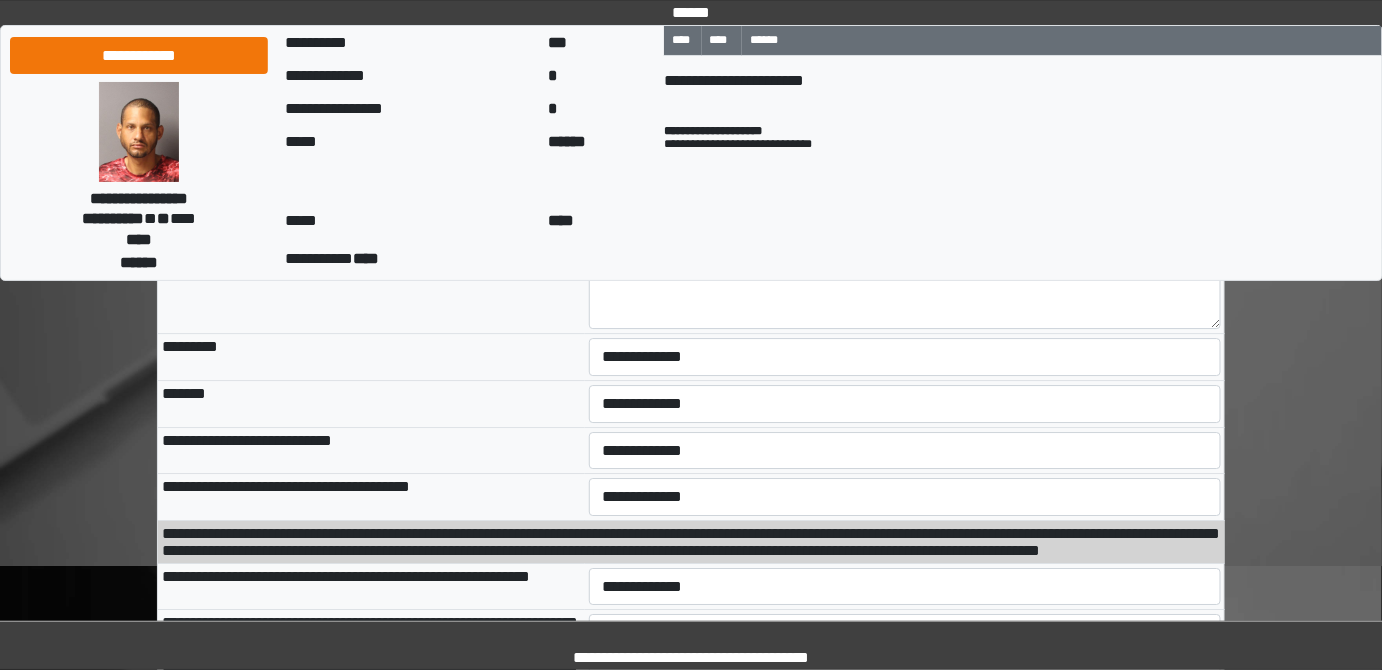 scroll, scrollTop: 2000, scrollLeft: 0, axis: vertical 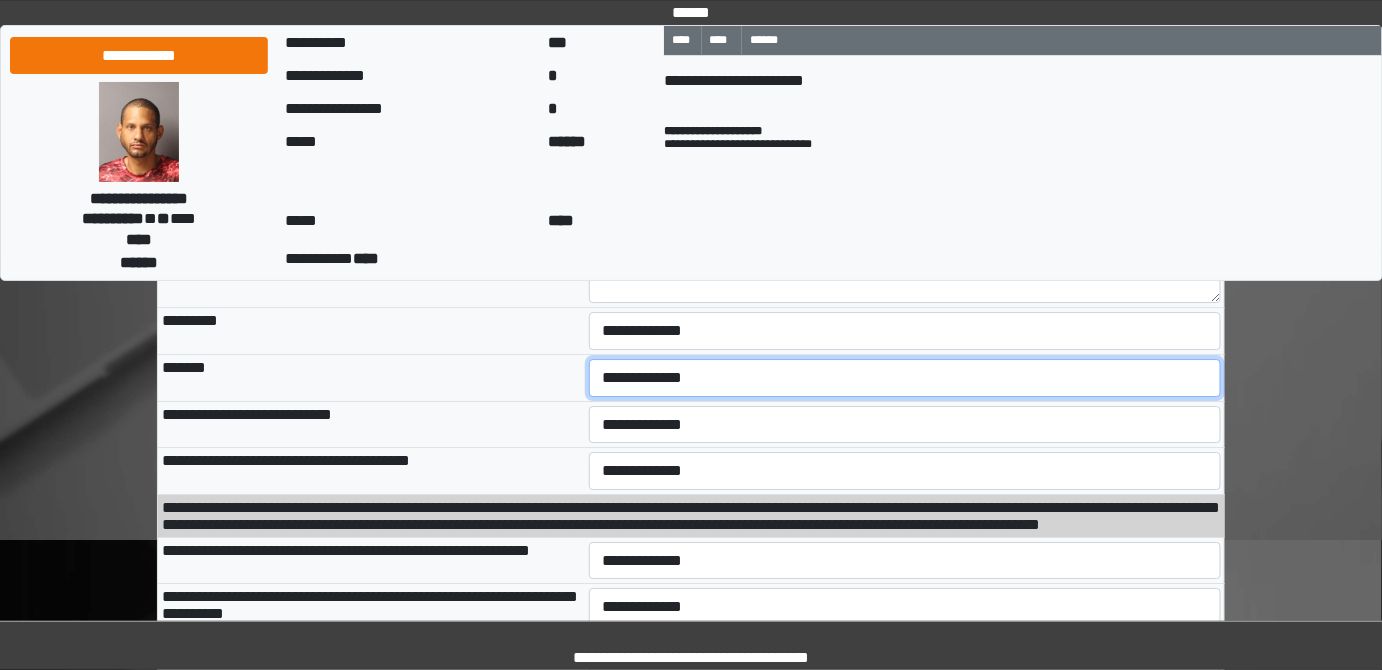 click on "**********" at bounding box center [905, 378] 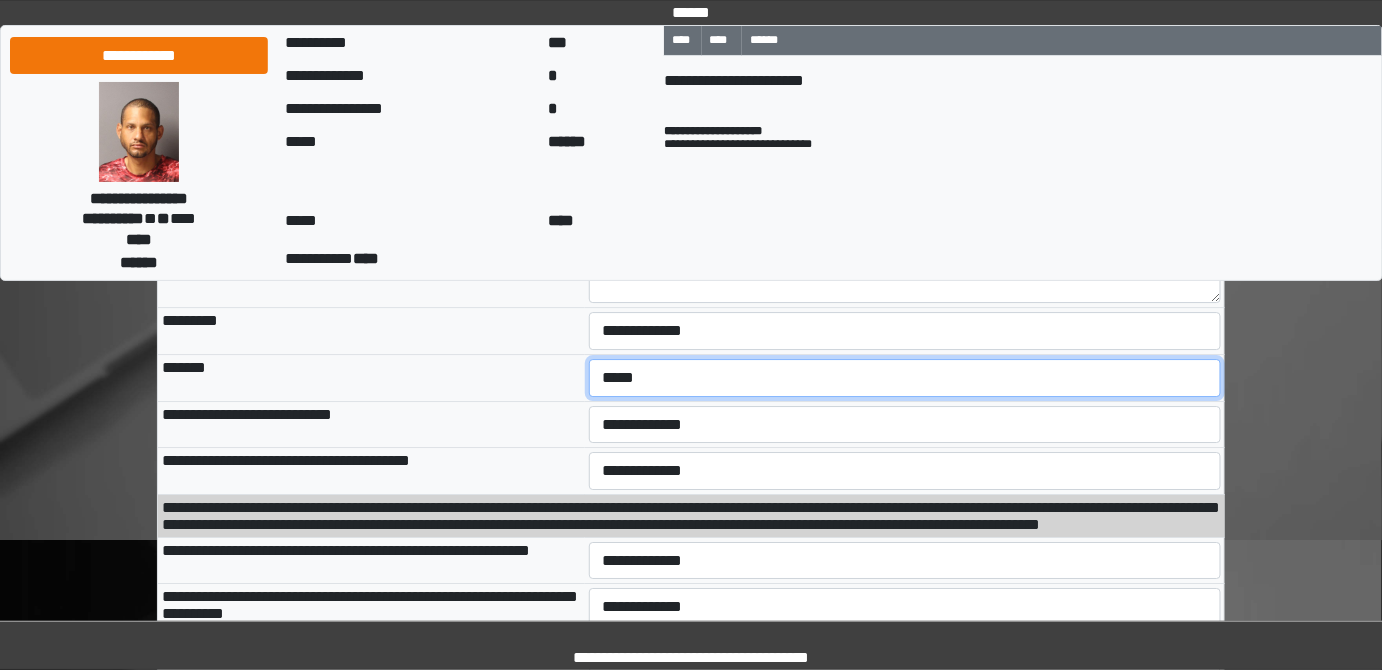 click on "**********" at bounding box center [905, 378] 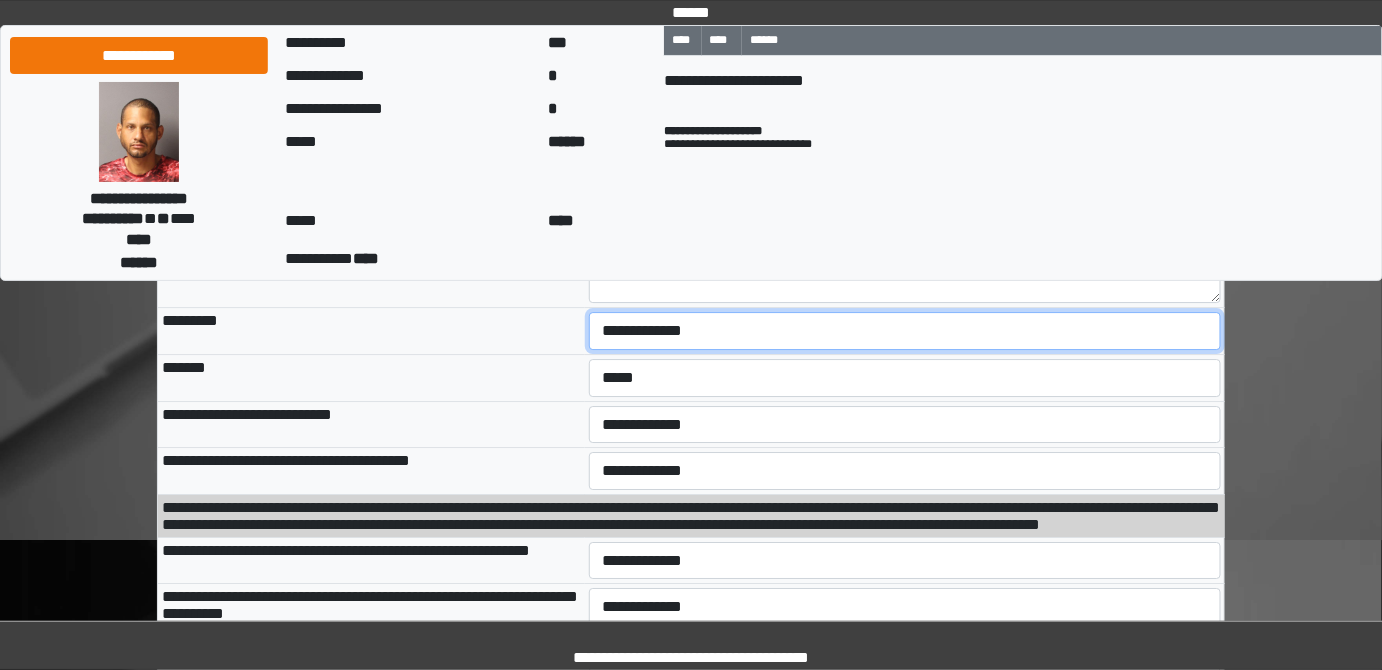click on "**********" at bounding box center [905, 331] 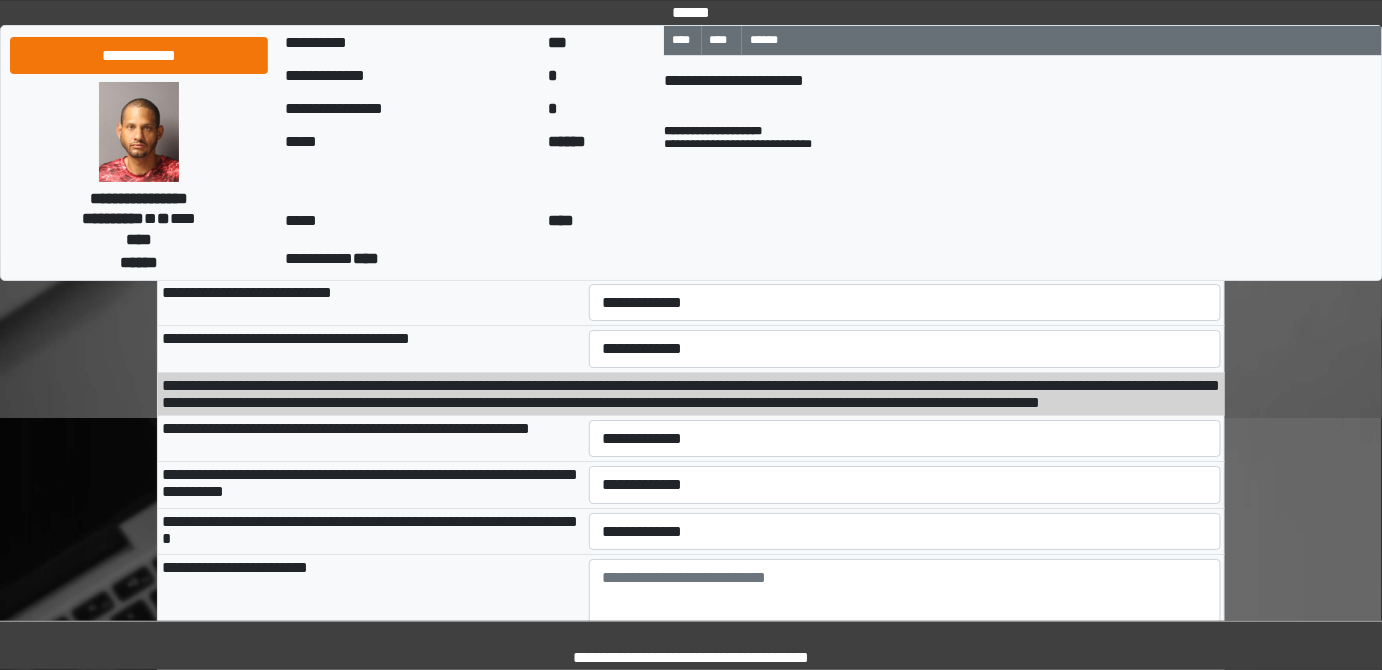 scroll, scrollTop: 2090, scrollLeft: 0, axis: vertical 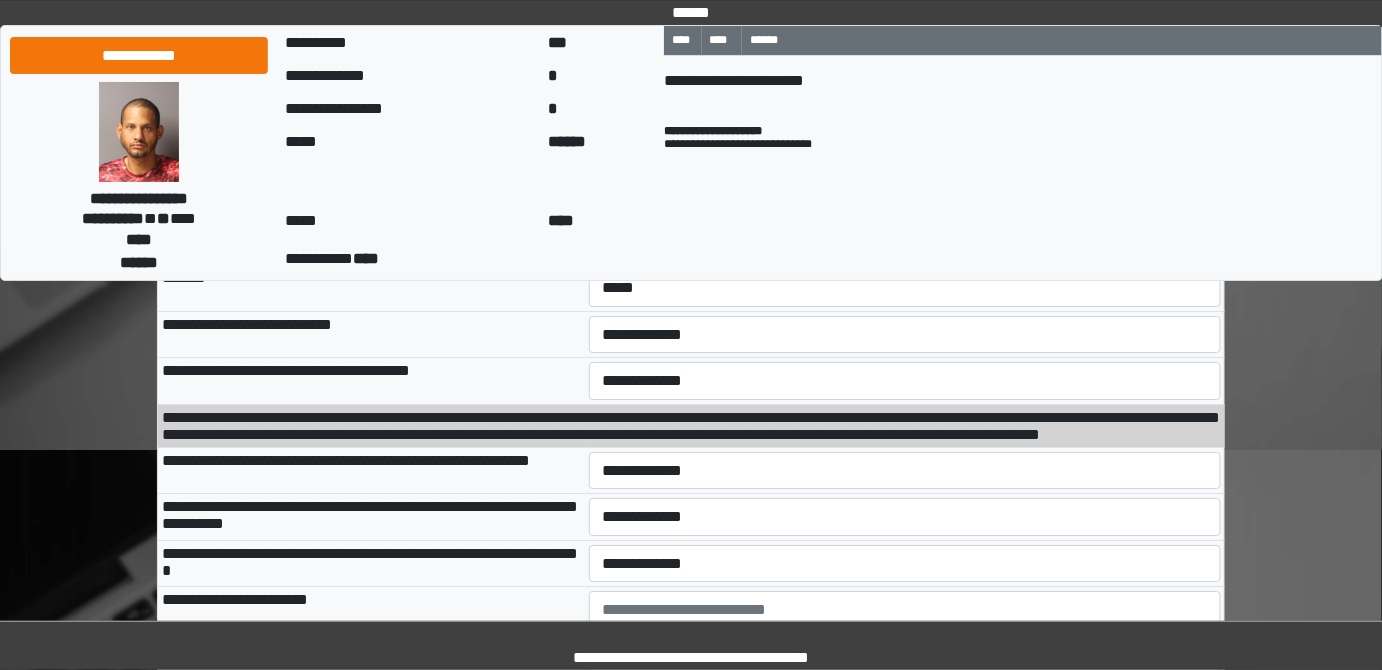 click on "**********" at bounding box center (905, 241) 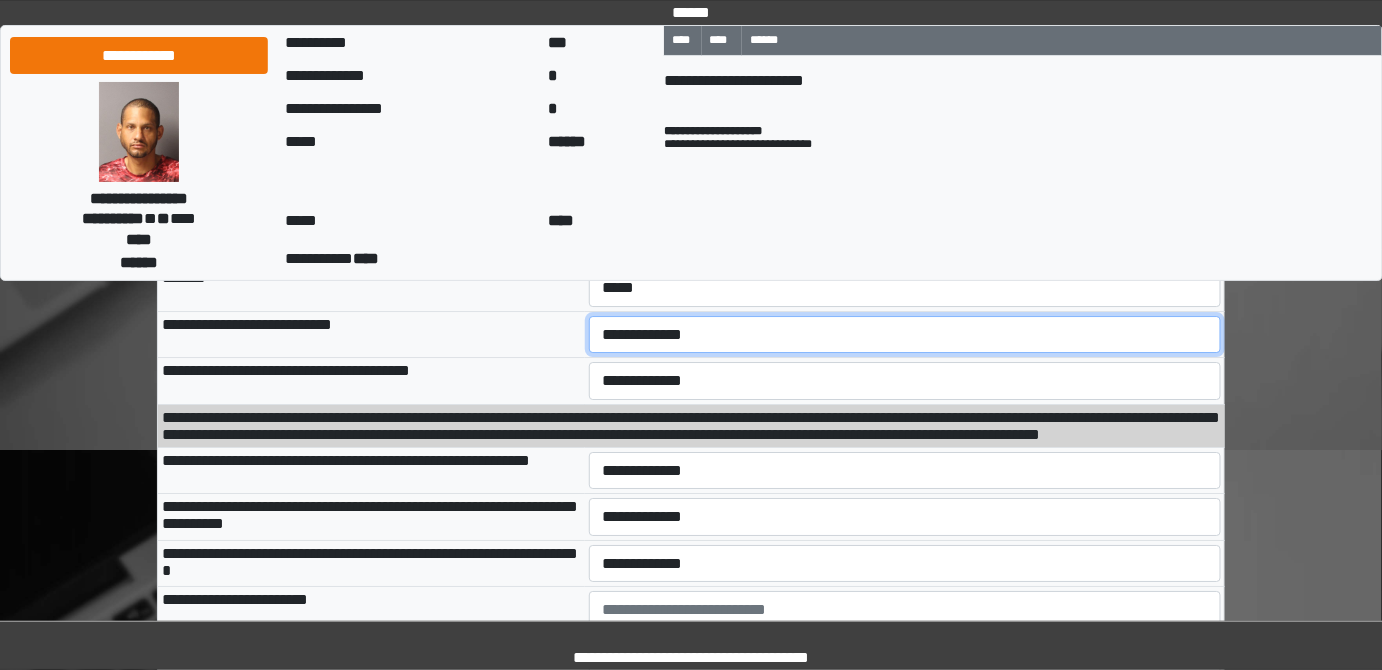 click on "**********" at bounding box center [905, 334] 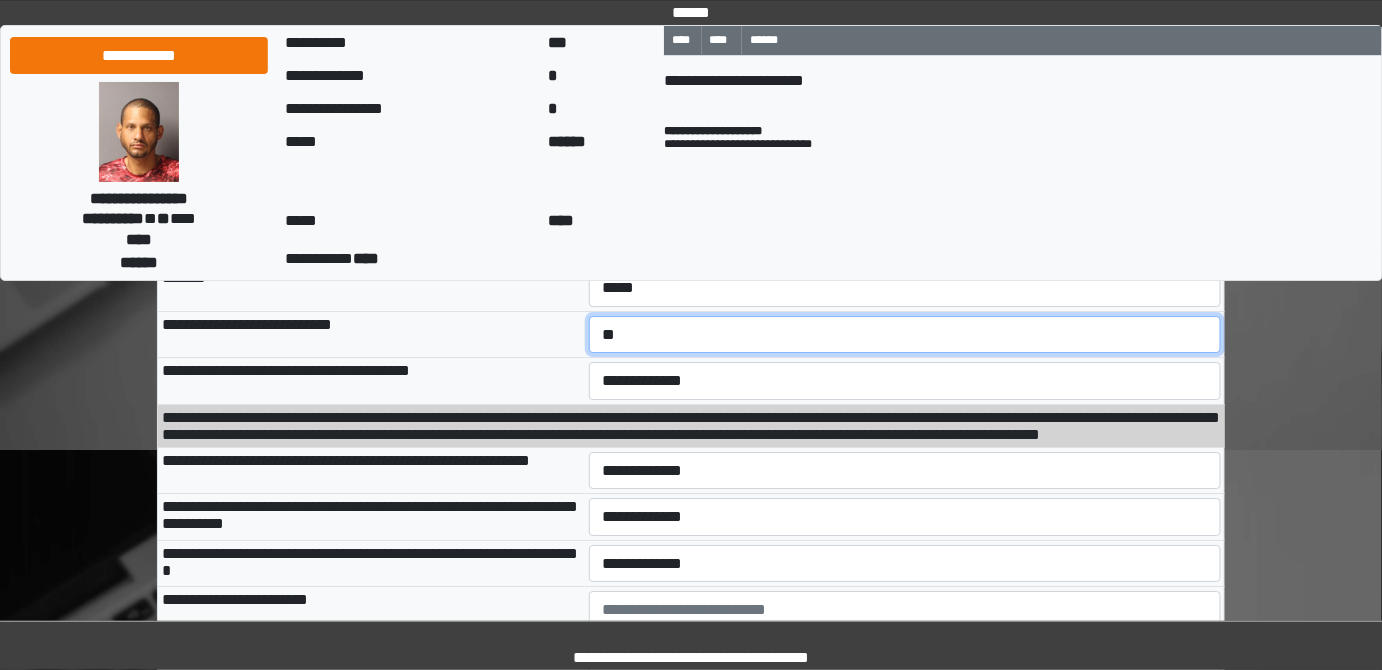 click on "**********" at bounding box center (905, 334) 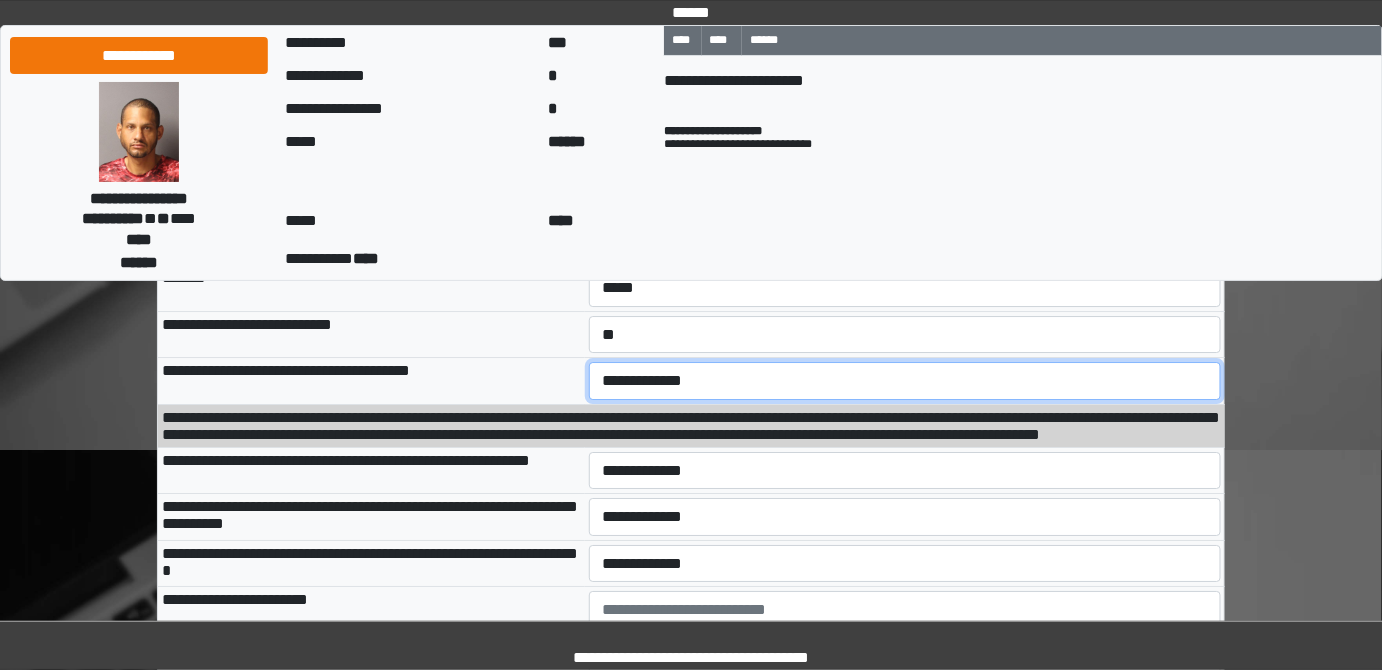 click on "**********" at bounding box center [905, 380] 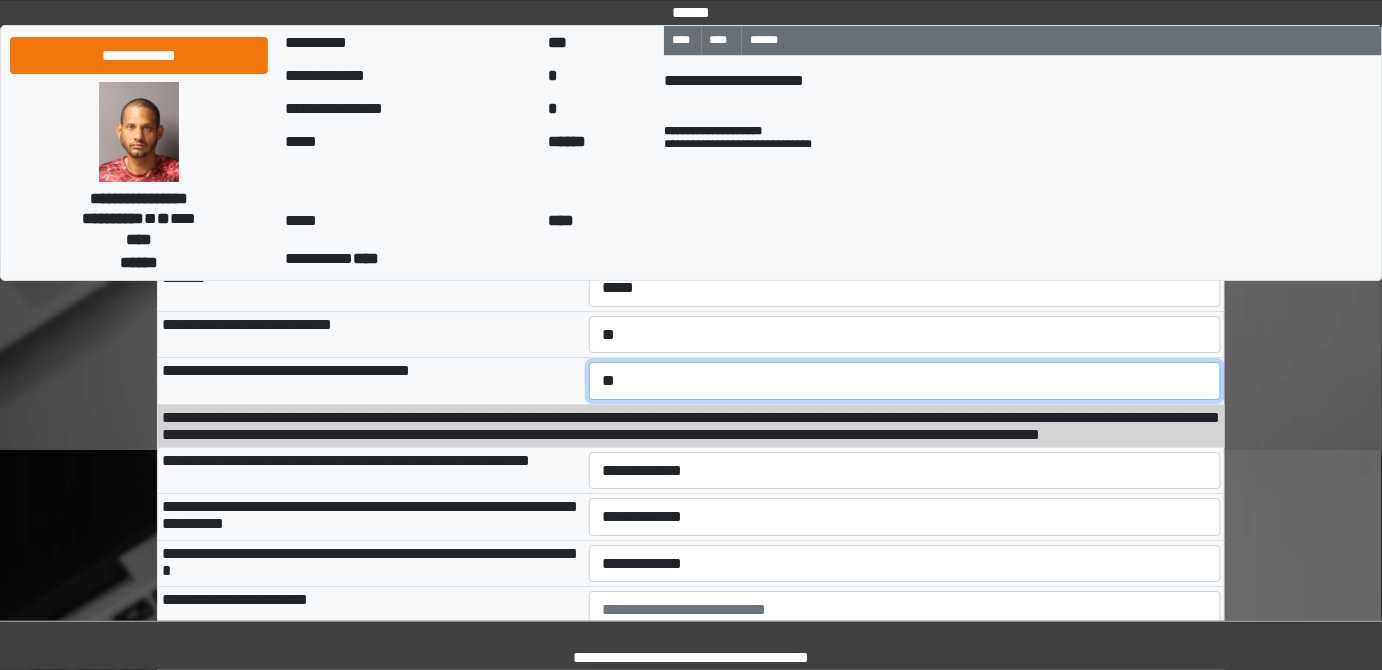 click on "**********" at bounding box center [905, 380] 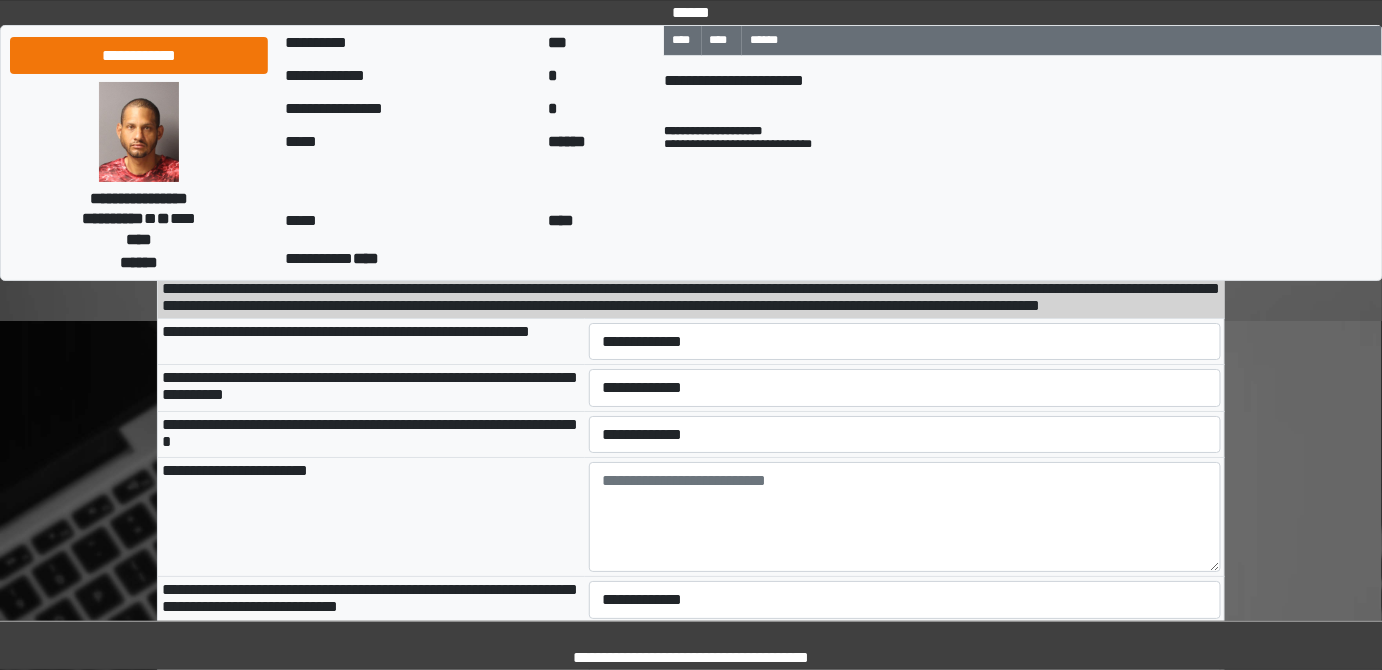 scroll, scrollTop: 2272, scrollLeft: 0, axis: vertical 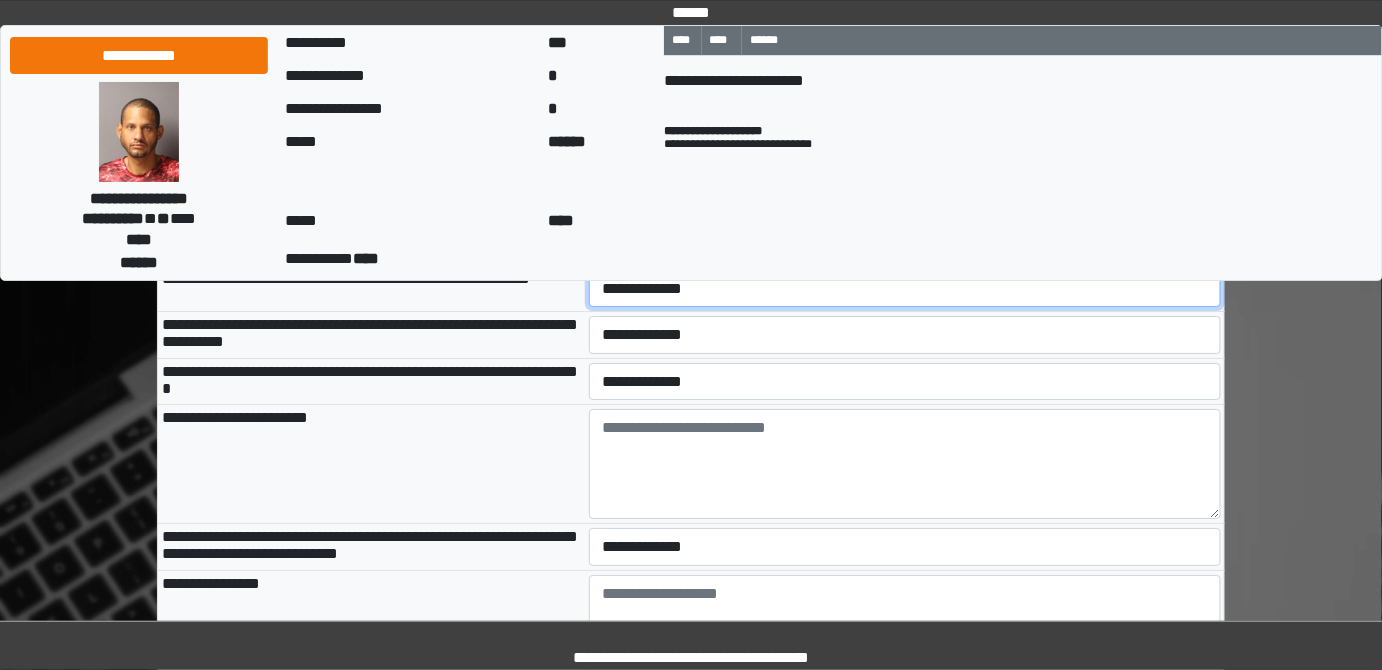 drag, startPoint x: 634, startPoint y: 410, endPoint x: 634, endPoint y: 421, distance: 11 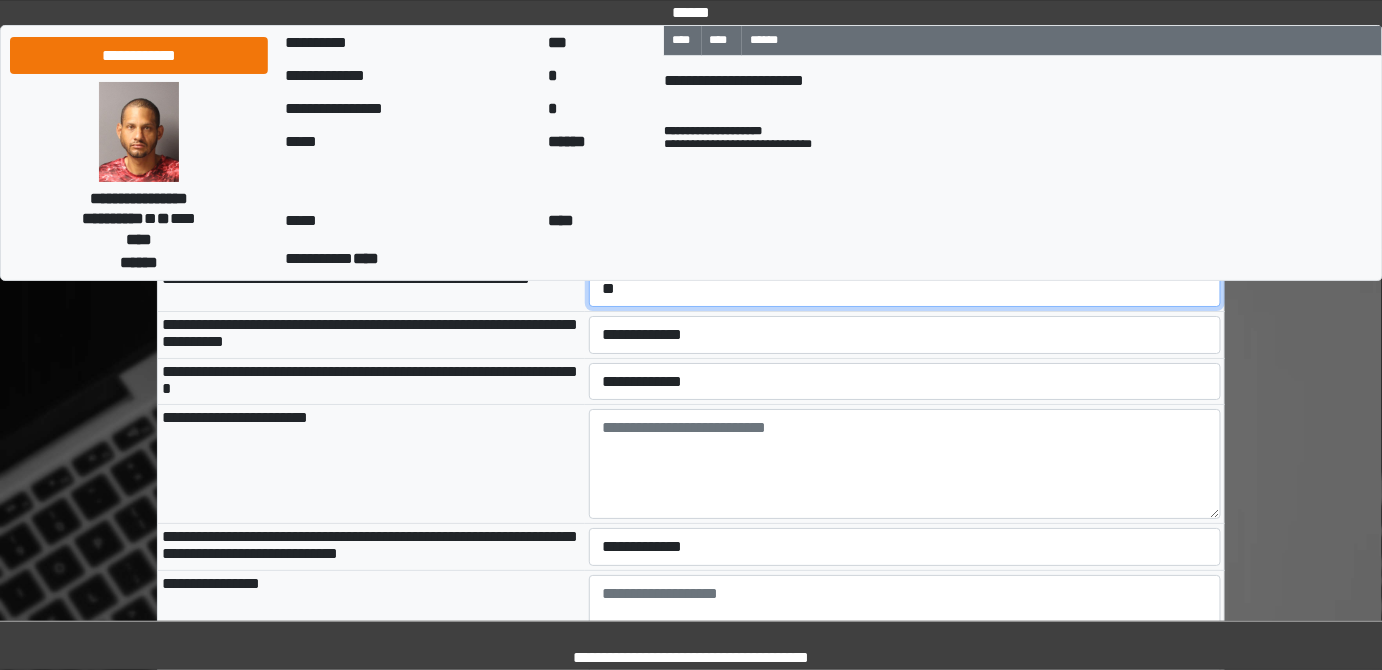click on "**********" at bounding box center (905, 288) 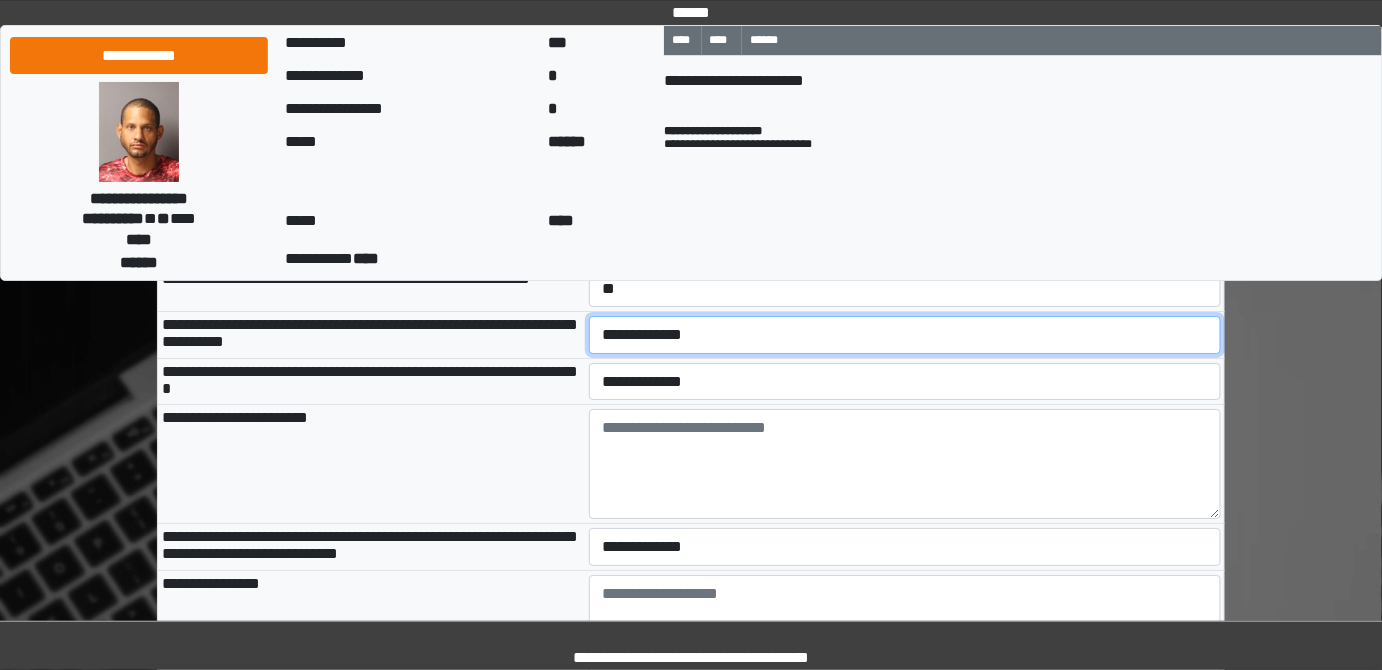 drag, startPoint x: 630, startPoint y: 459, endPoint x: 628, endPoint y: 475, distance: 16.124516 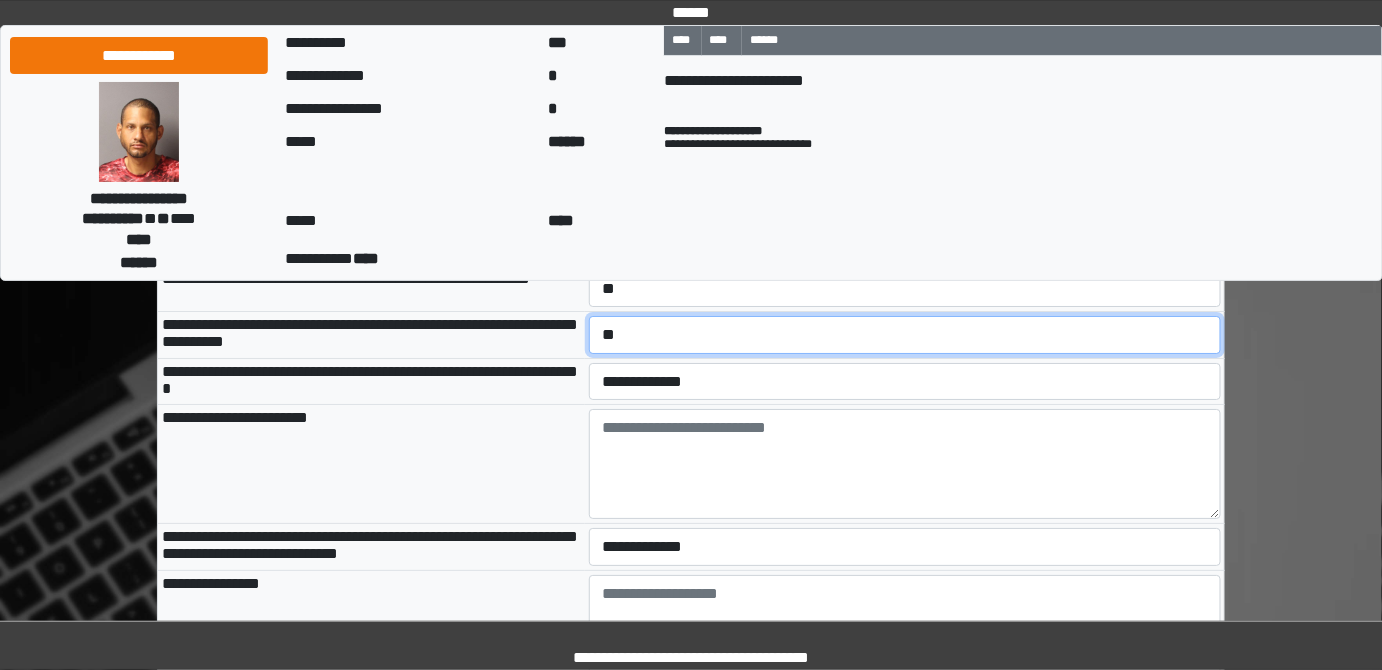 click on "**********" at bounding box center [905, 334] 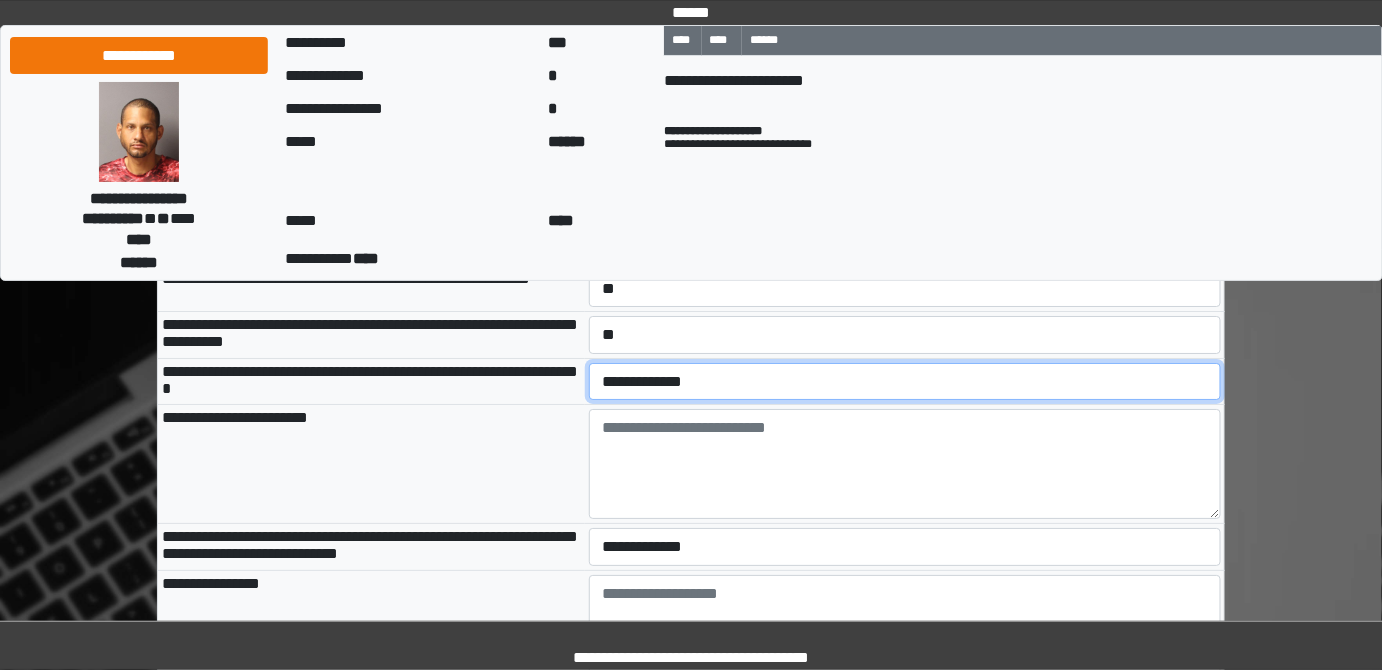 click on "**********" at bounding box center [905, 381] 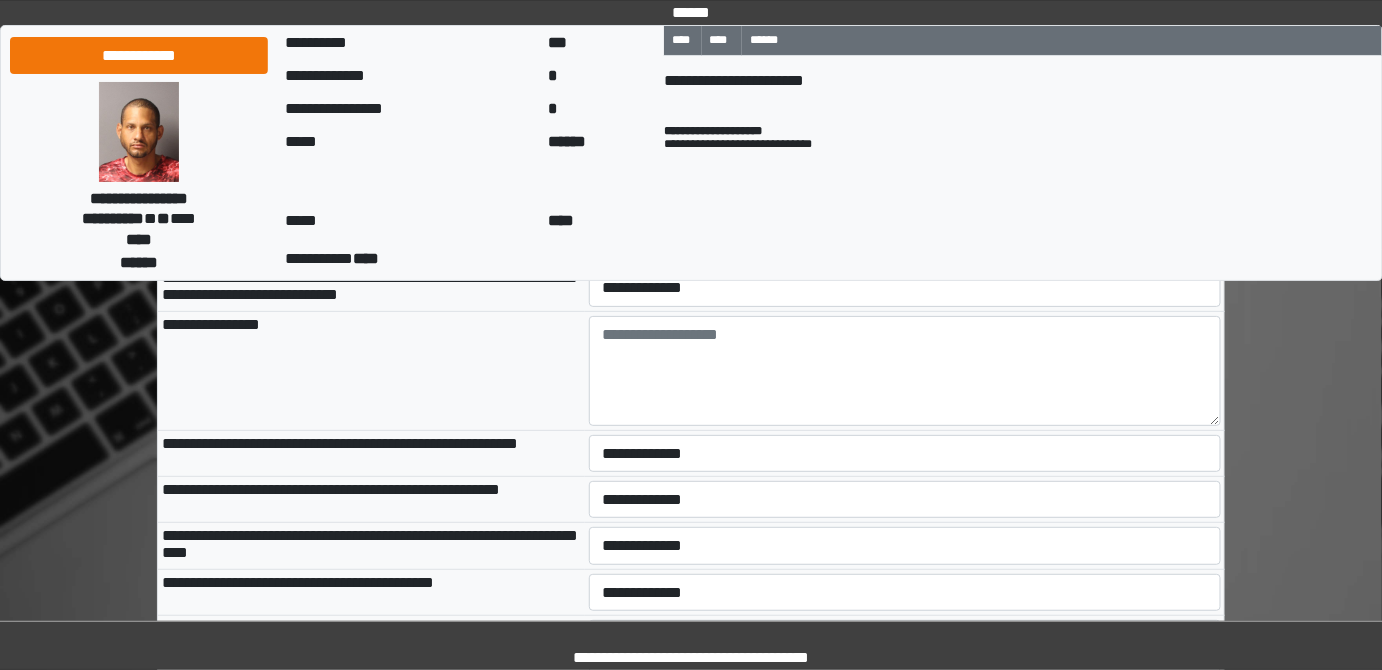 scroll, scrollTop: 2545, scrollLeft: 0, axis: vertical 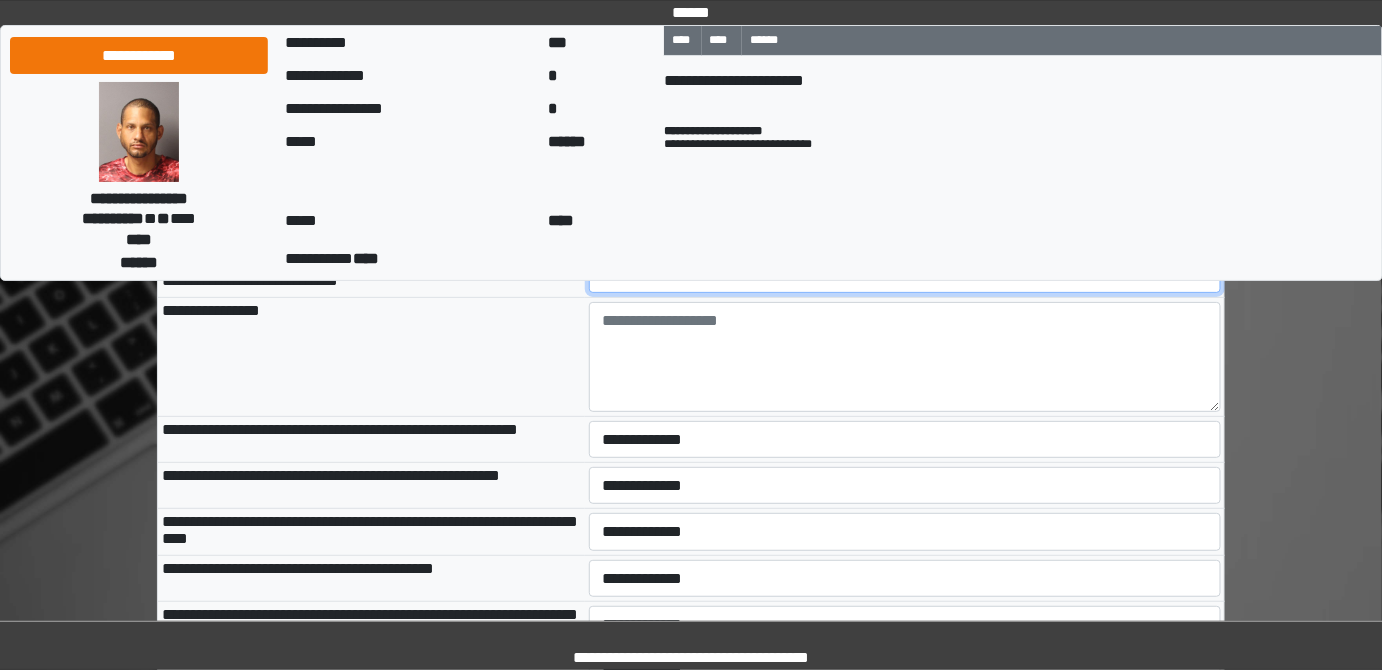 click on "**********" at bounding box center (905, 273) 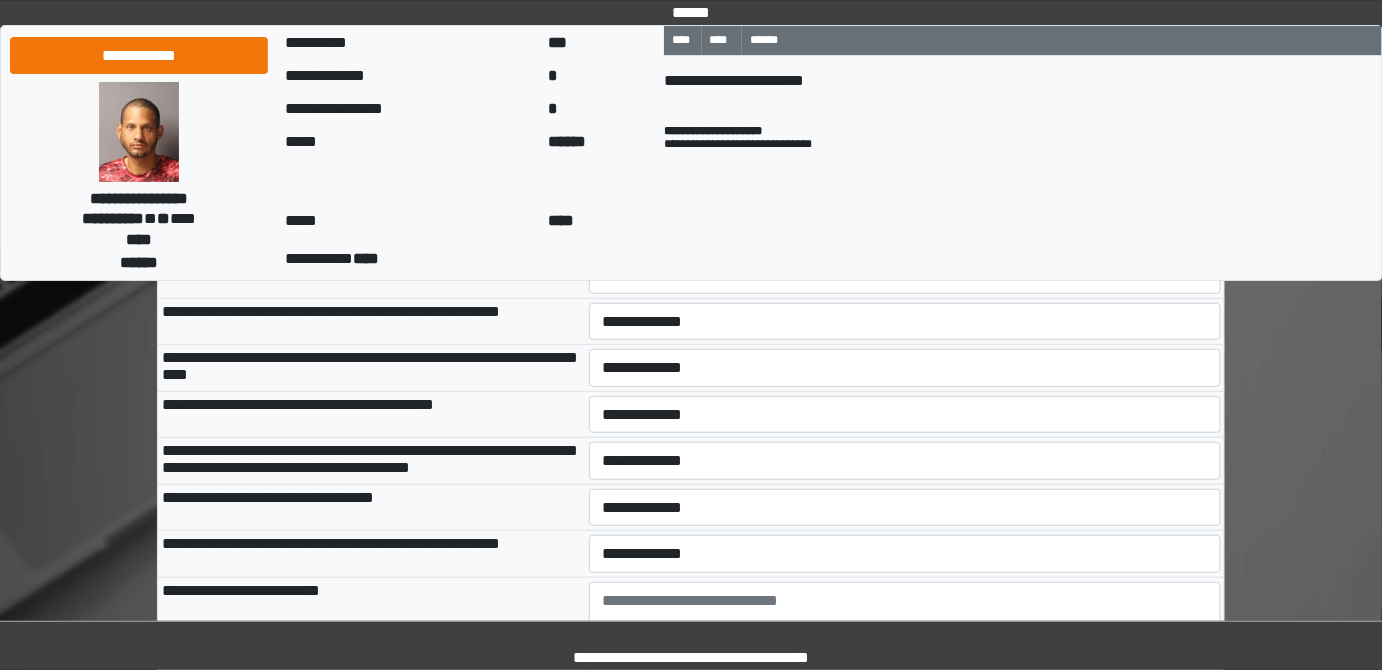 scroll, scrollTop: 2727, scrollLeft: 0, axis: vertical 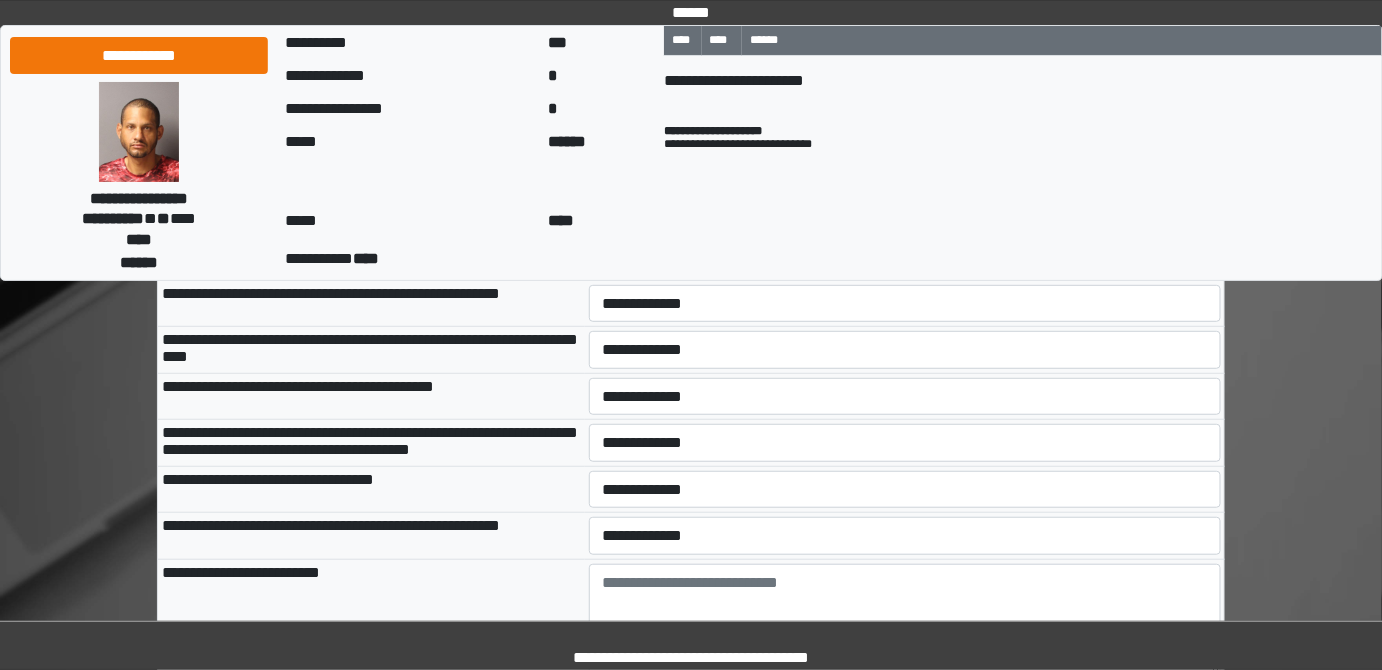 click on "**********" at bounding box center [905, 257] 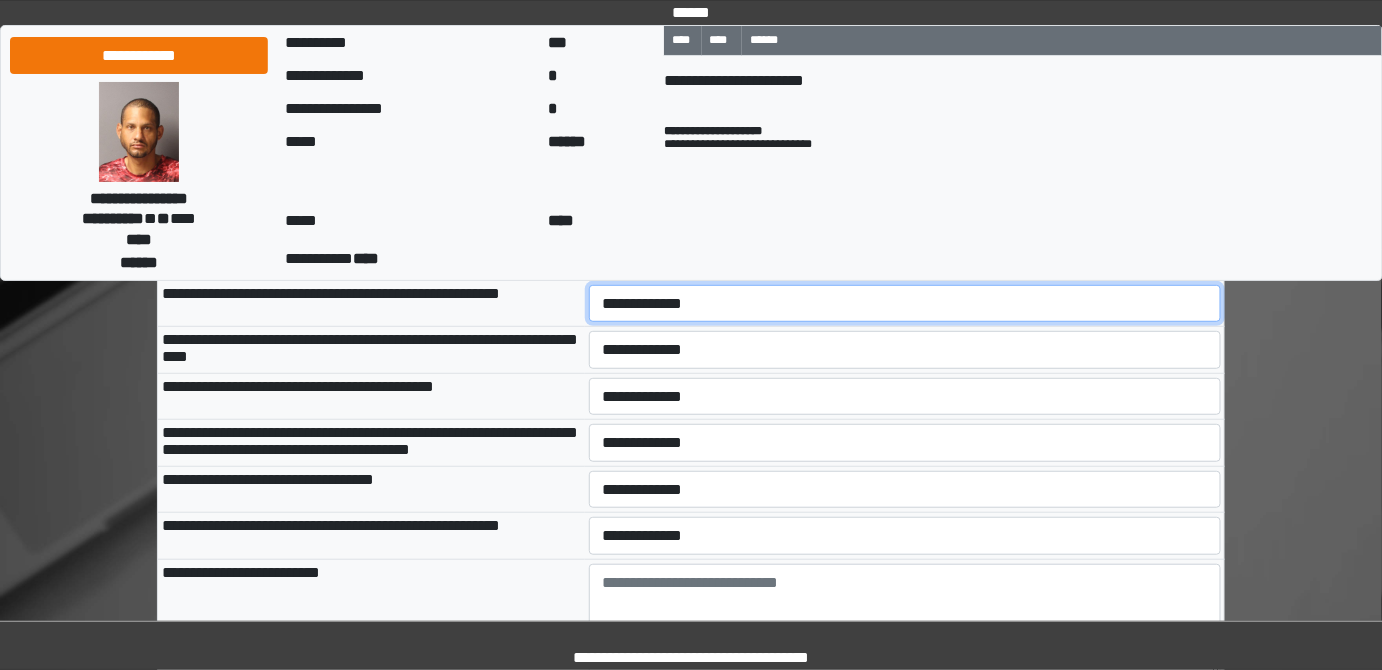click on "**********" at bounding box center [905, 303] 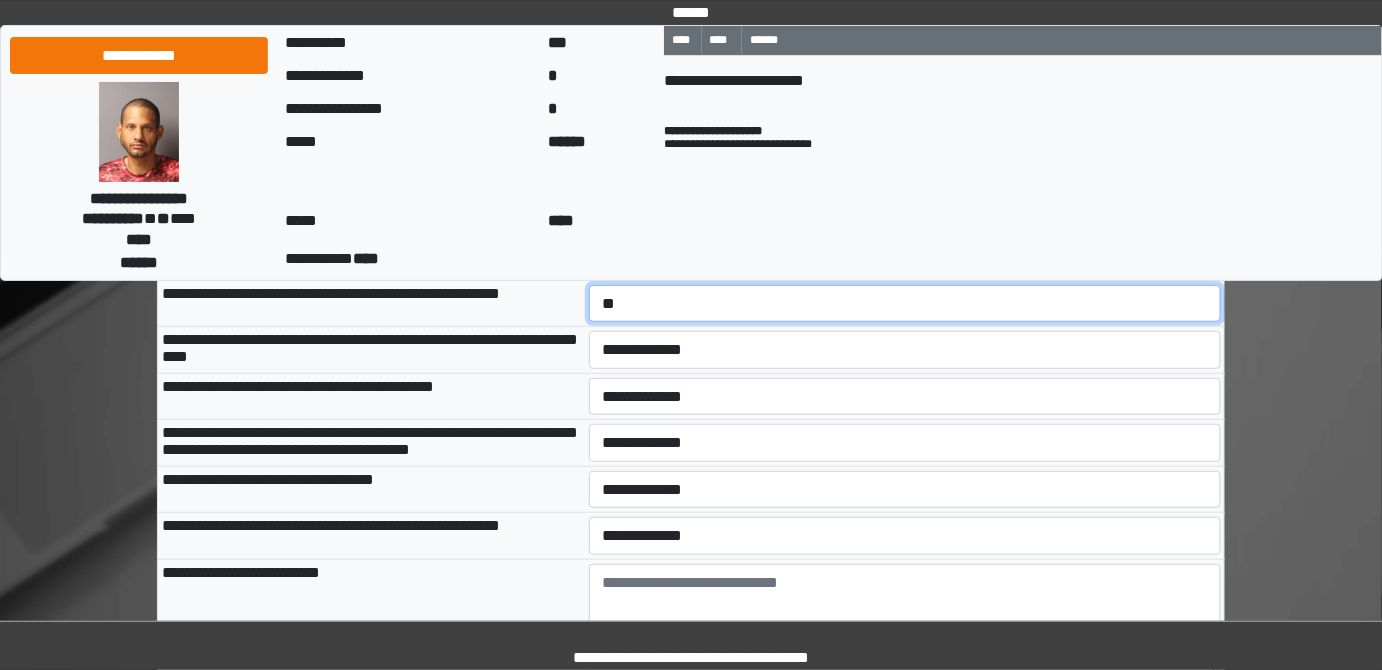 click on "**********" at bounding box center [905, 303] 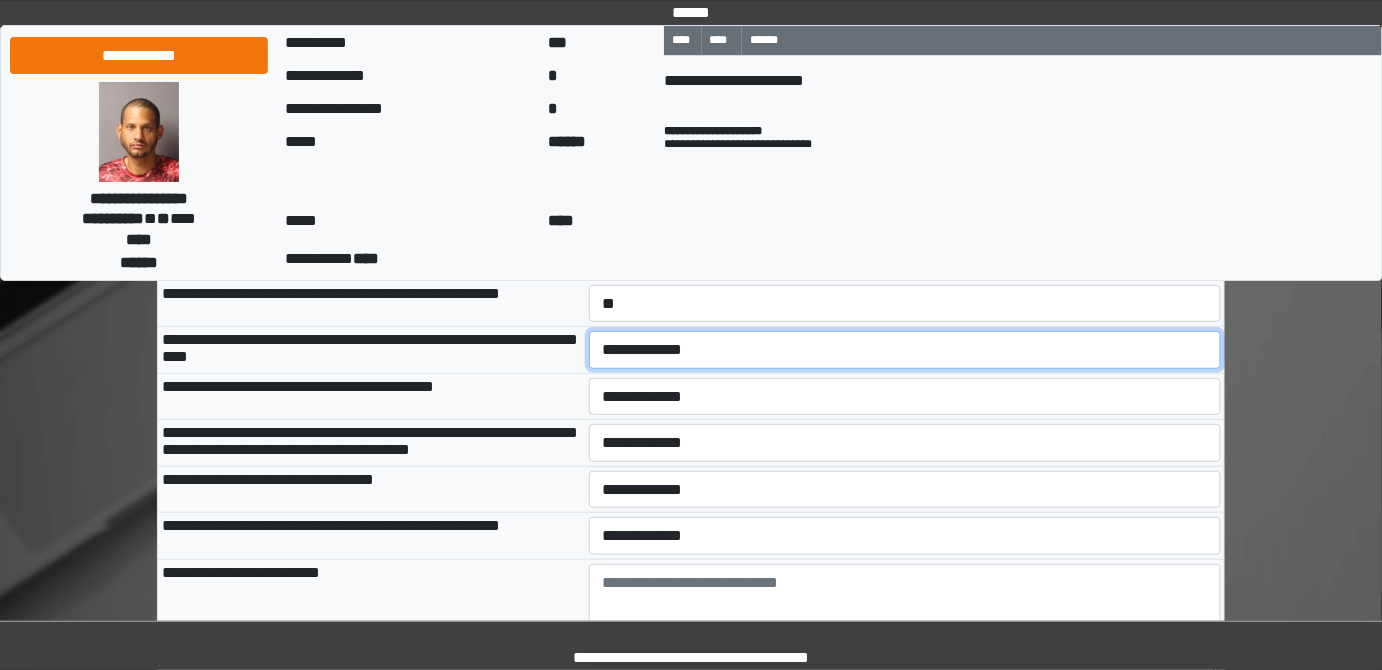 click on "**********" at bounding box center [905, 349] 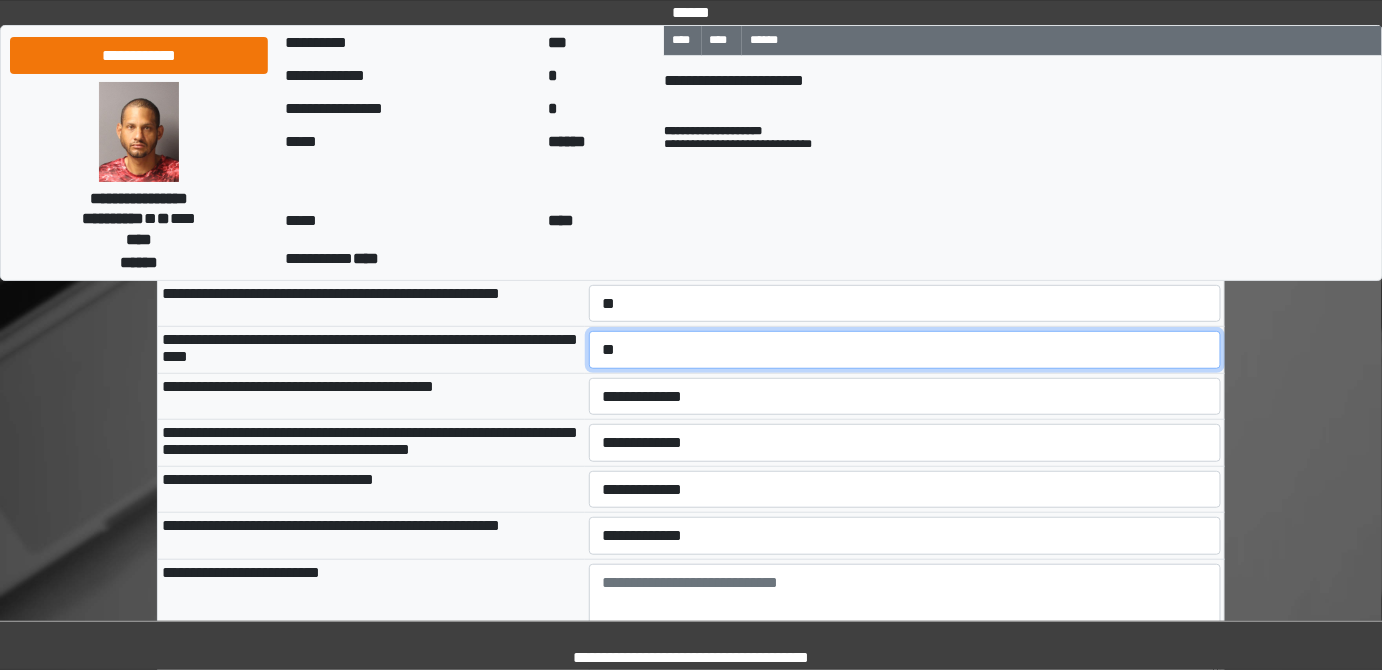 click on "**********" at bounding box center [905, 349] 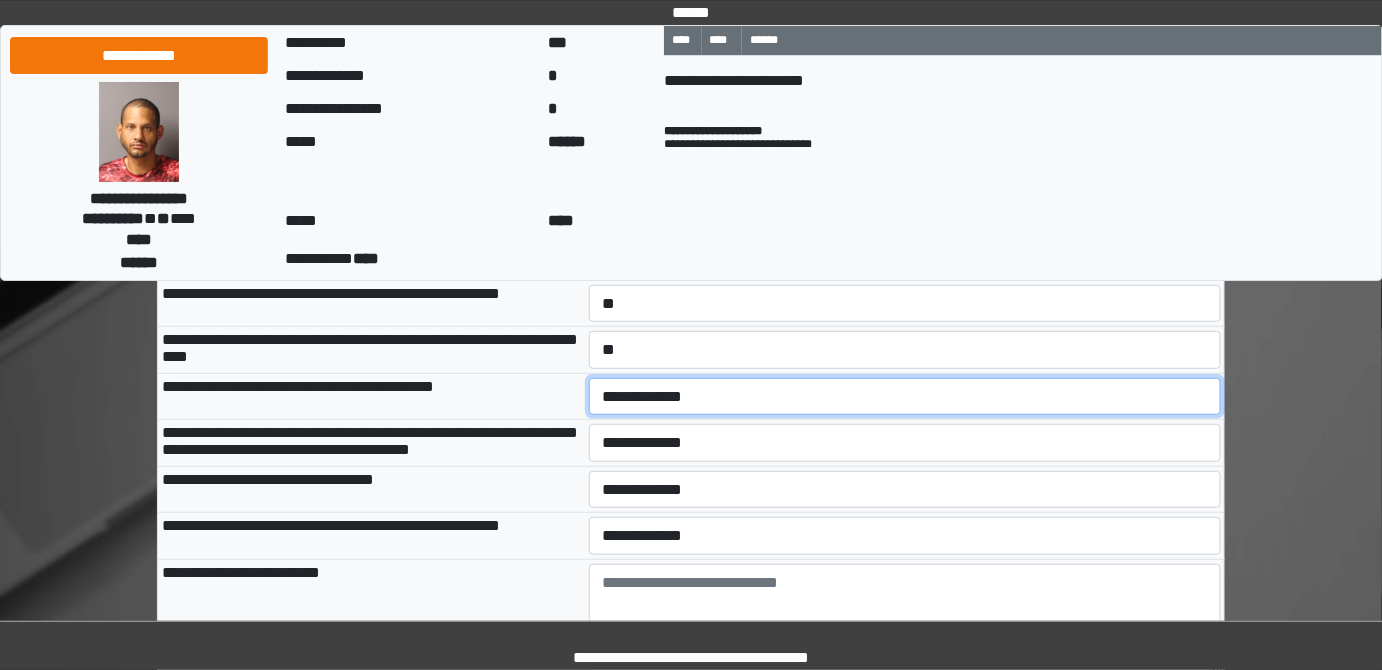 click on "**********" at bounding box center (905, 396) 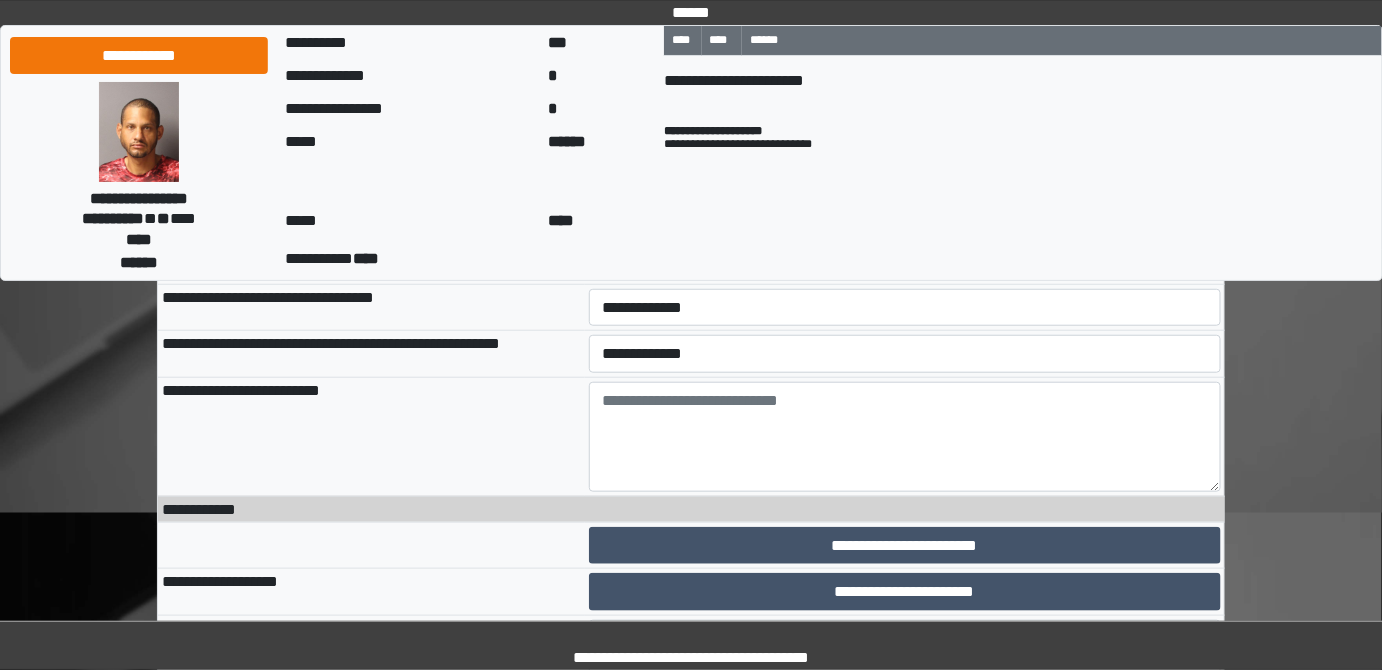scroll, scrollTop: 3000, scrollLeft: 0, axis: vertical 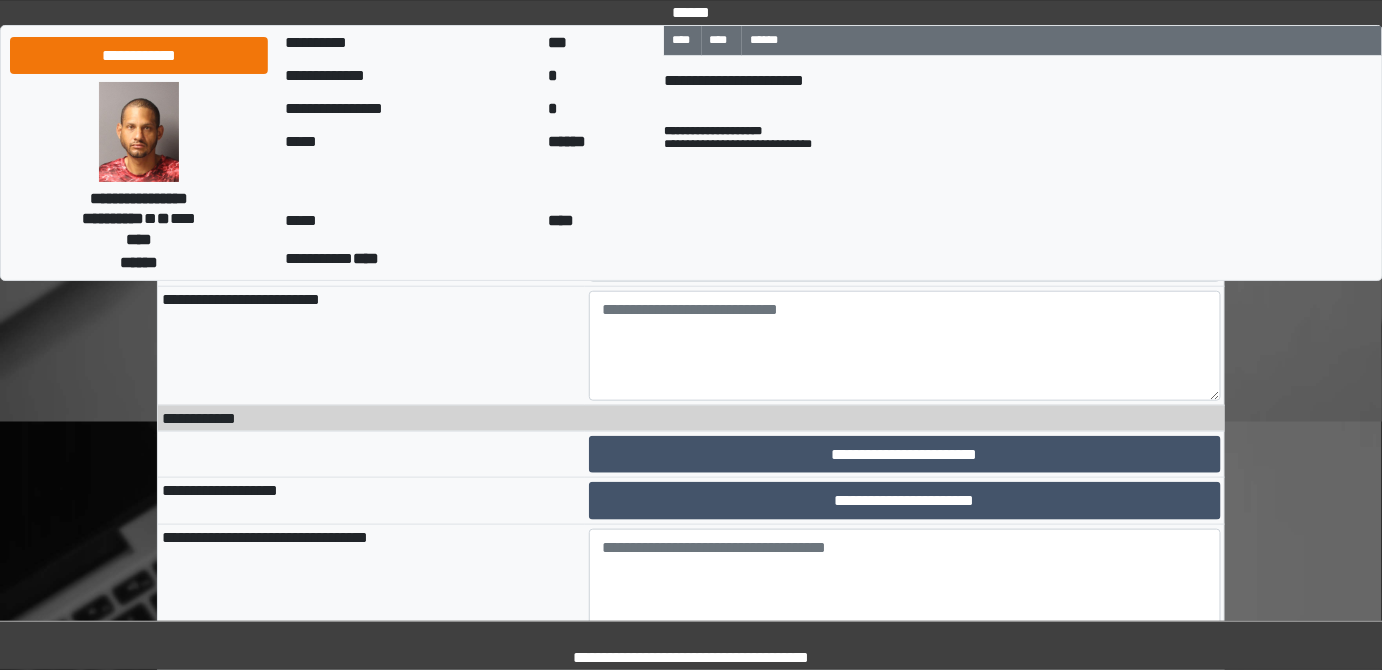 click on "**********" at bounding box center [905, 169] 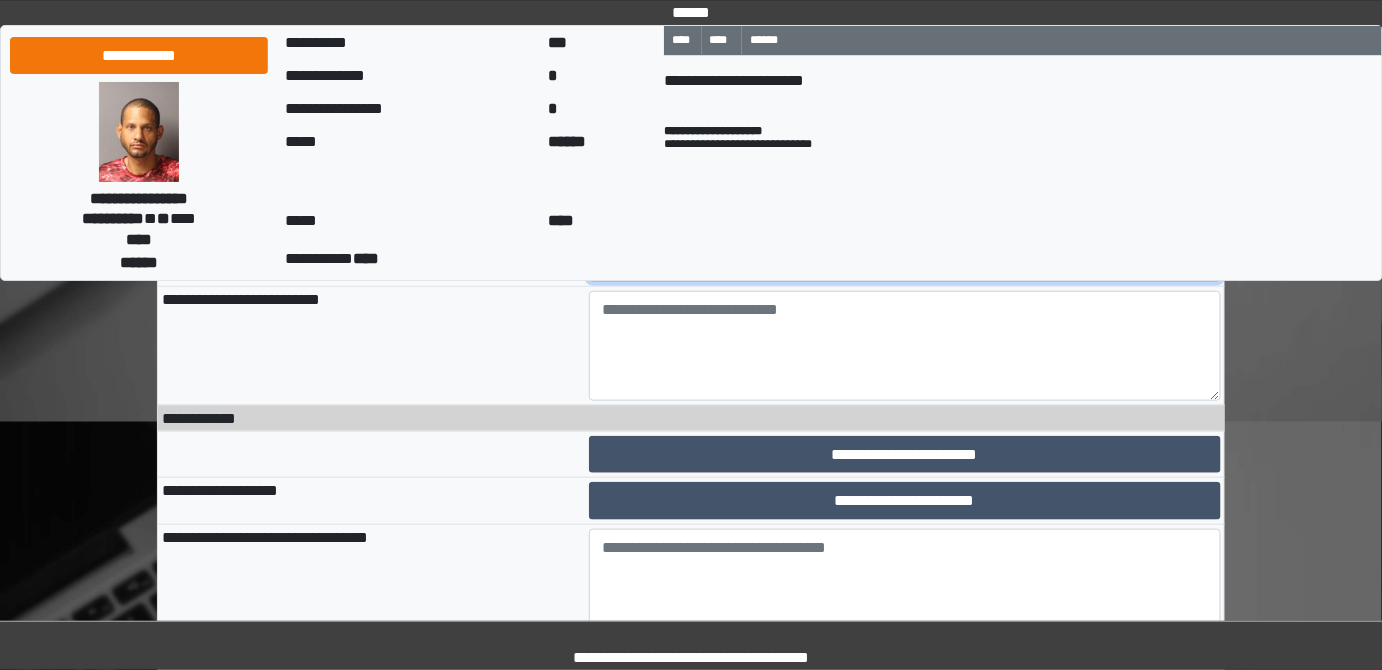 select on "*" 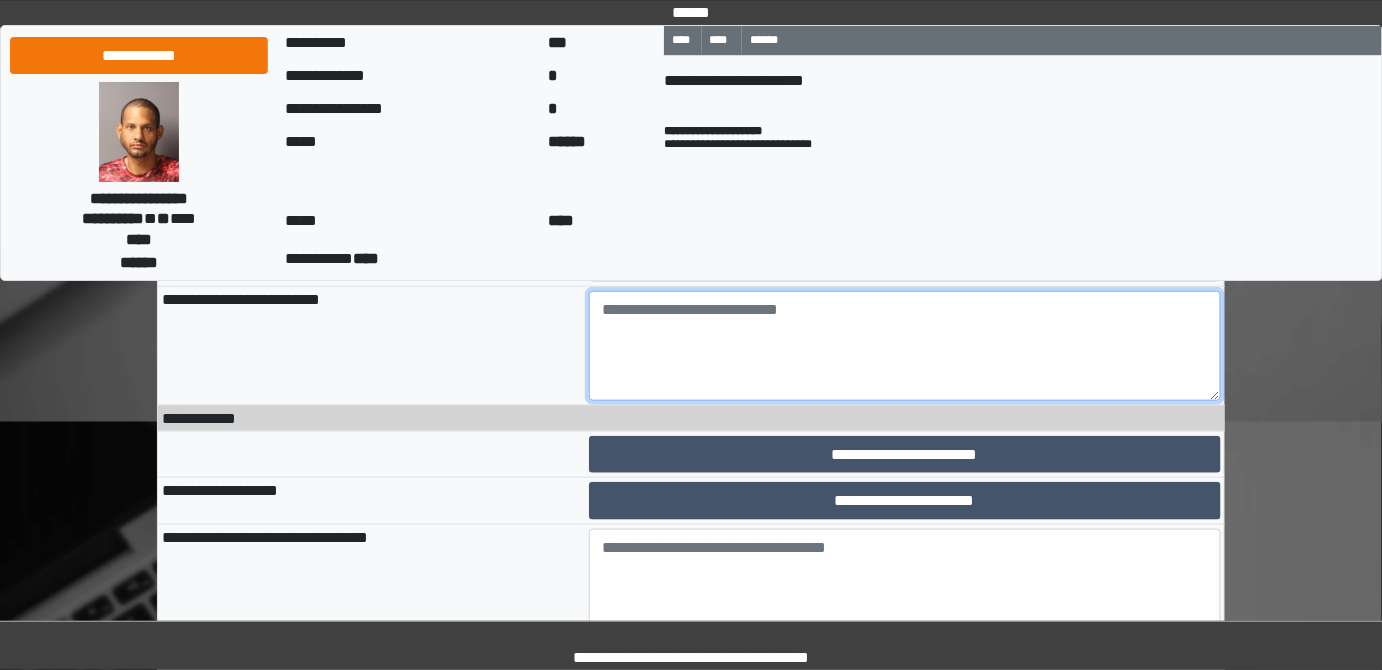 click at bounding box center [905, 346] 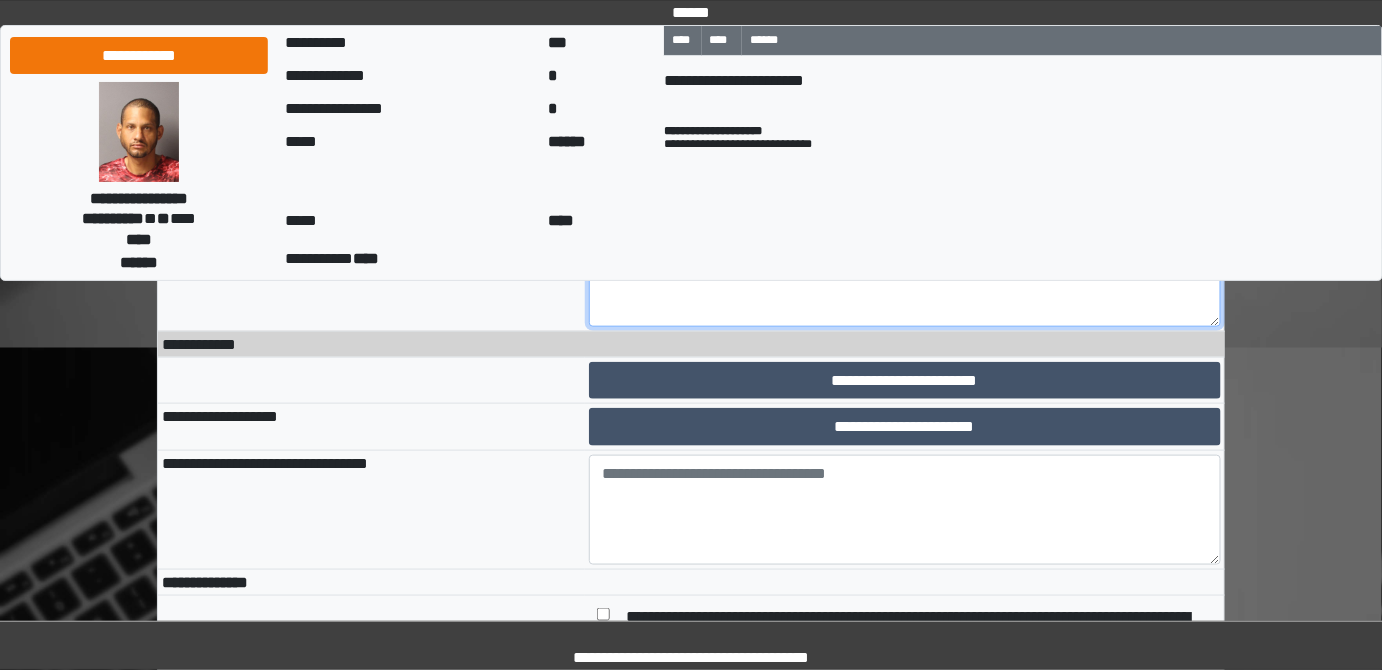 scroll, scrollTop: 3181, scrollLeft: 0, axis: vertical 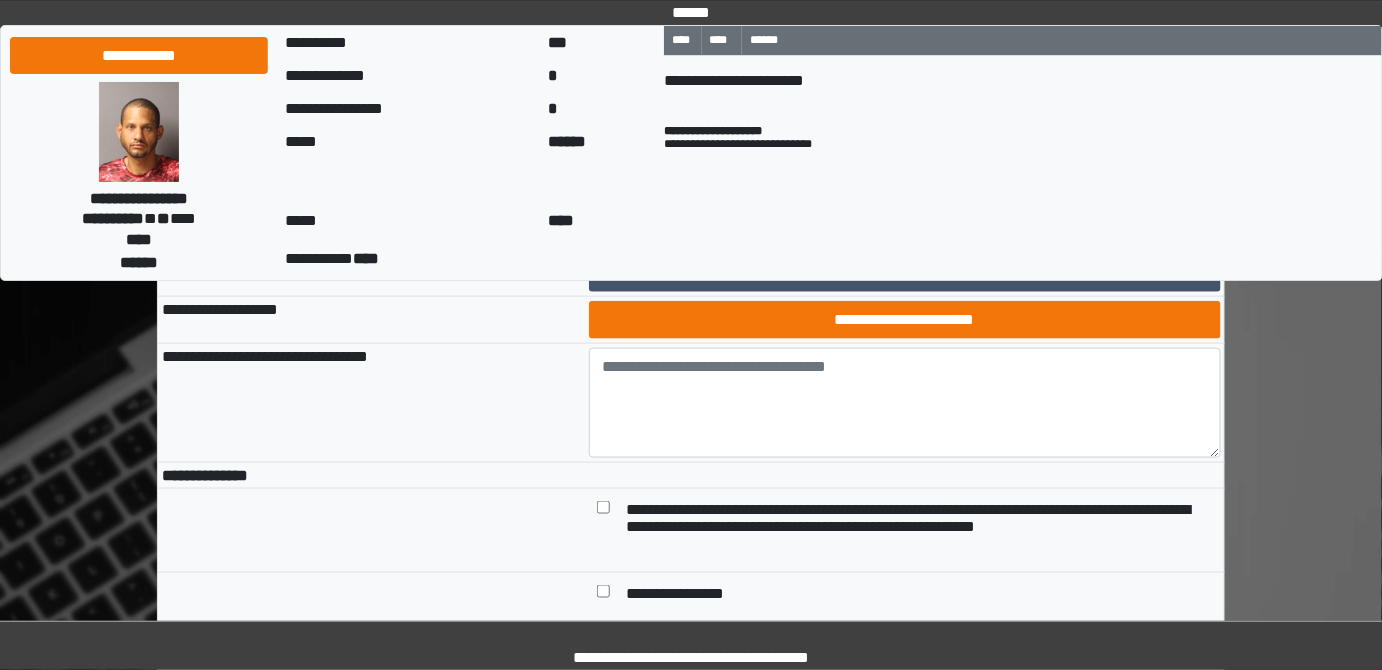 type on "***" 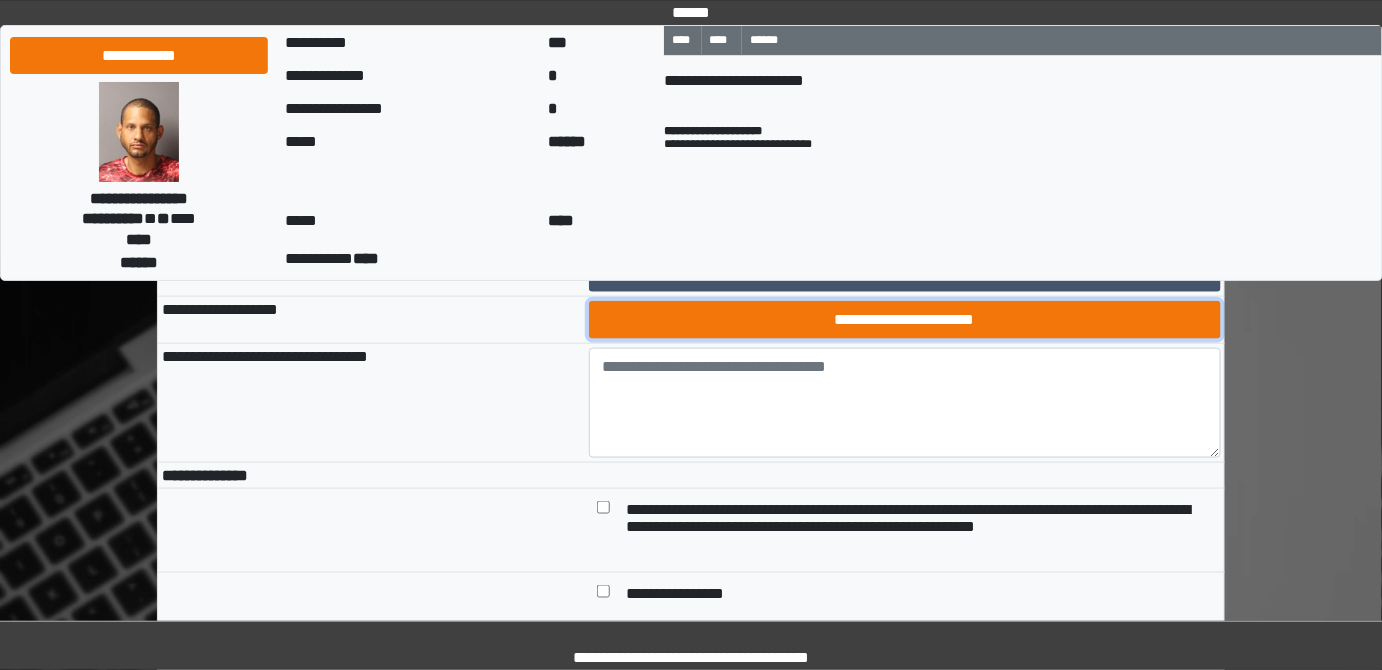 click on "**********" at bounding box center [905, 319] 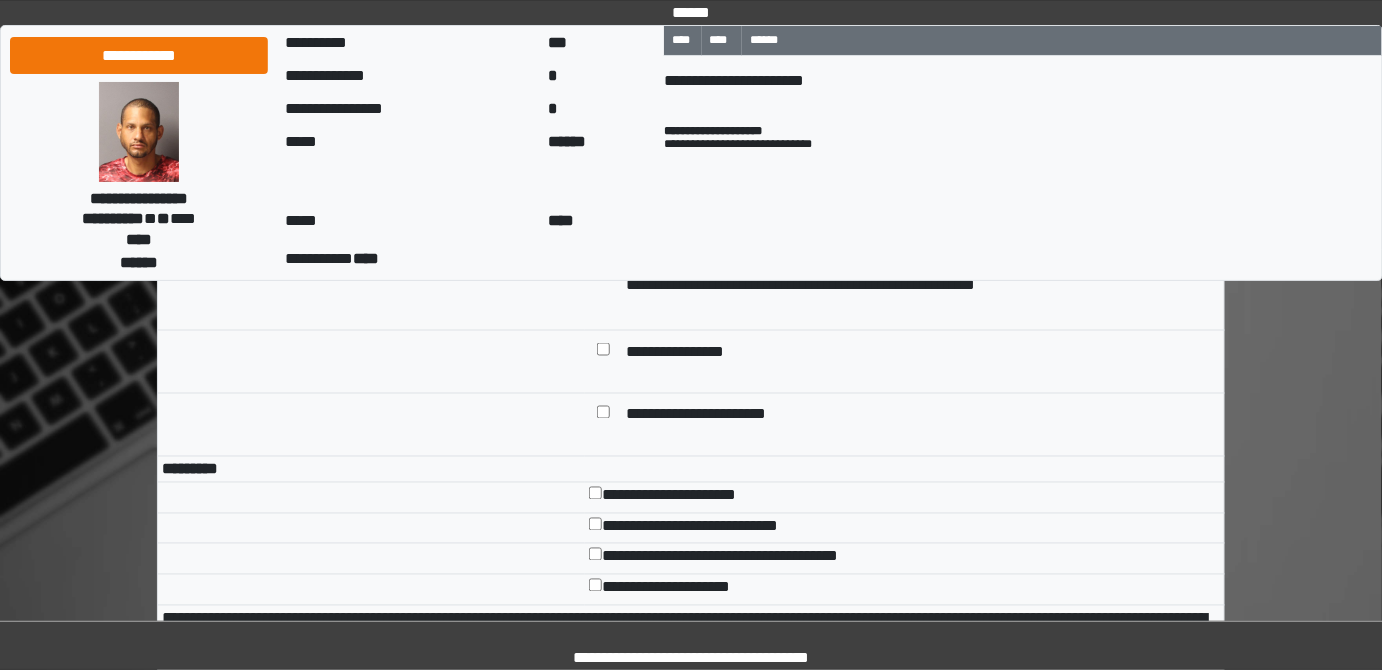 scroll, scrollTop: 3454, scrollLeft: 0, axis: vertical 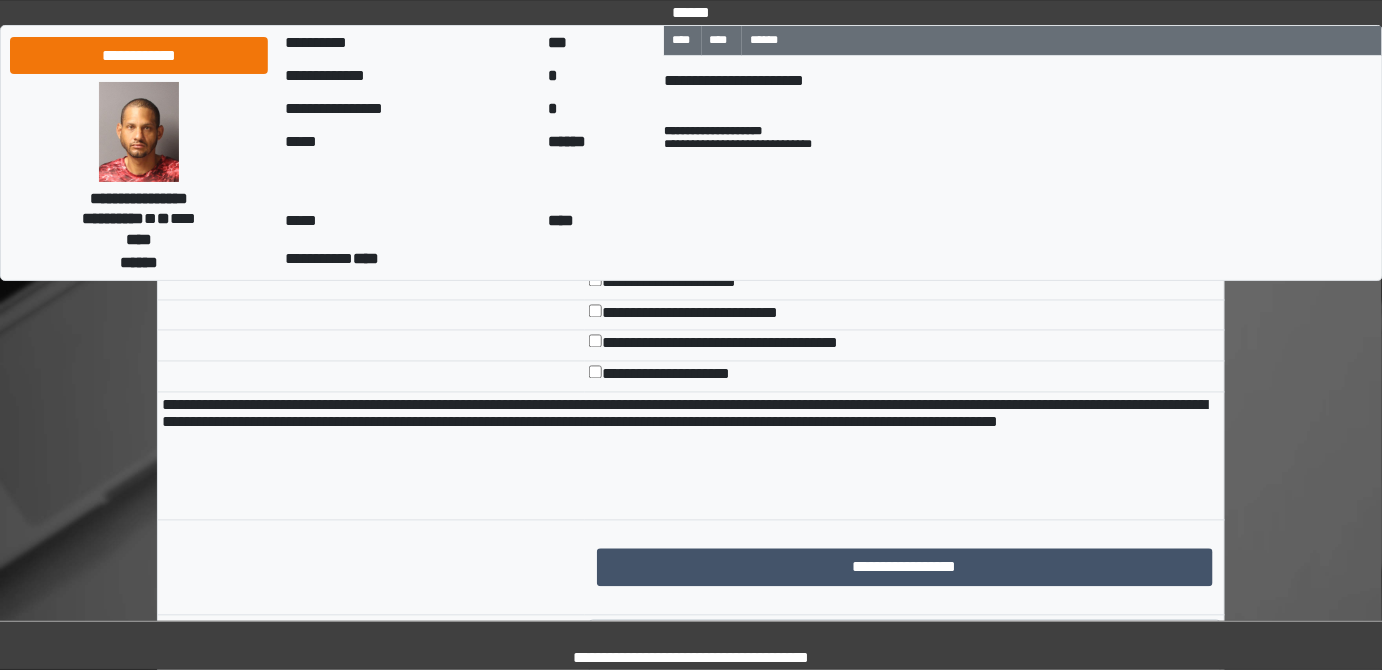 click on "**********" at bounding box center [757, 346] 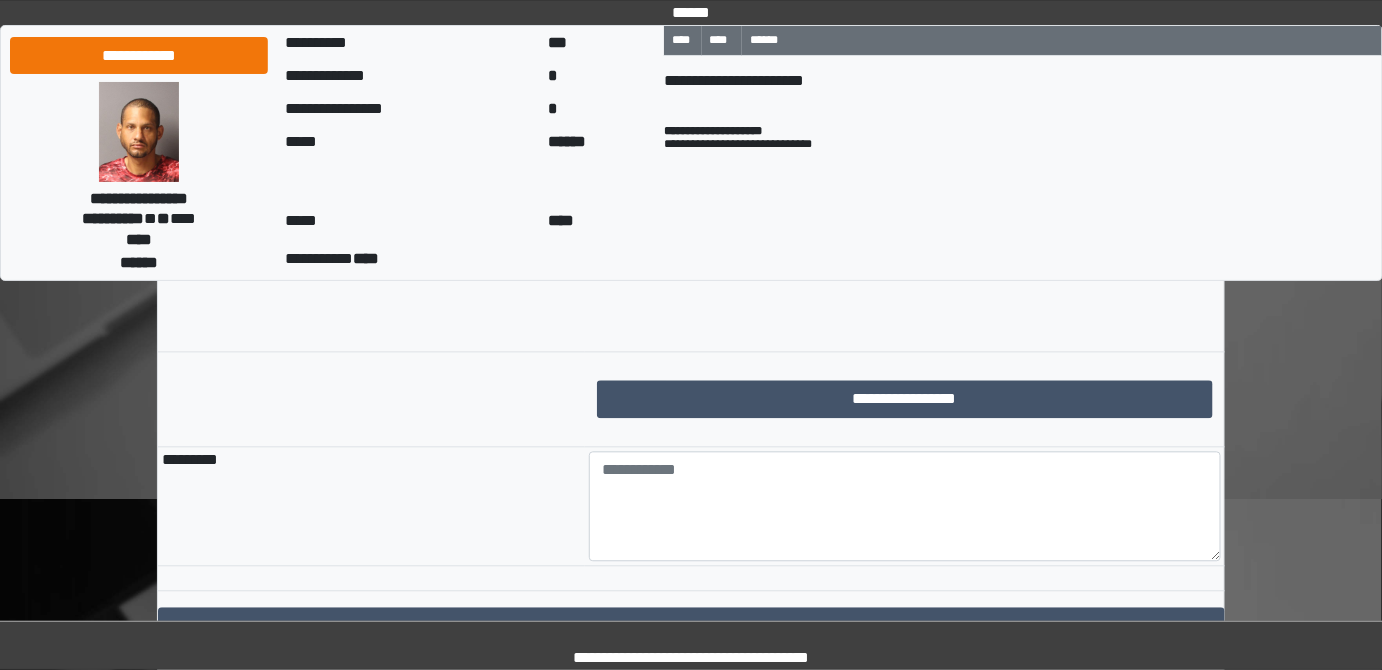 scroll, scrollTop: 3909, scrollLeft: 0, axis: vertical 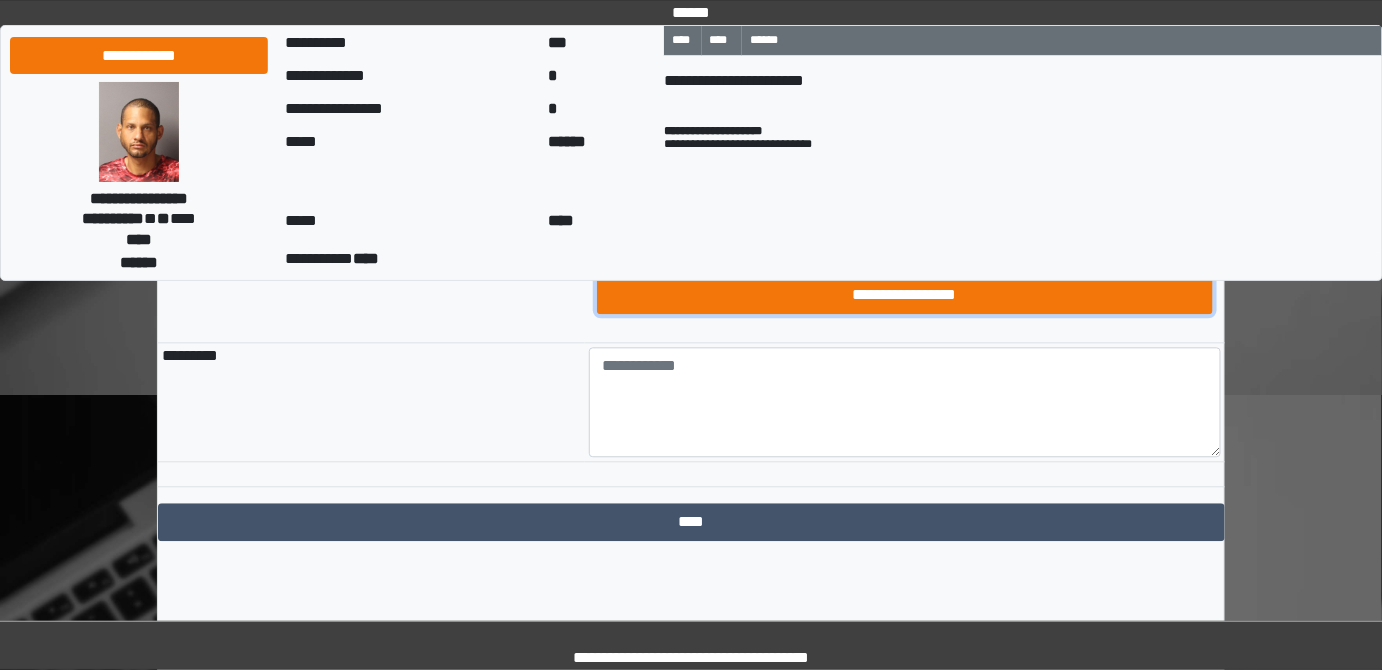 click on "**********" at bounding box center [905, 294] 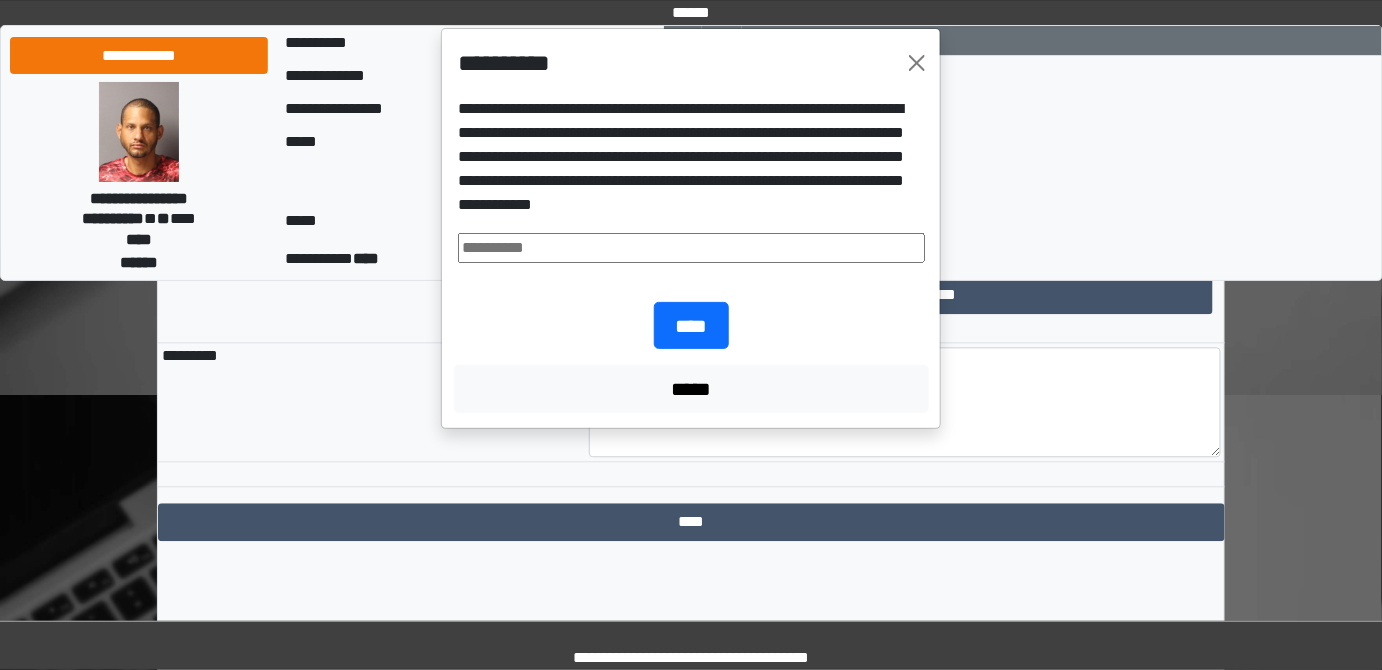 click at bounding box center [691, 248] 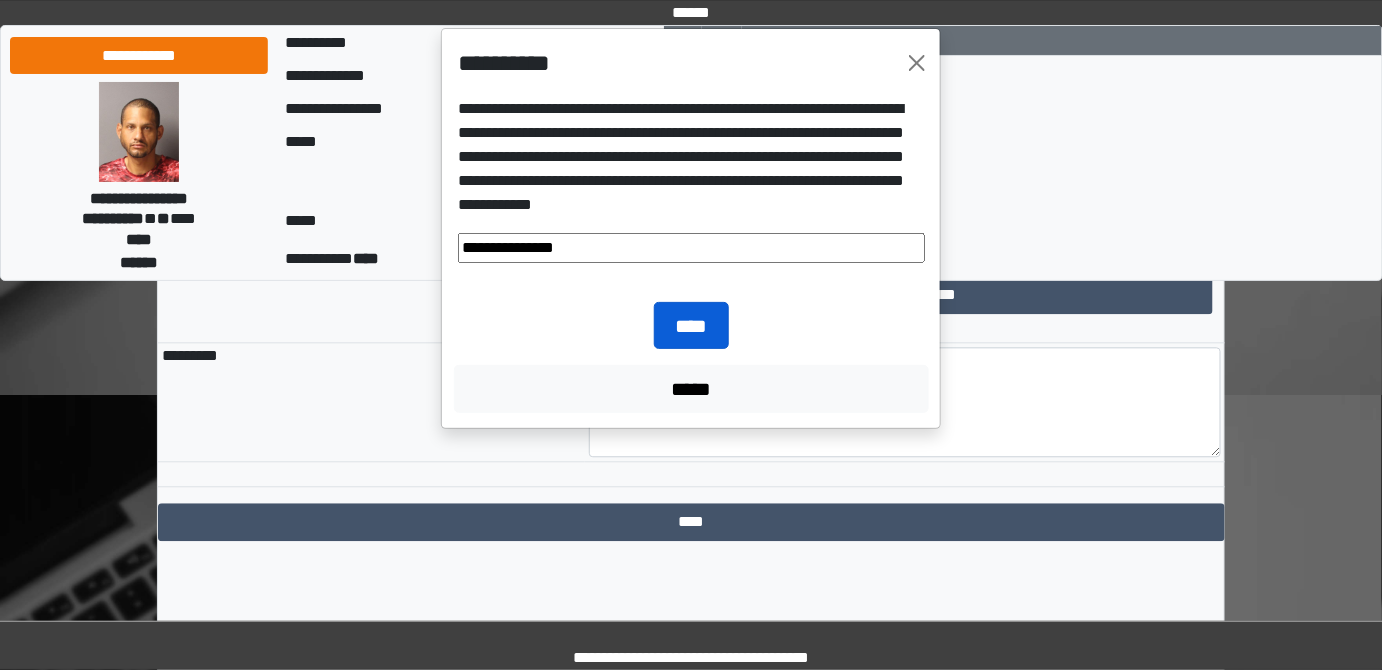 type on "**********" 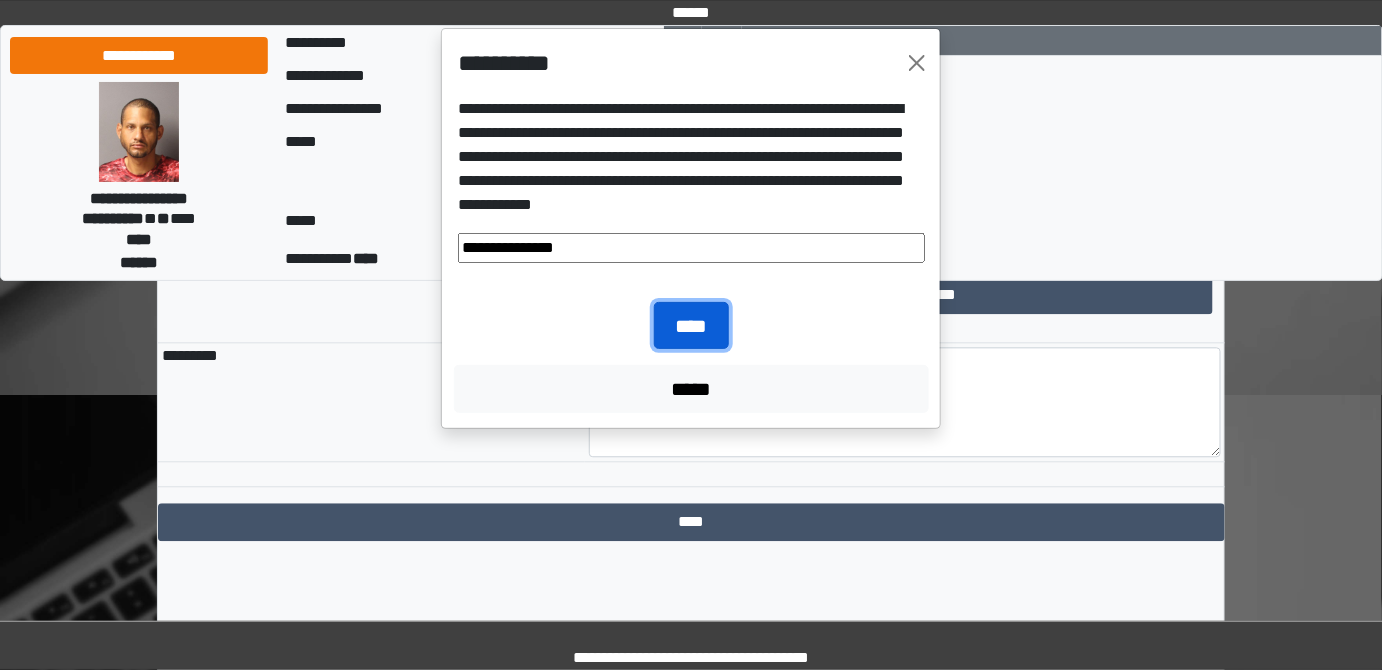 click on "****" at bounding box center [691, 325] 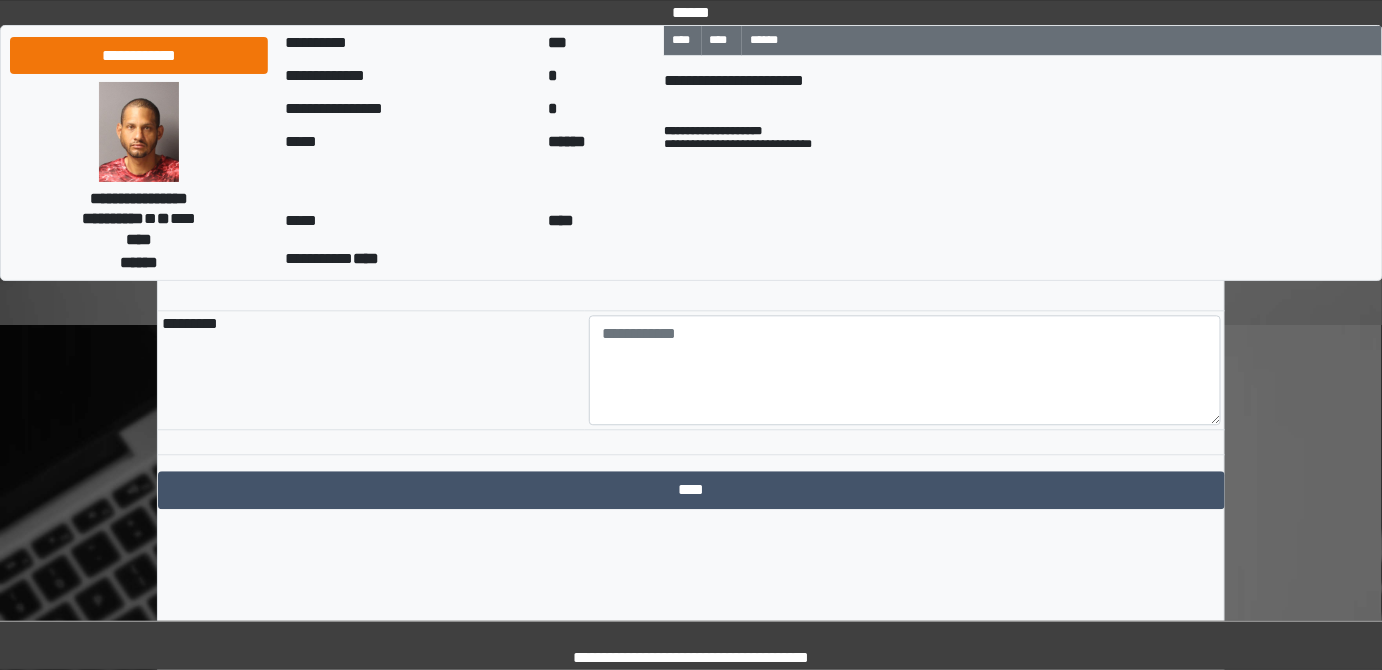 scroll, scrollTop: 4090, scrollLeft: 0, axis: vertical 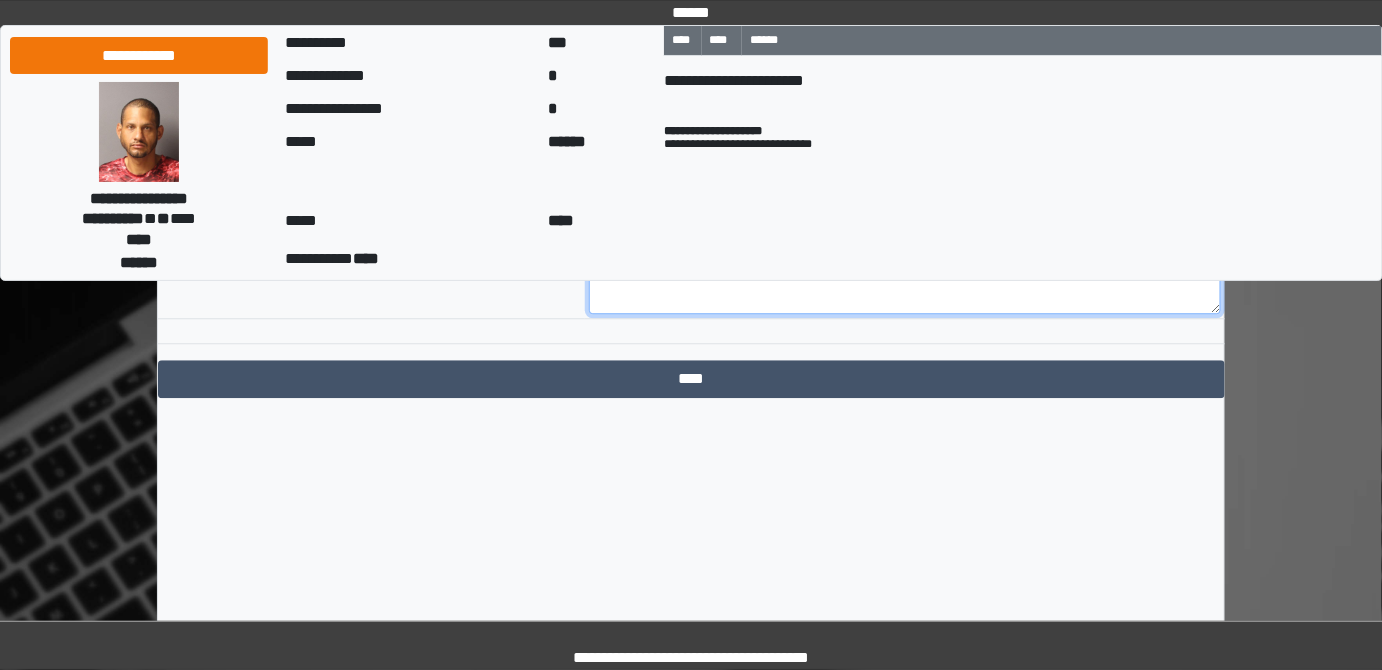 click at bounding box center (905, 259) 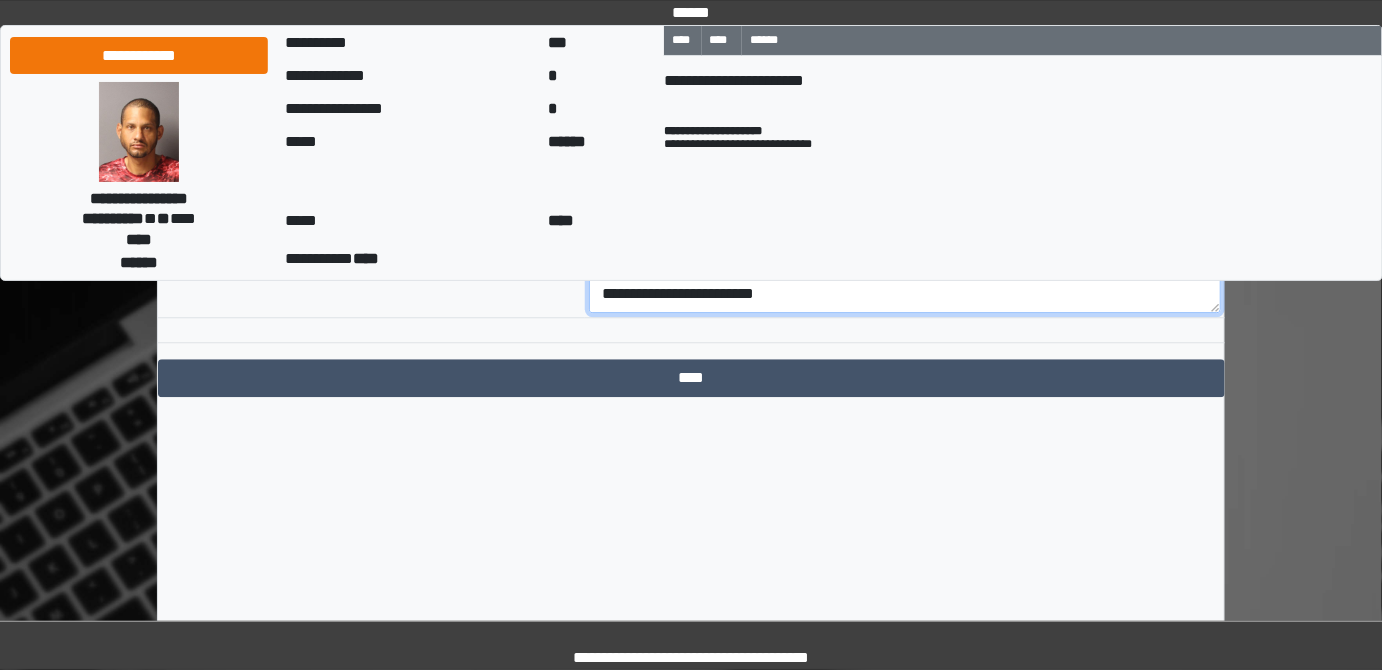 scroll, scrollTop: 72, scrollLeft: 0, axis: vertical 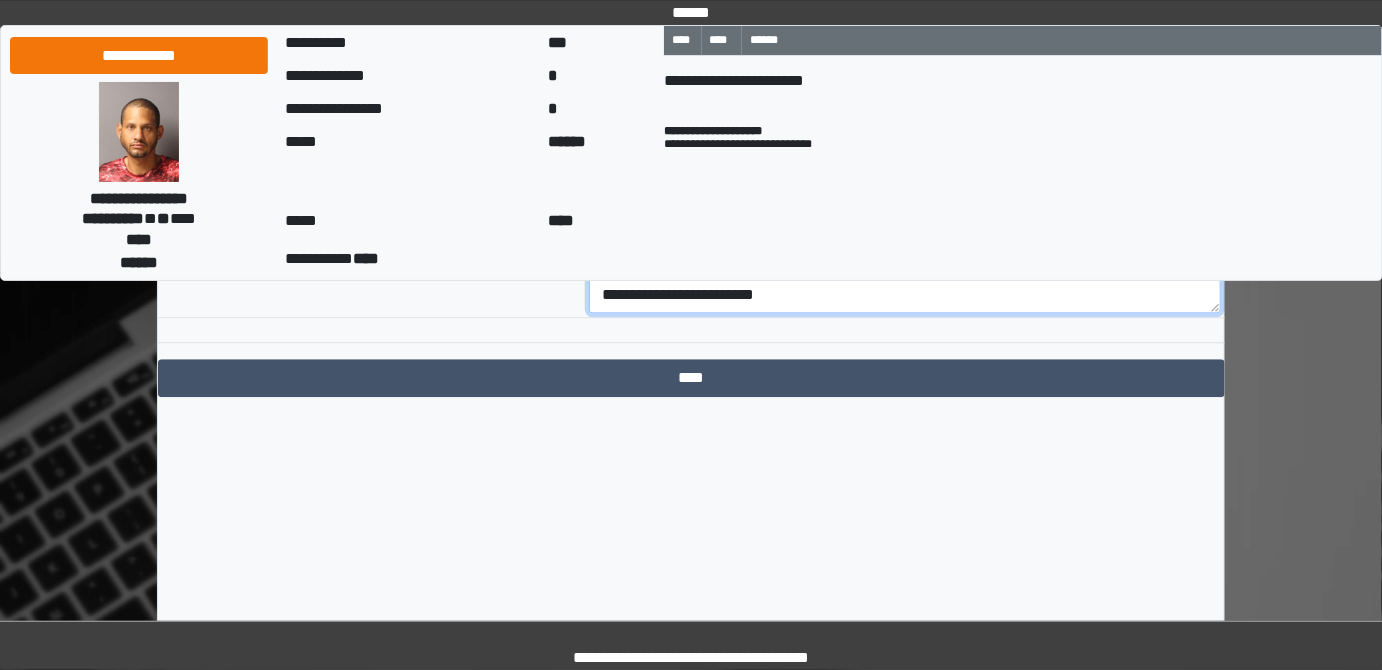 click on "**********" at bounding box center (905, 258) 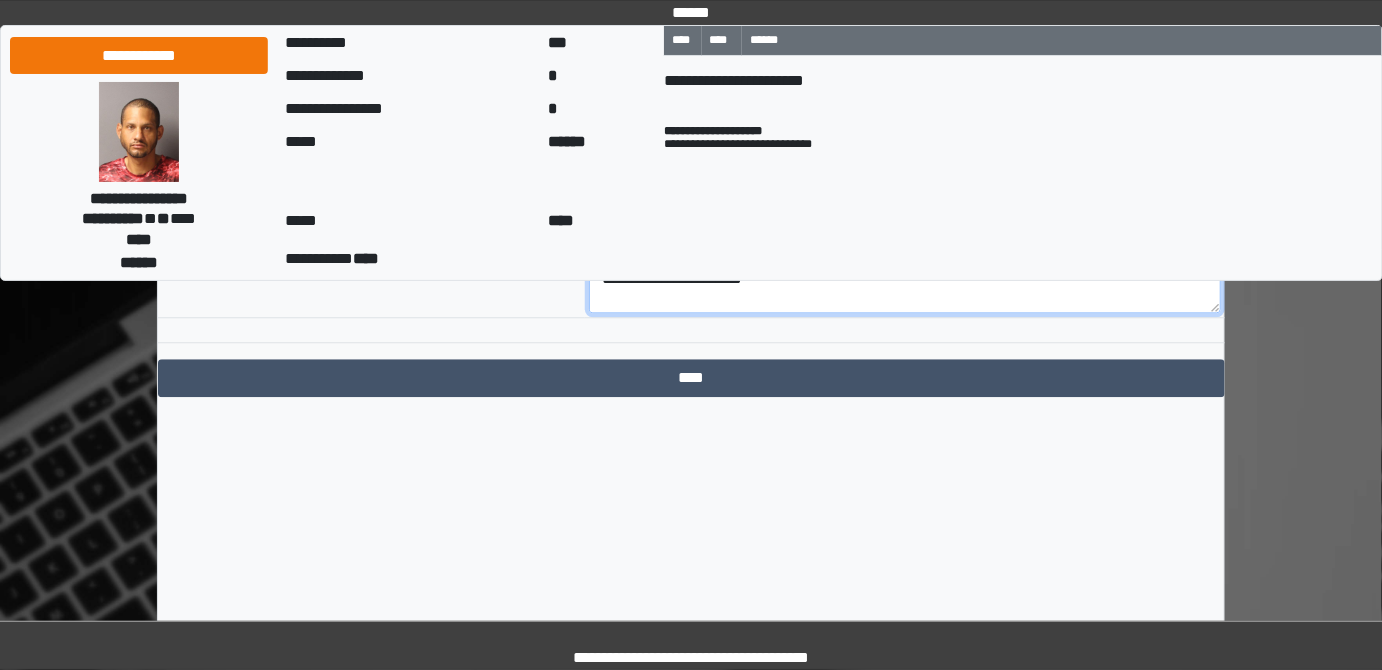 scroll, scrollTop: 0, scrollLeft: 0, axis: both 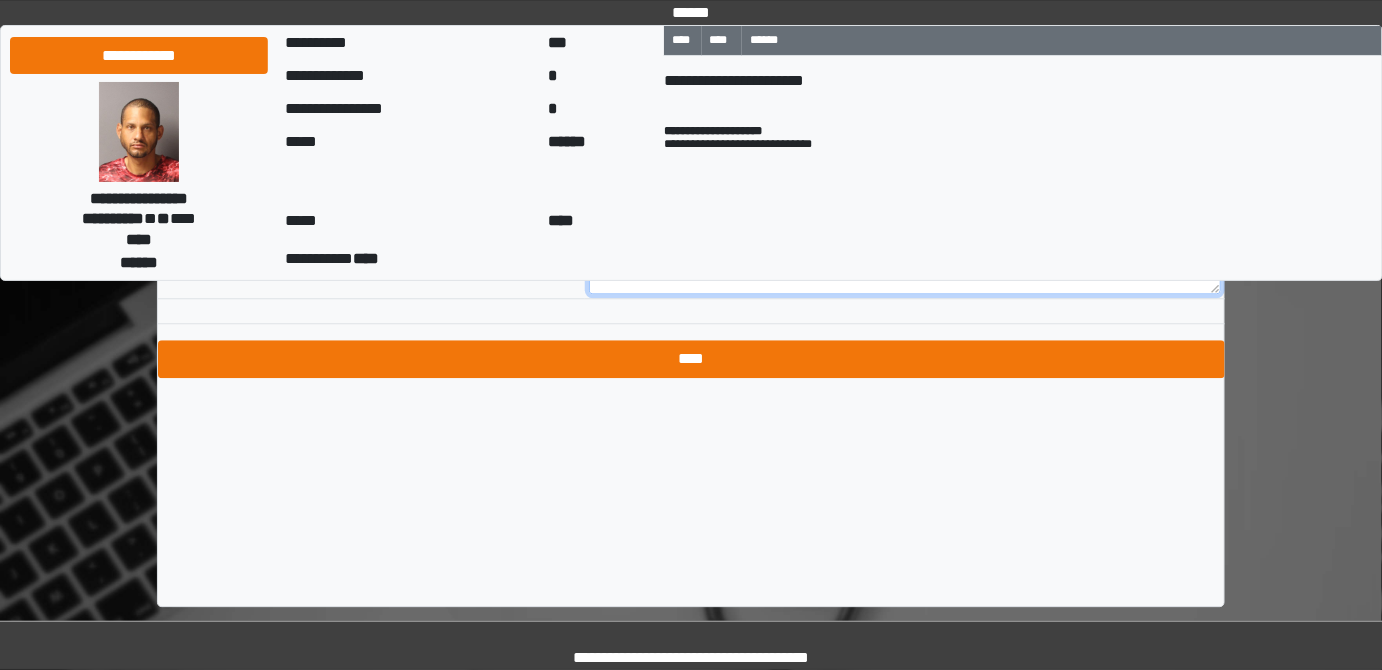 type on "**********" 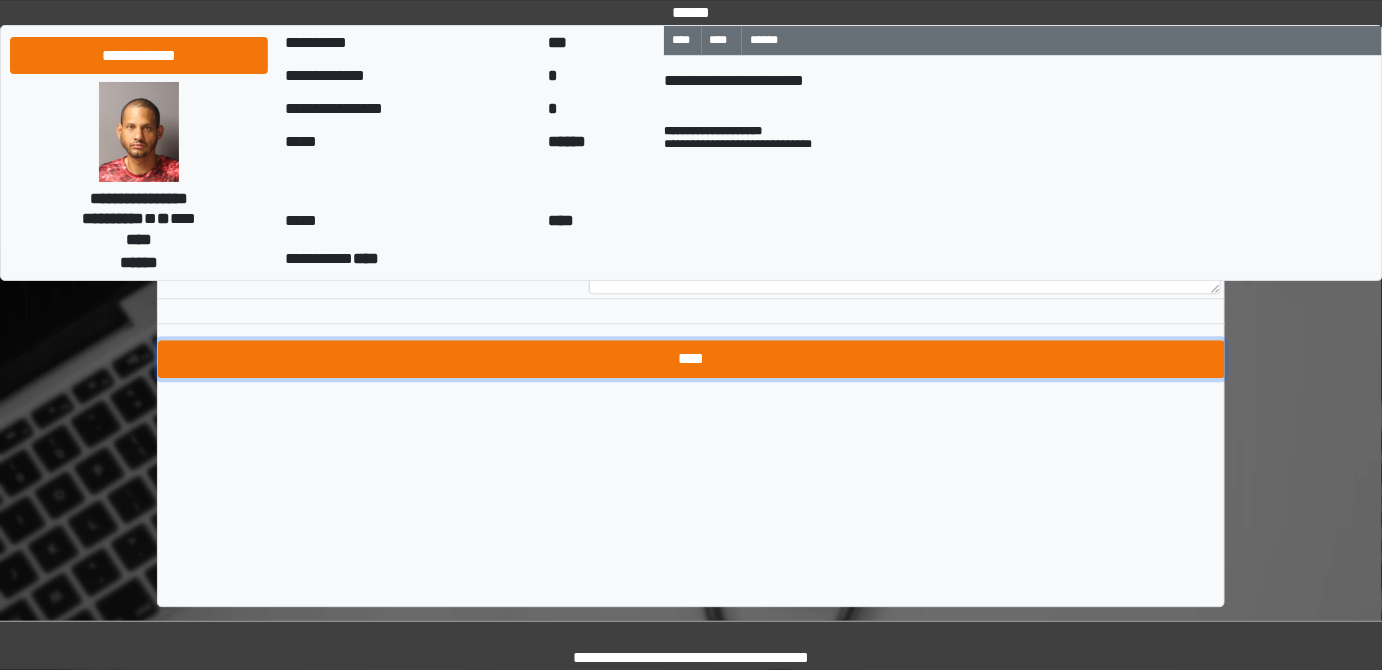 click on "****" at bounding box center (691, 359) 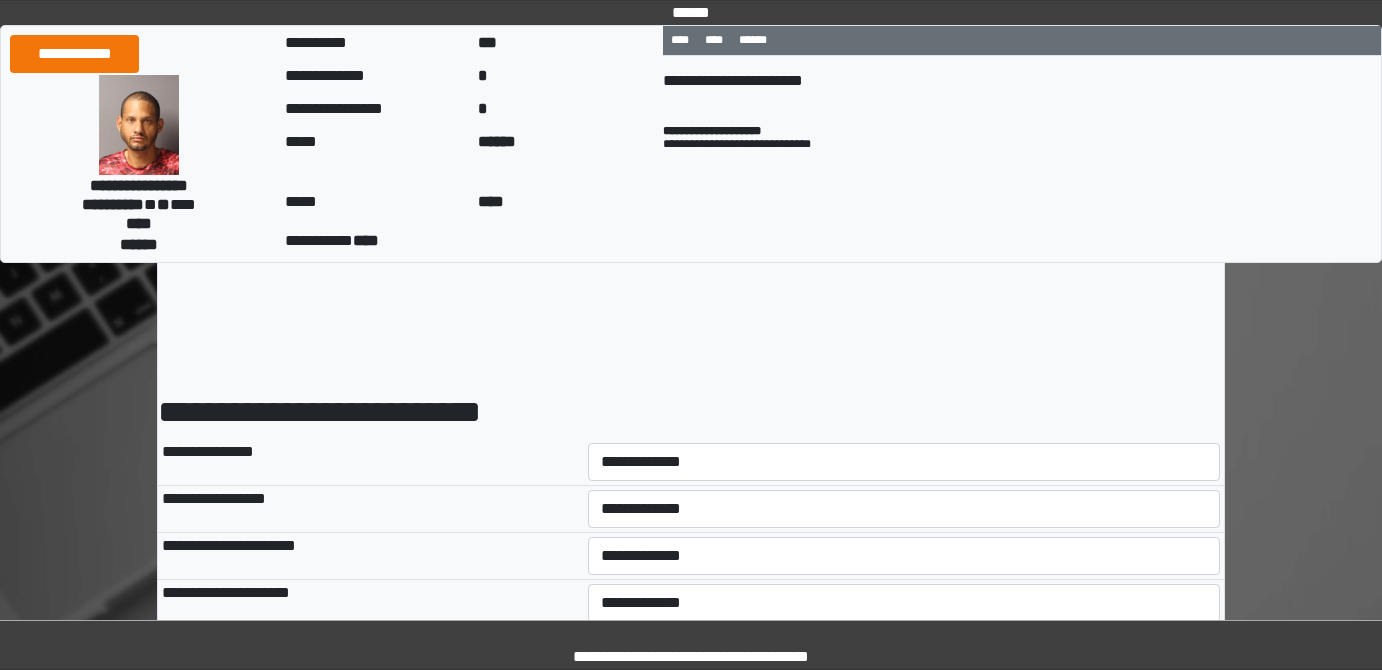 scroll, scrollTop: 0, scrollLeft: 0, axis: both 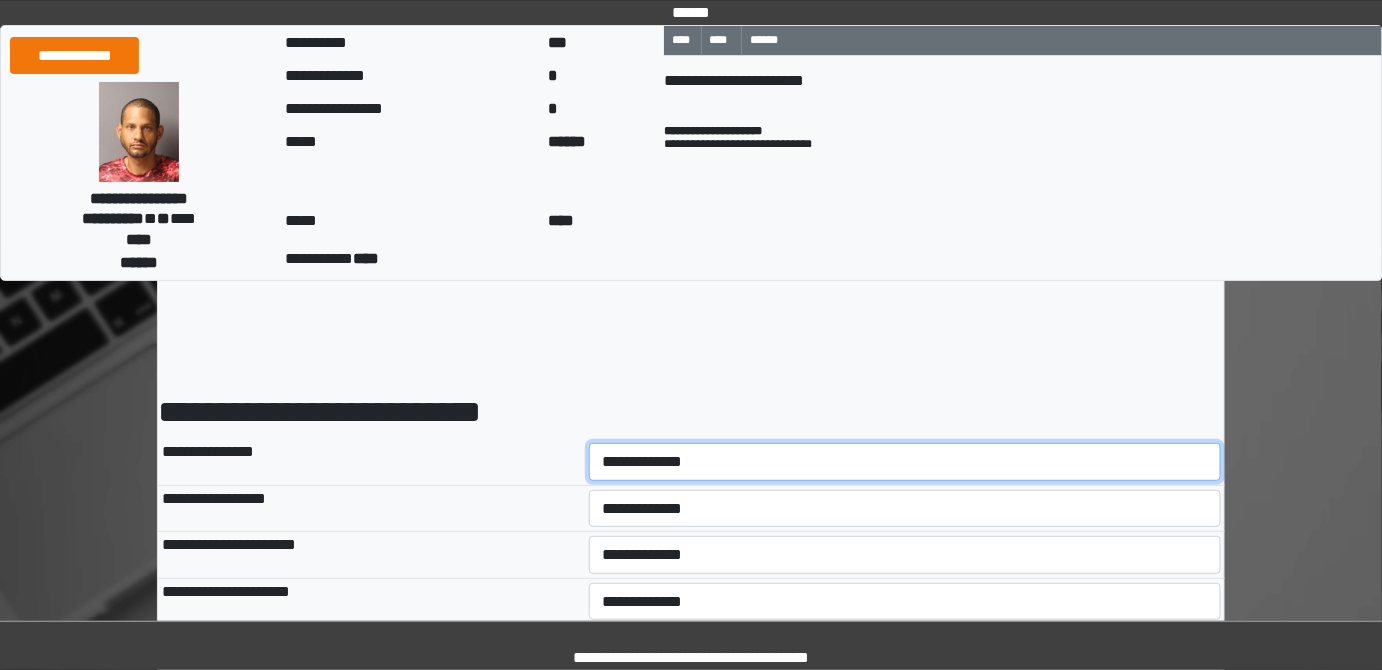 click on "**********" at bounding box center (905, 461) 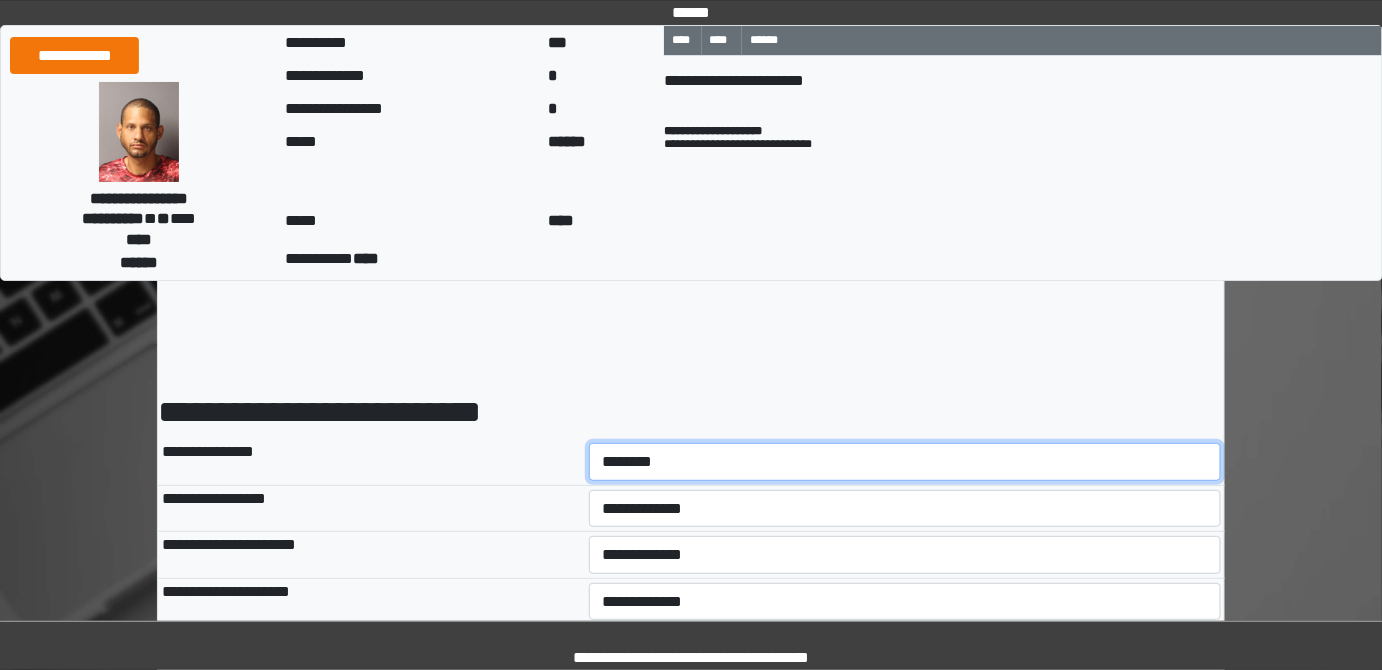 click on "**********" at bounding box center (905, 461) 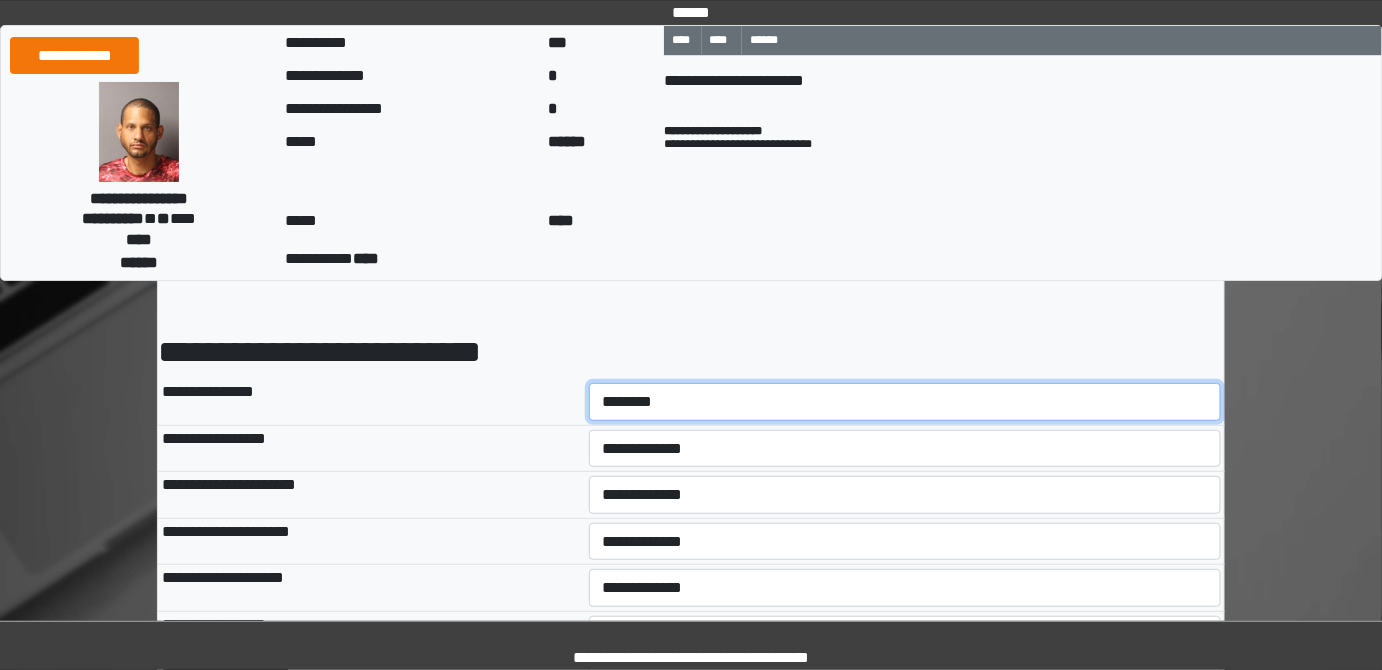 scroll, scrollTop: 90, scrollLeft: 0, axis: vertical 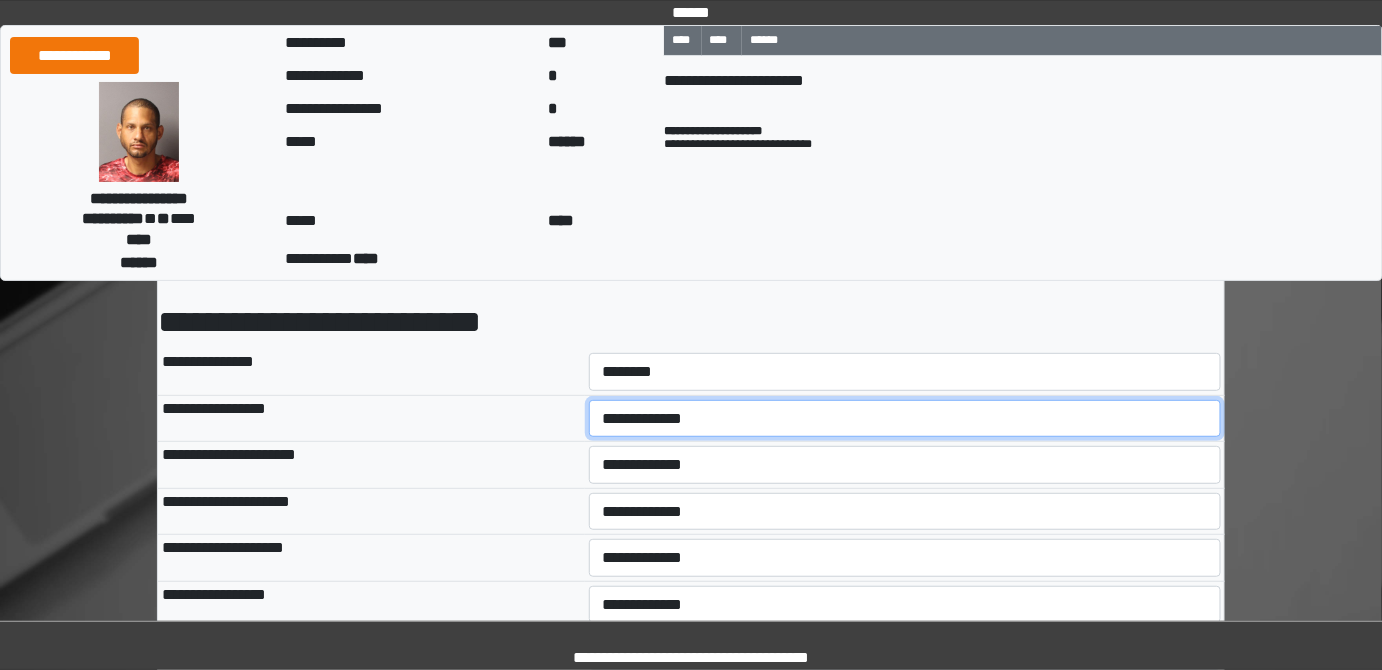 click on "**********" at bounding box center (905, 418) 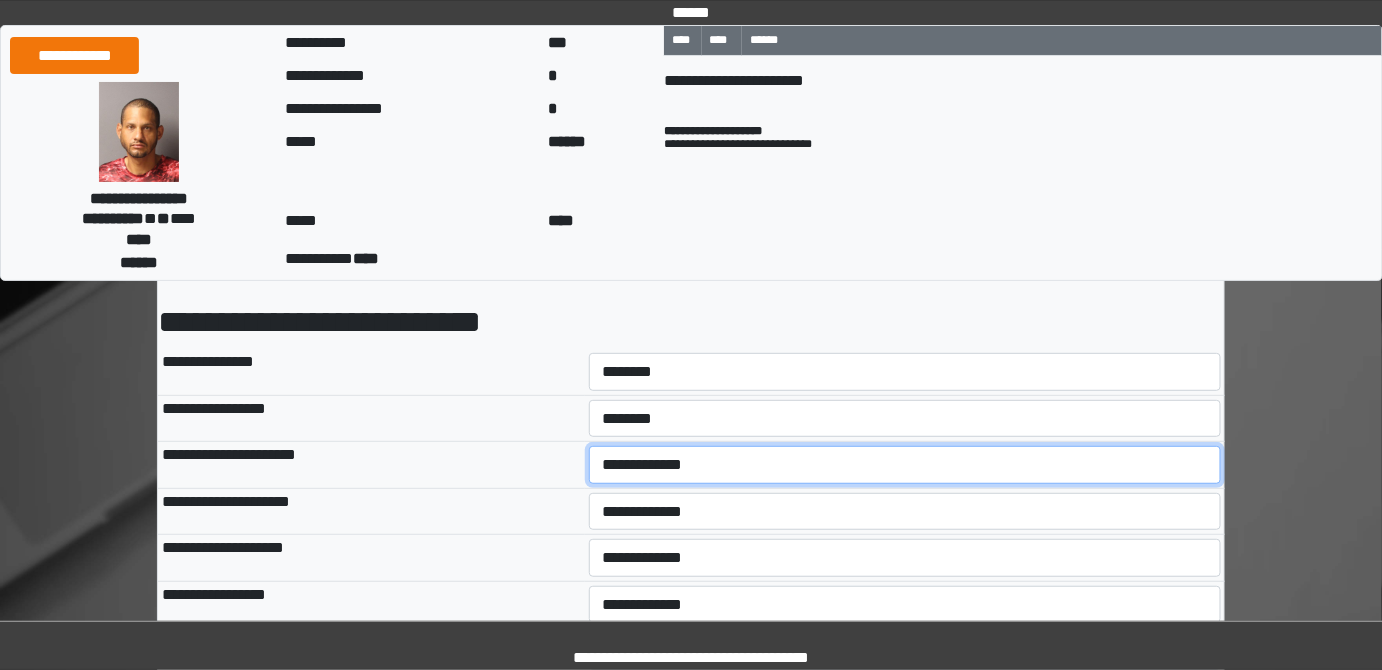 click on "**********" at bounding box center [905, 464] 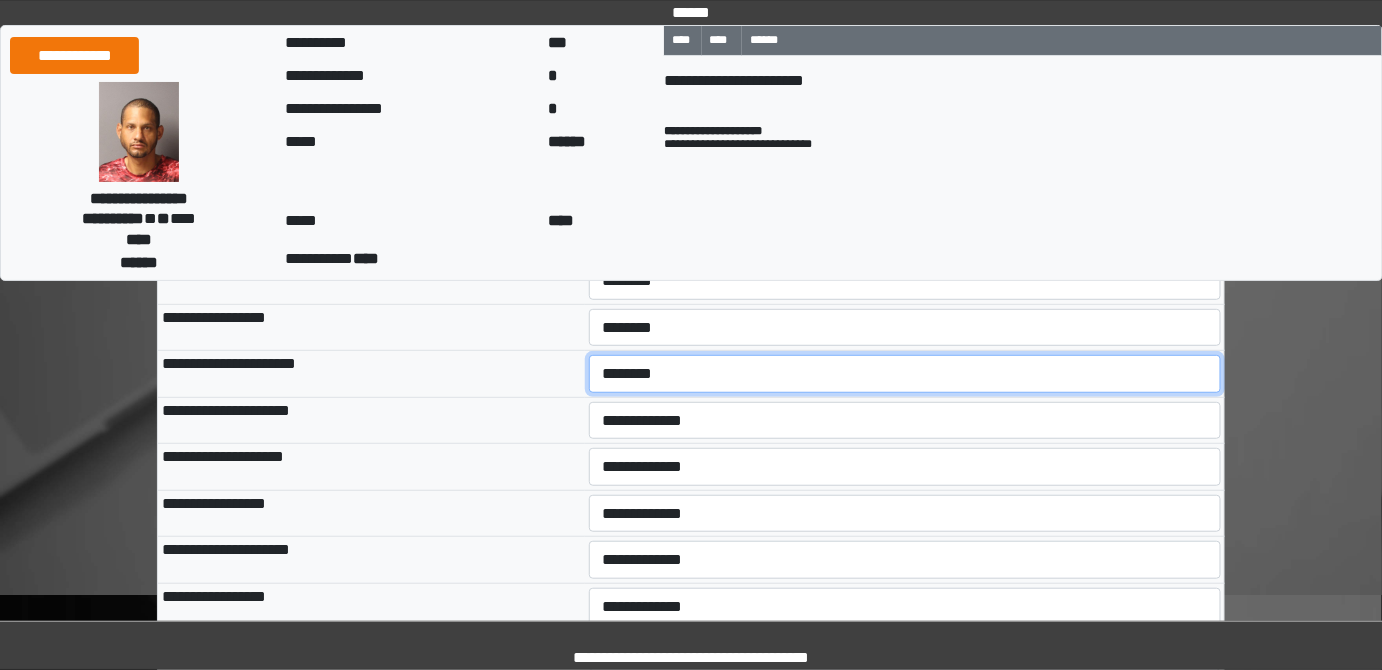 scroll, scrollTop: 272, scrollLeft: 0, axis: vertical 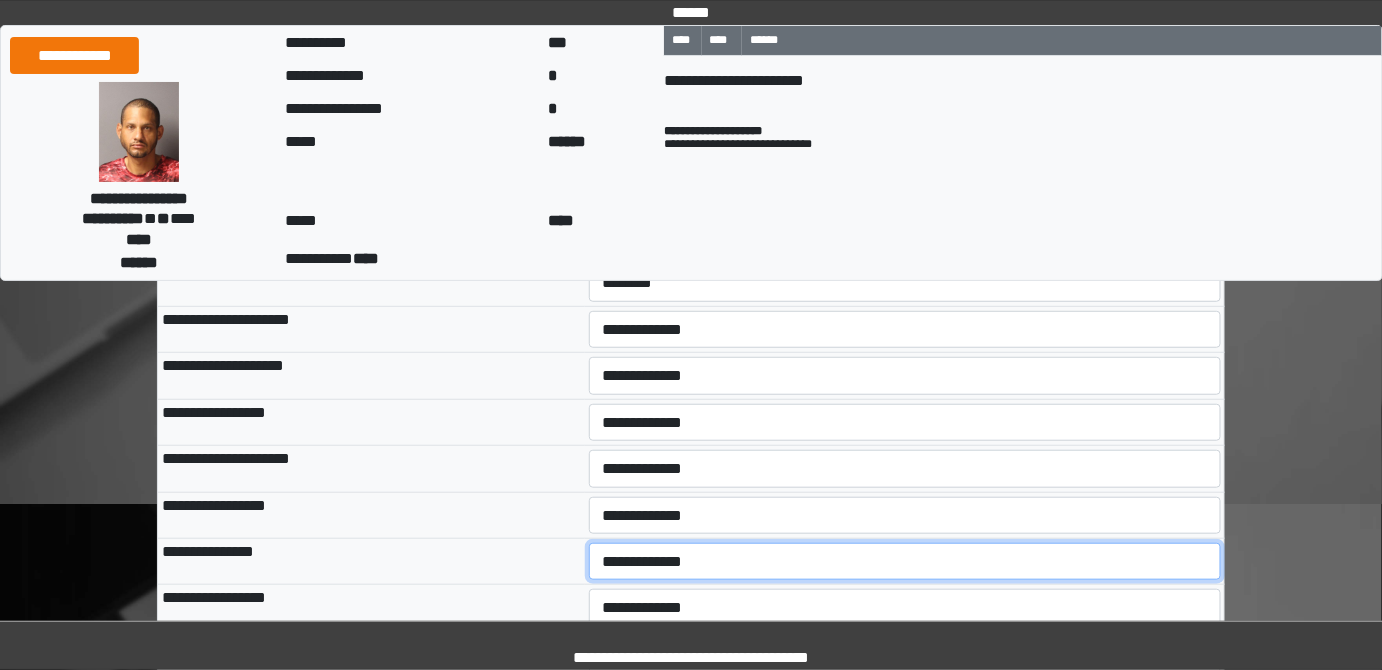 click on "**********" at bounding box center [905, 561] 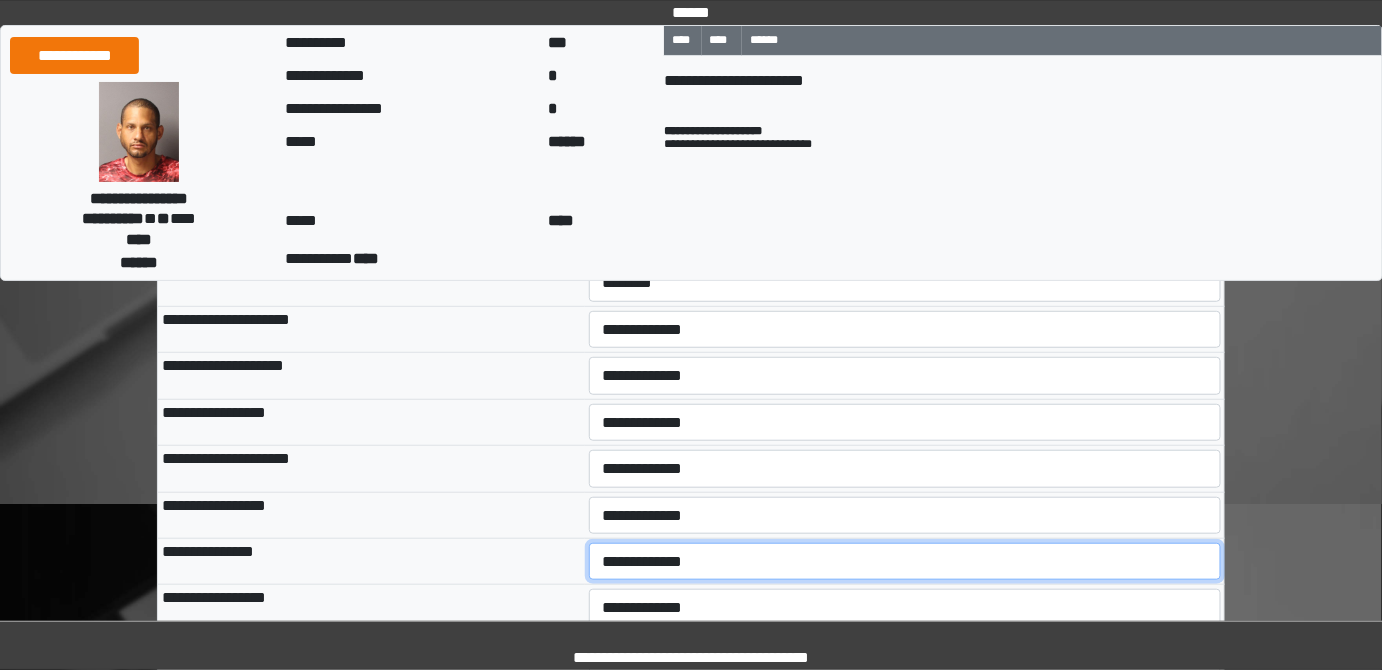 select on "*" 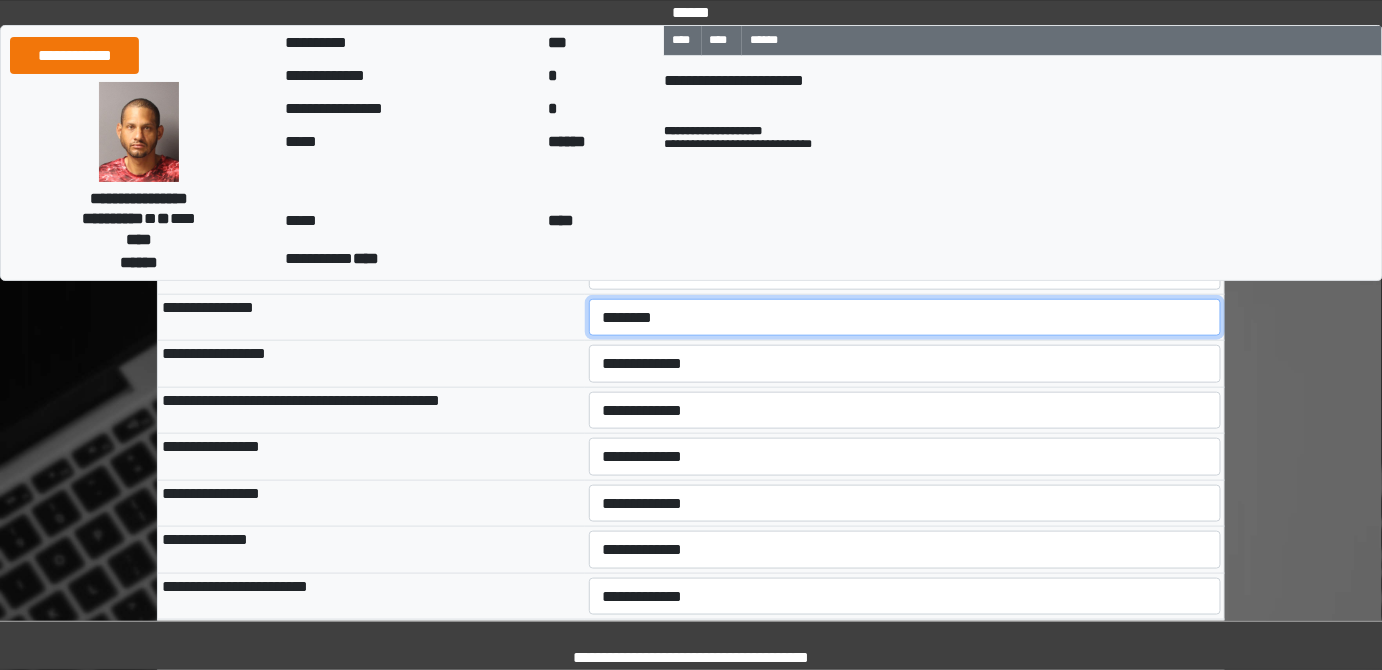 scroll, scrollTop: 545, scrollLeft: 0, axis: vertical 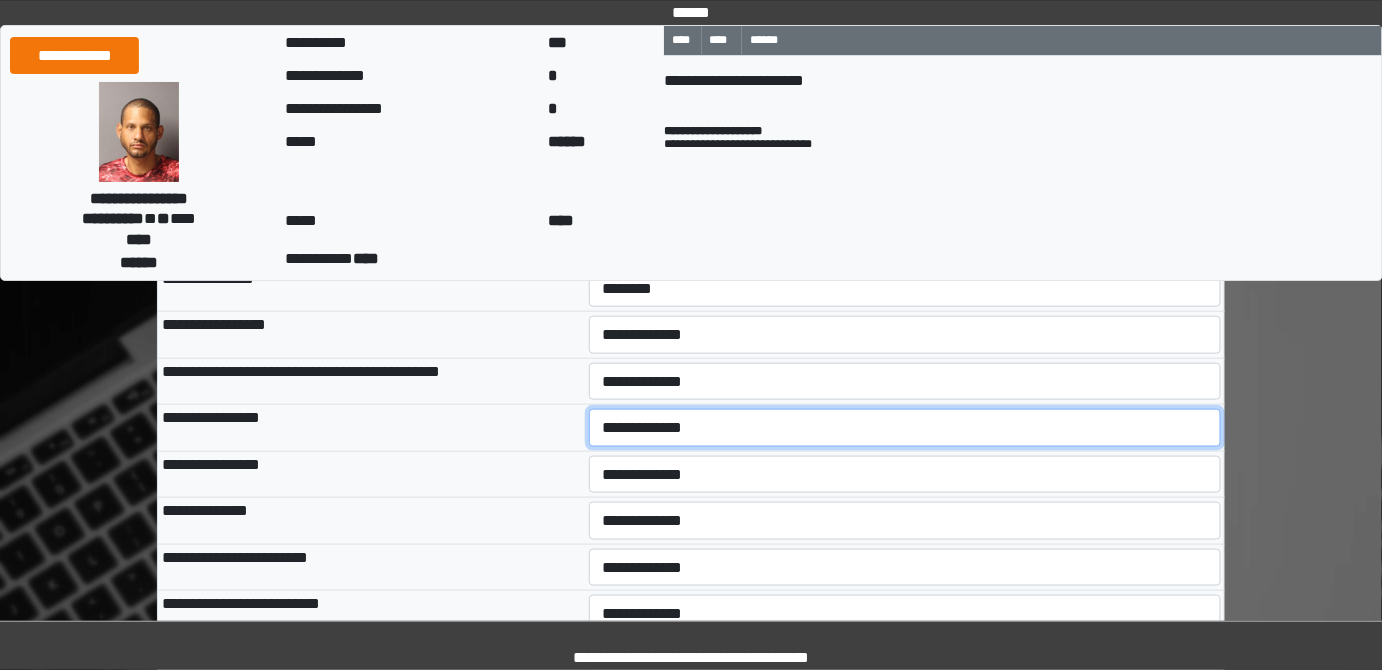click on "**********" at bounding box center [905, 427] 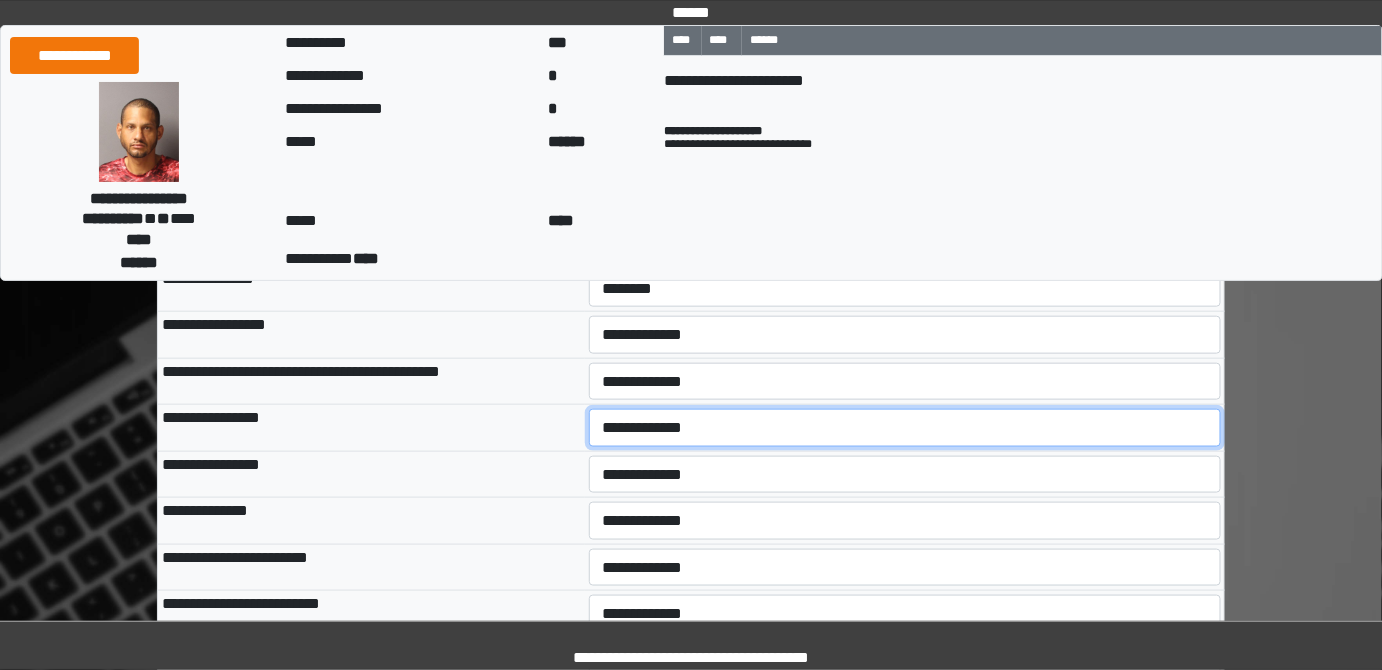 select on "*" 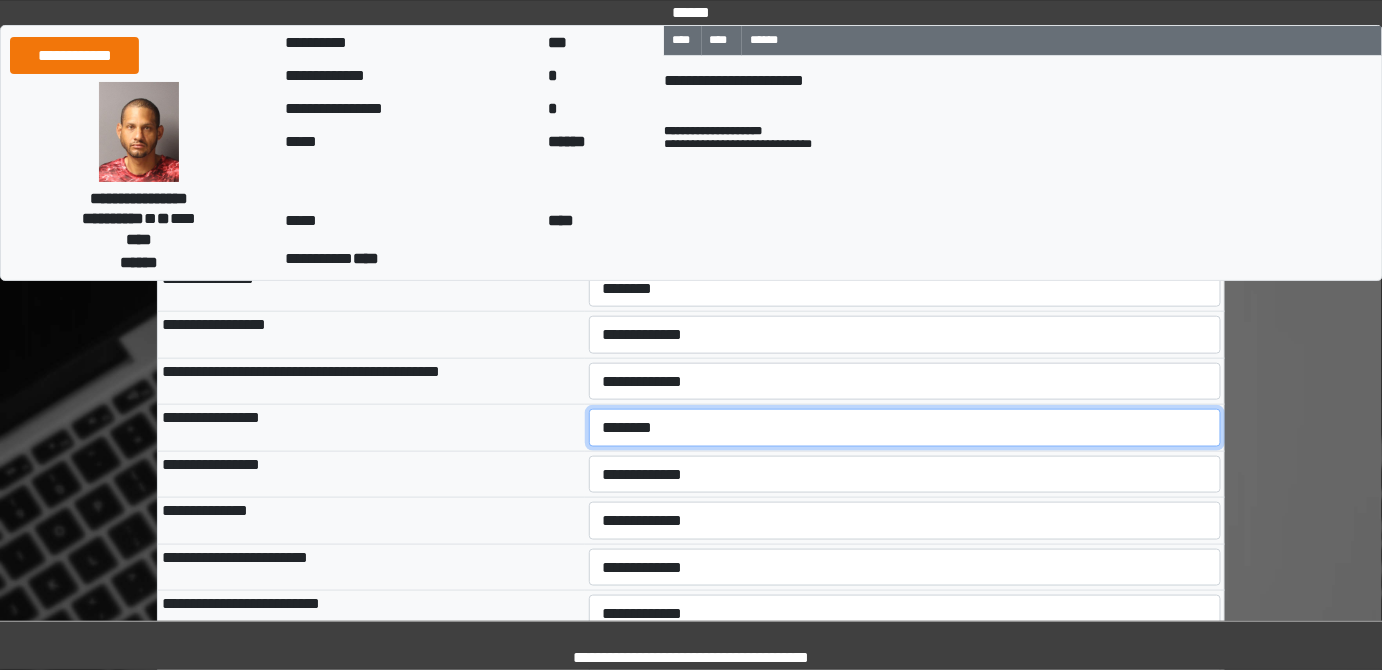 click on "**********" at bounding box center (905, 427) 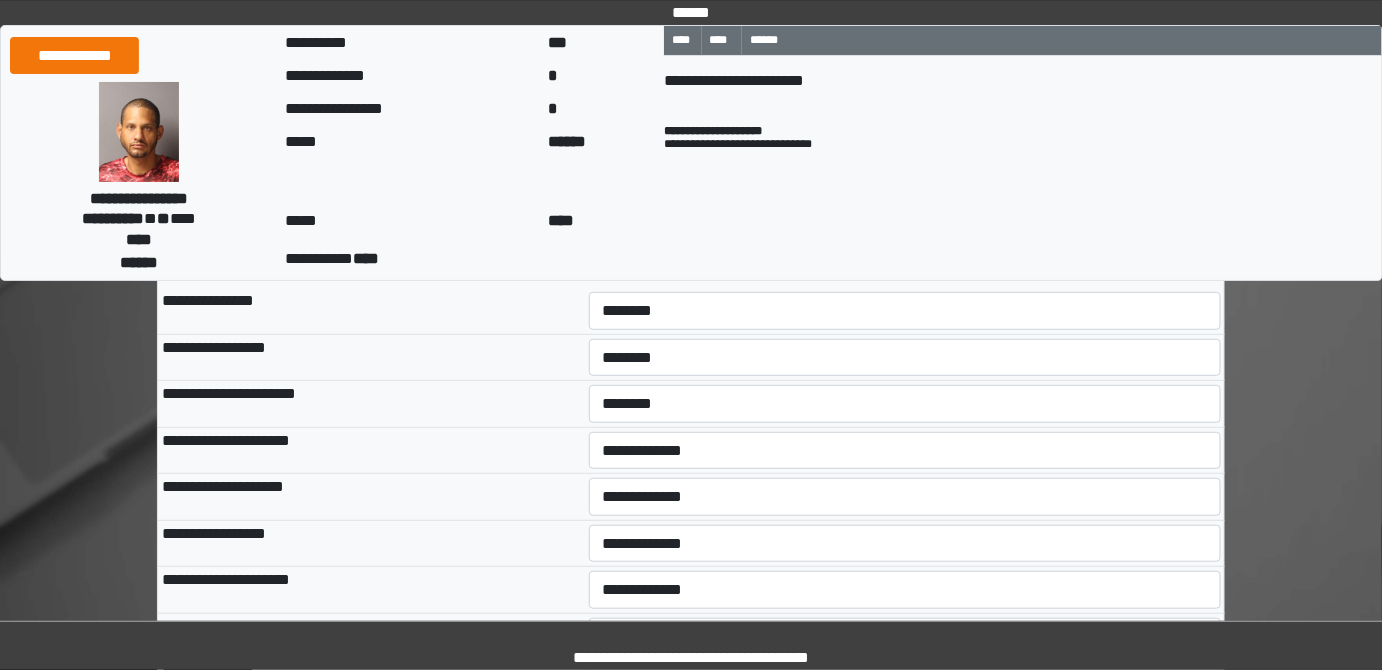 scroll, scrollTop: 181, scrollLeft: 0, axis: vertical 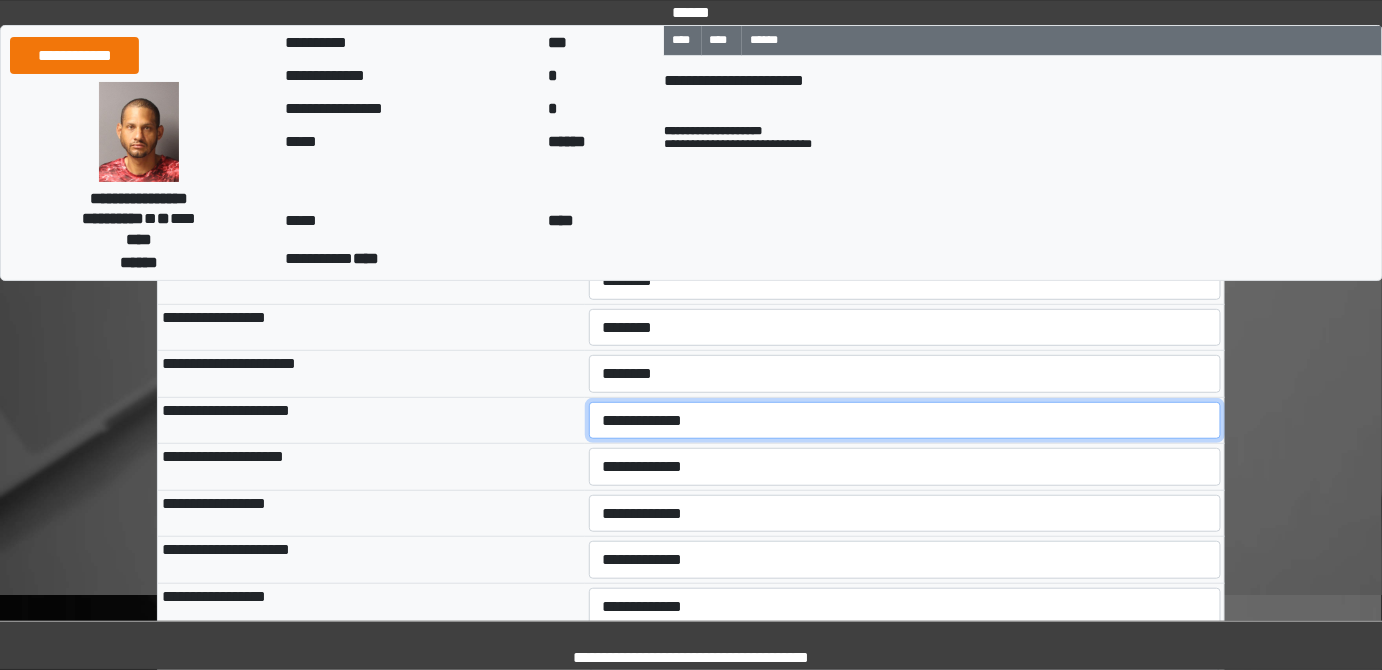 click on "**********" at bounding box center (905, 420) 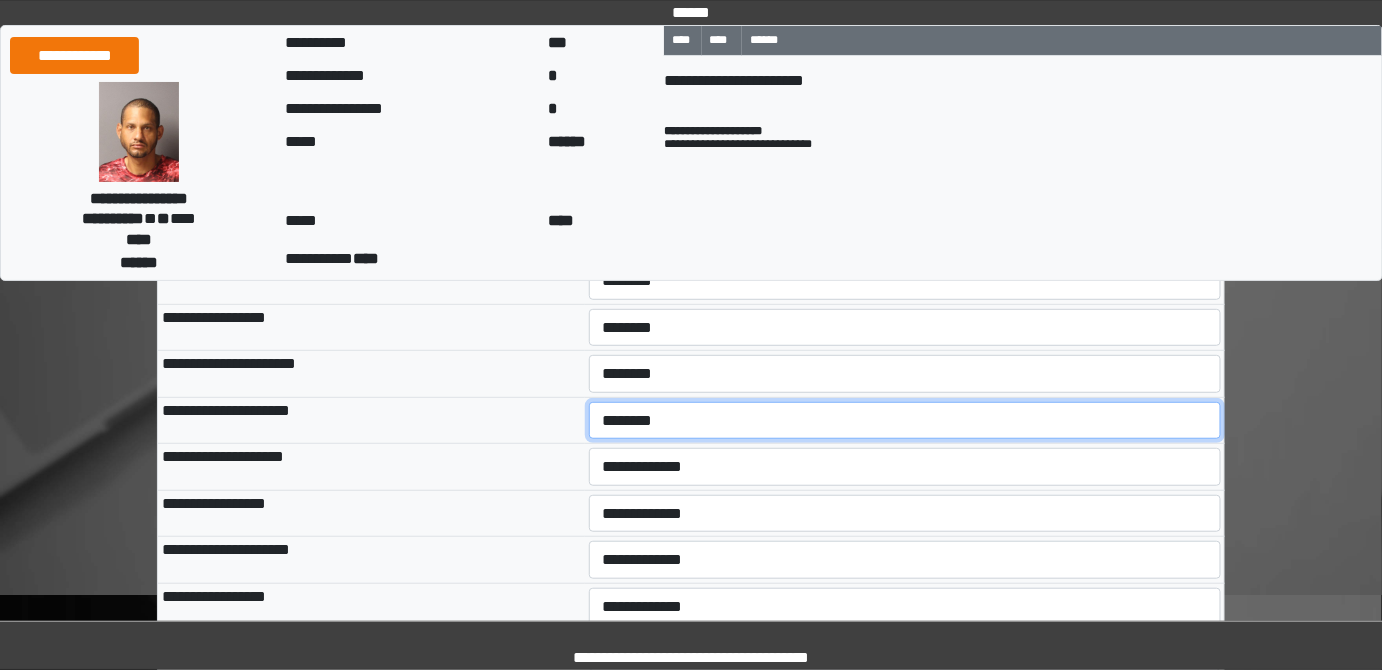 click on "**********" at bounding box center (905, 420) 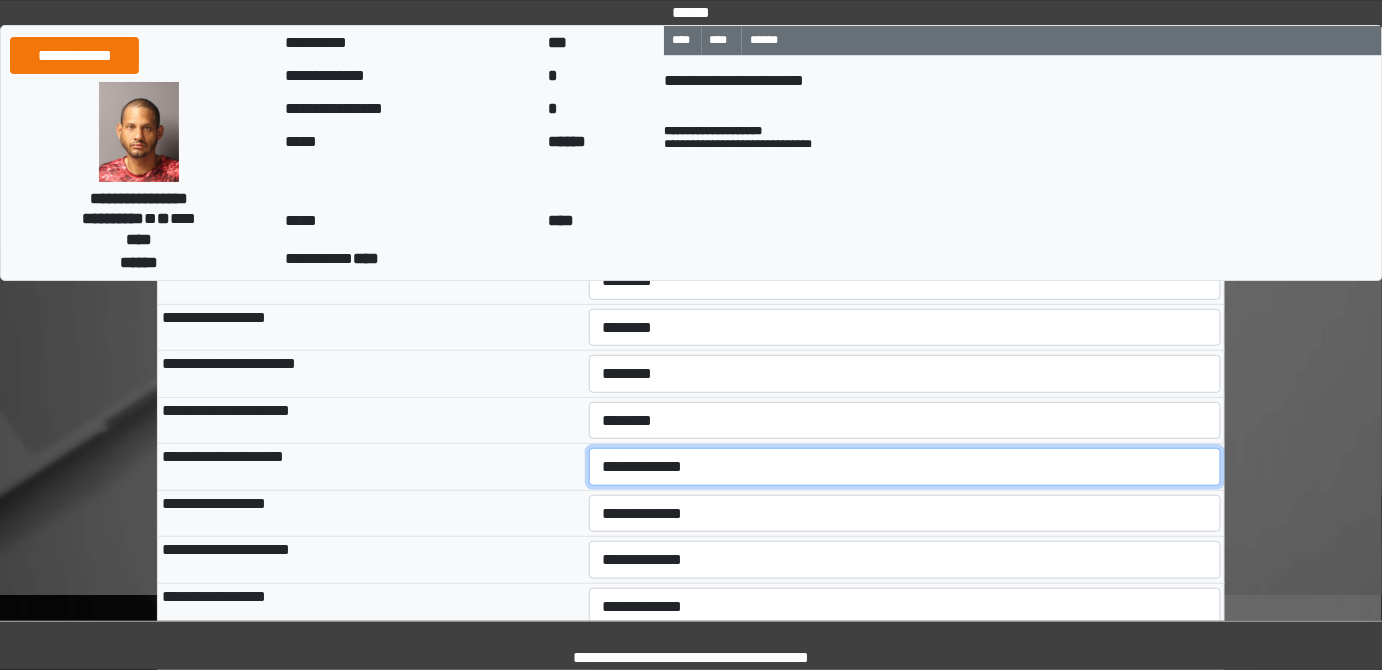 drag, startPoint x: 629, startPoint y: 459, endPoint x: 629, endPoint y: 480, distance: 21 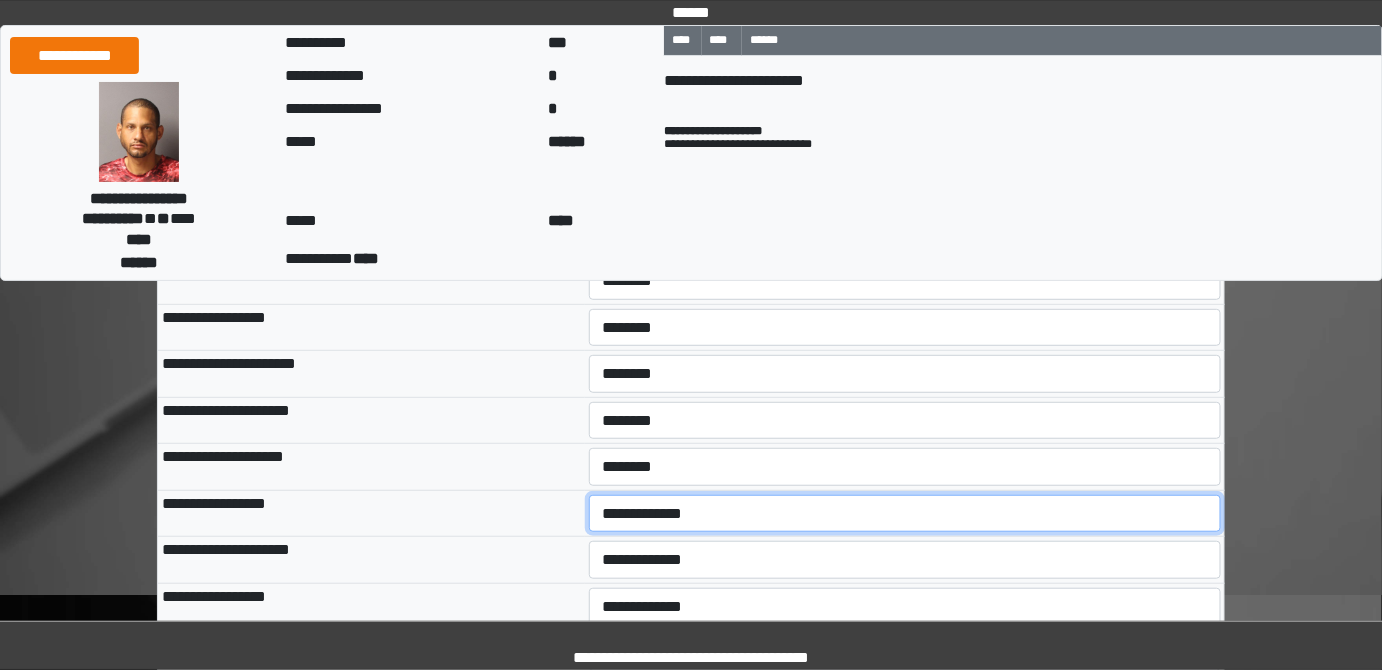 click on "**********" at bounding box center [905, 513] 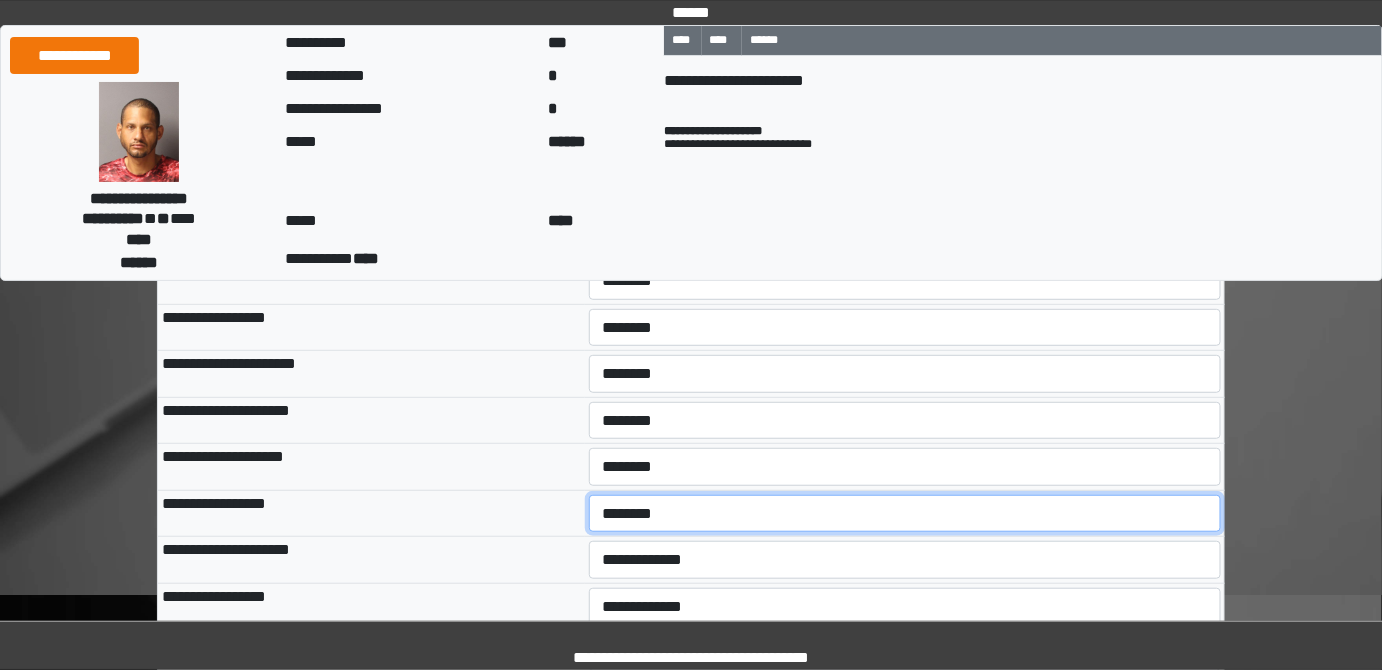 click on "**********" at bounding box center (905, 513) 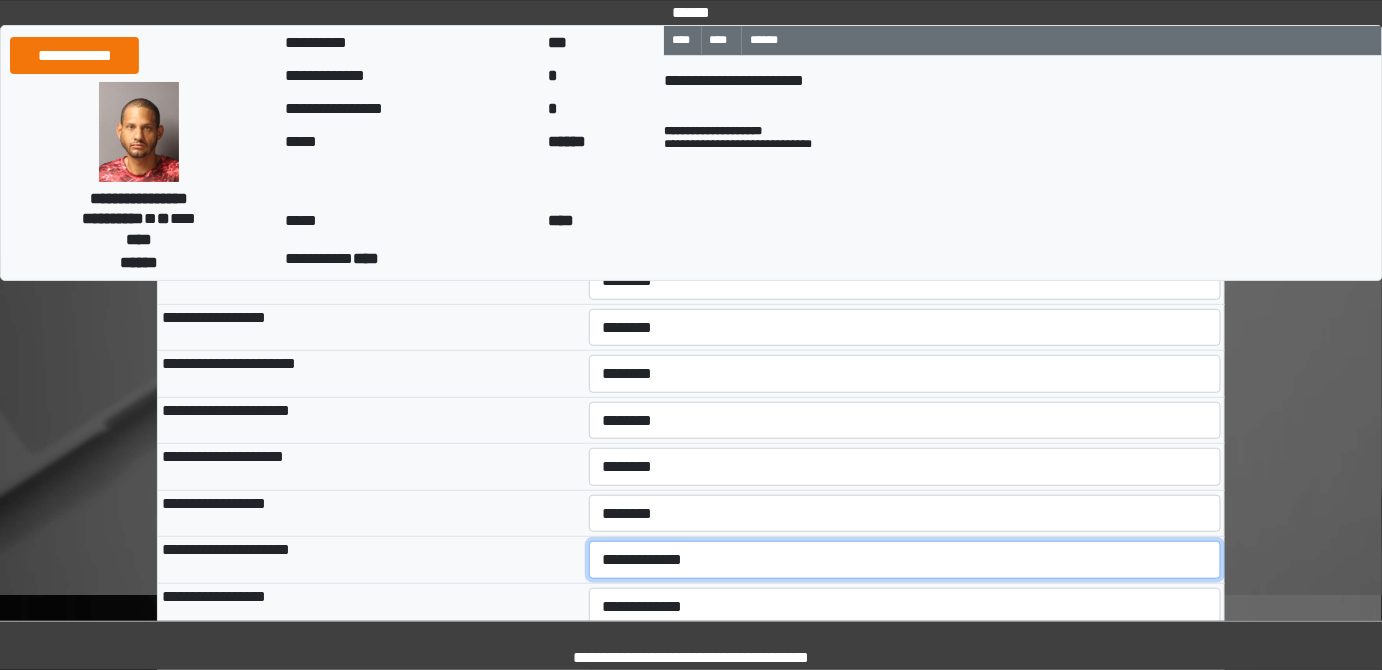 click on "**********" at bounding box center [905, 559] 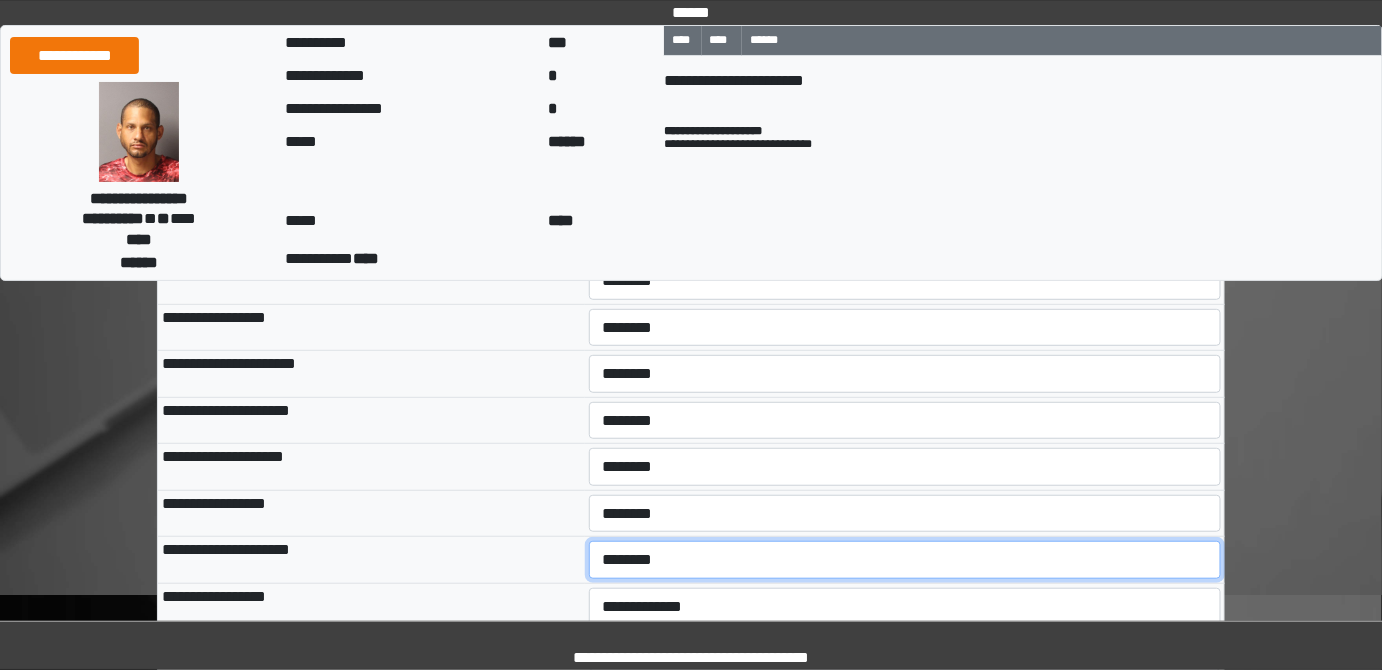 click on "**********" at bounding box center [905, 559] 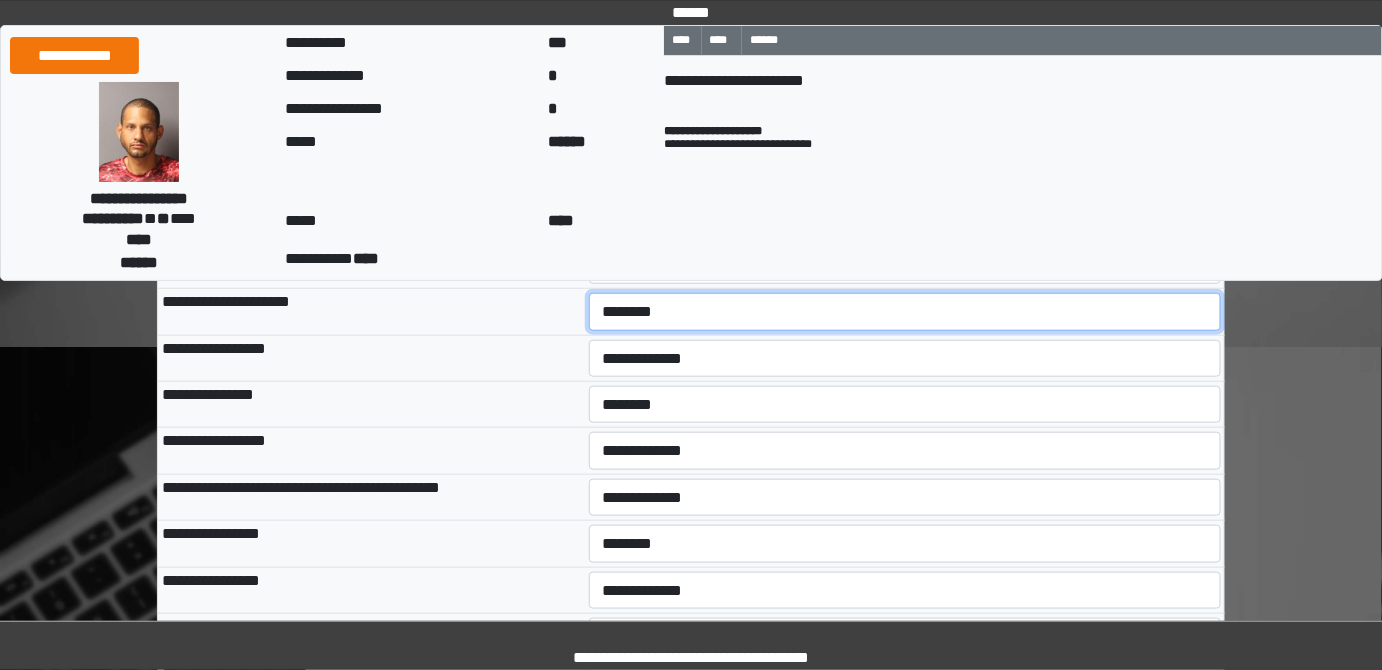 scroll, scrollTop: 454, scrollLeft: 0, axis: vertical 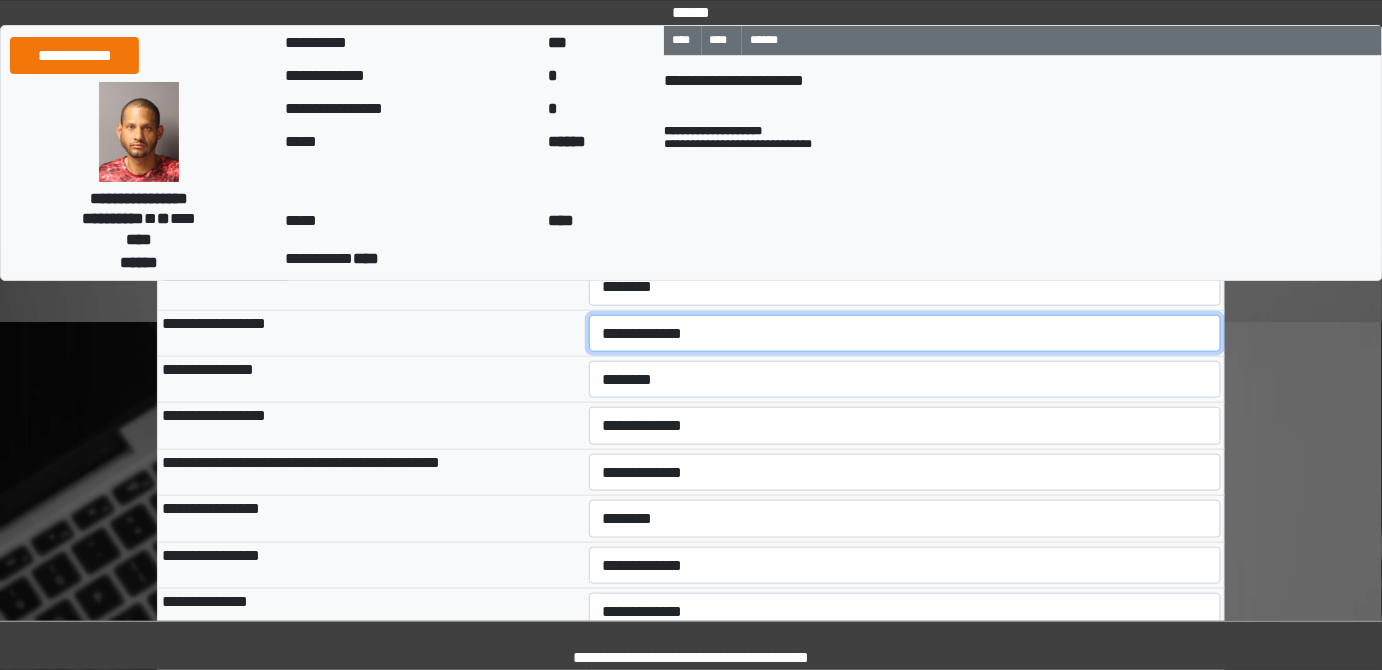 click on "**********" at bounding box center (905, 333) 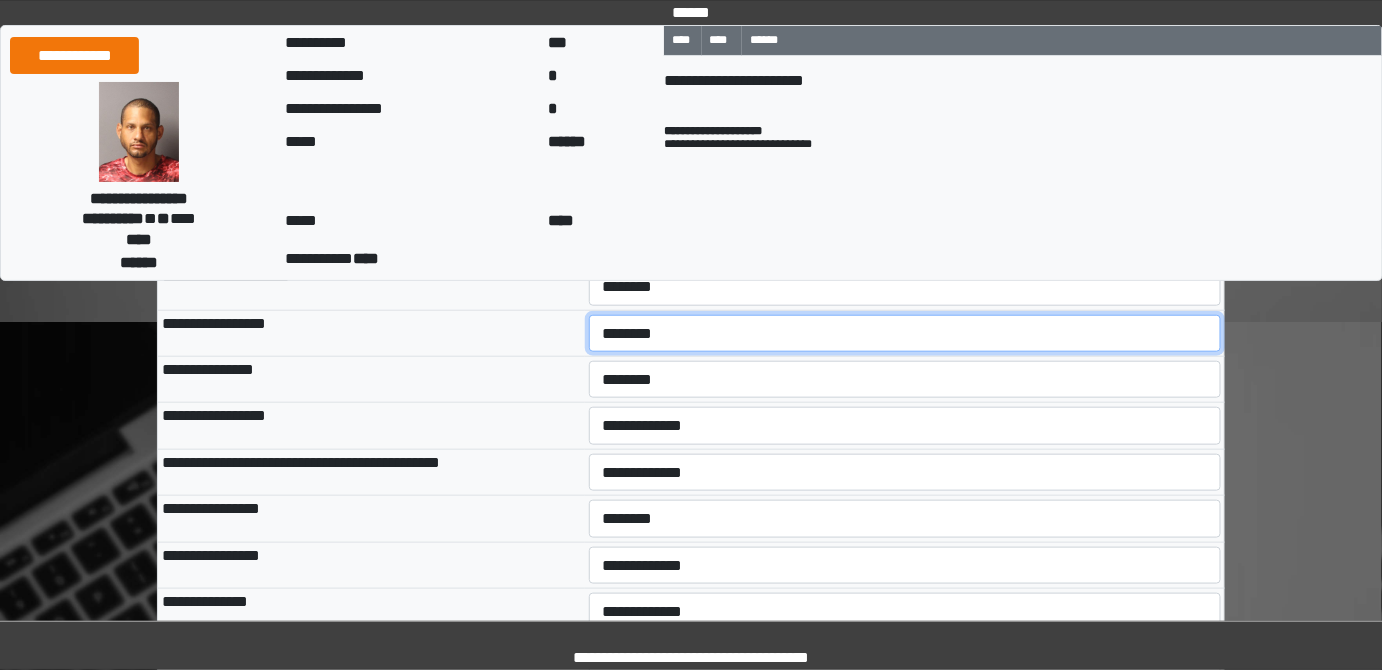 click on "**********" at bounding box center (905, 333) 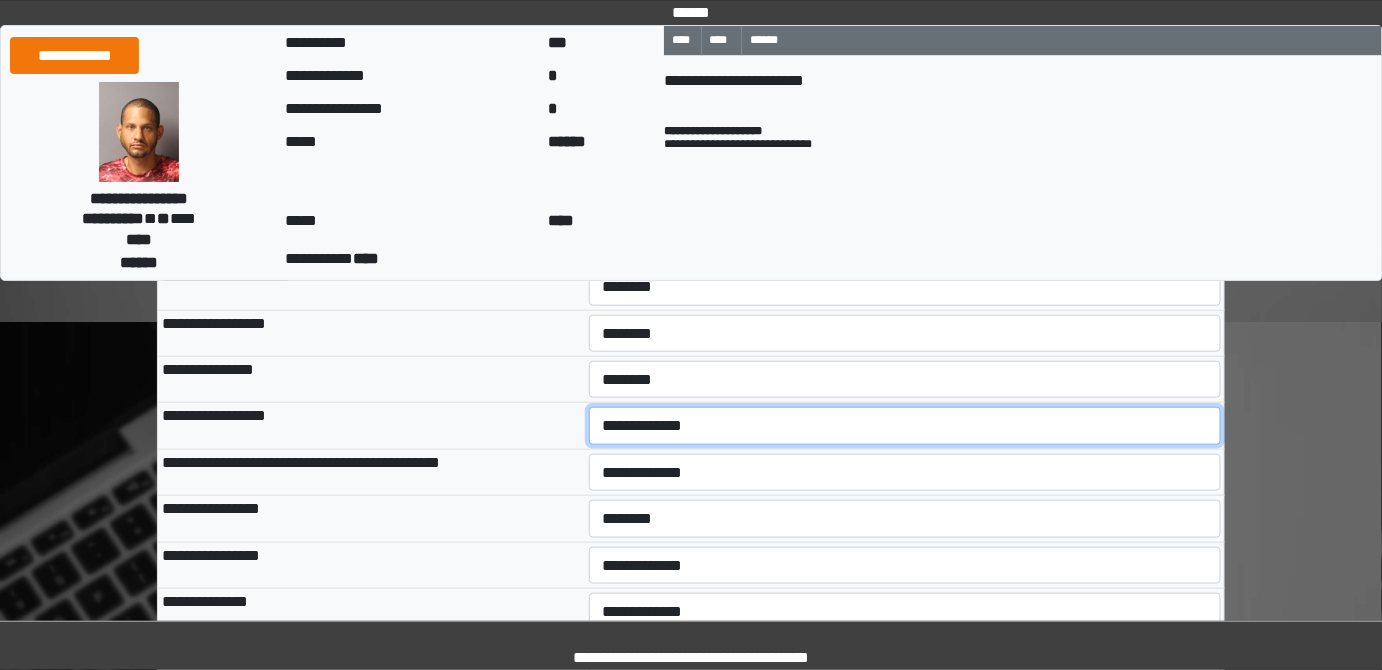 click on "**********" at bounding box center [905, 425] 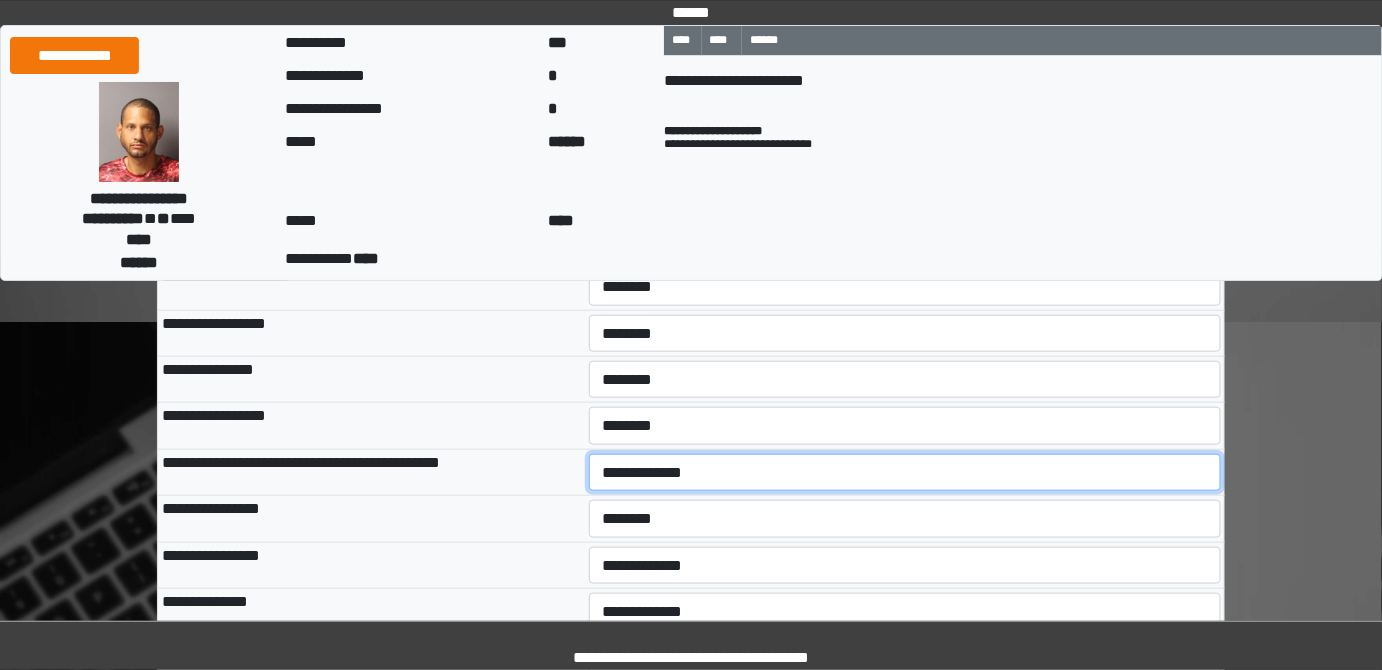 click on "**********" at bounding box center [905, 472] 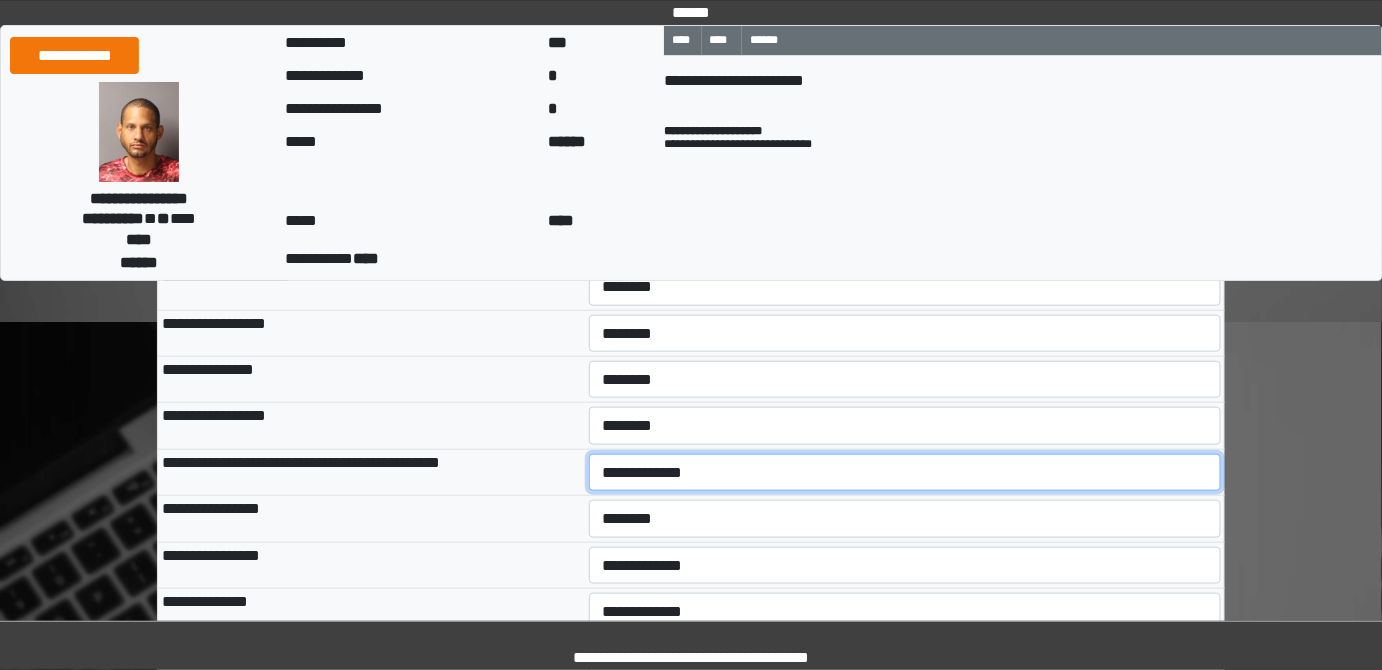 select on "*" 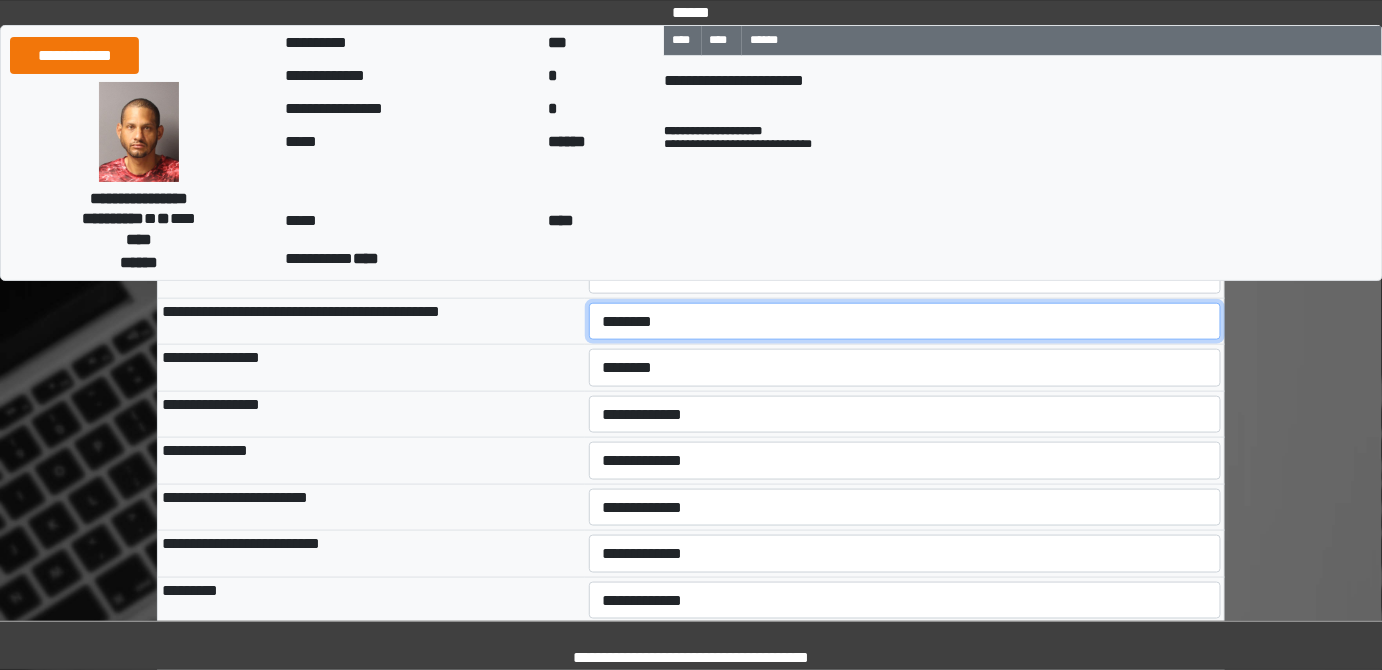 scroll, scrollTop: 636, scrollLeft: 0, axis: vertical 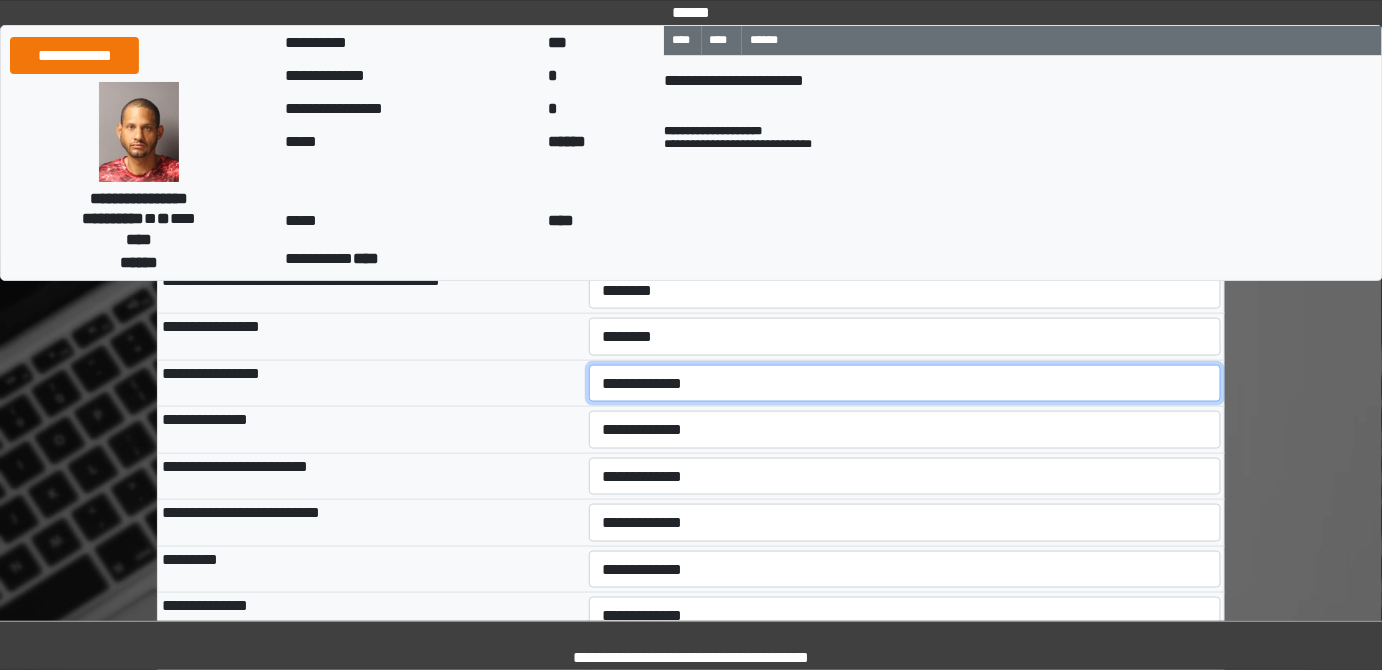 click on "**********" at bounding box center (905, 383) 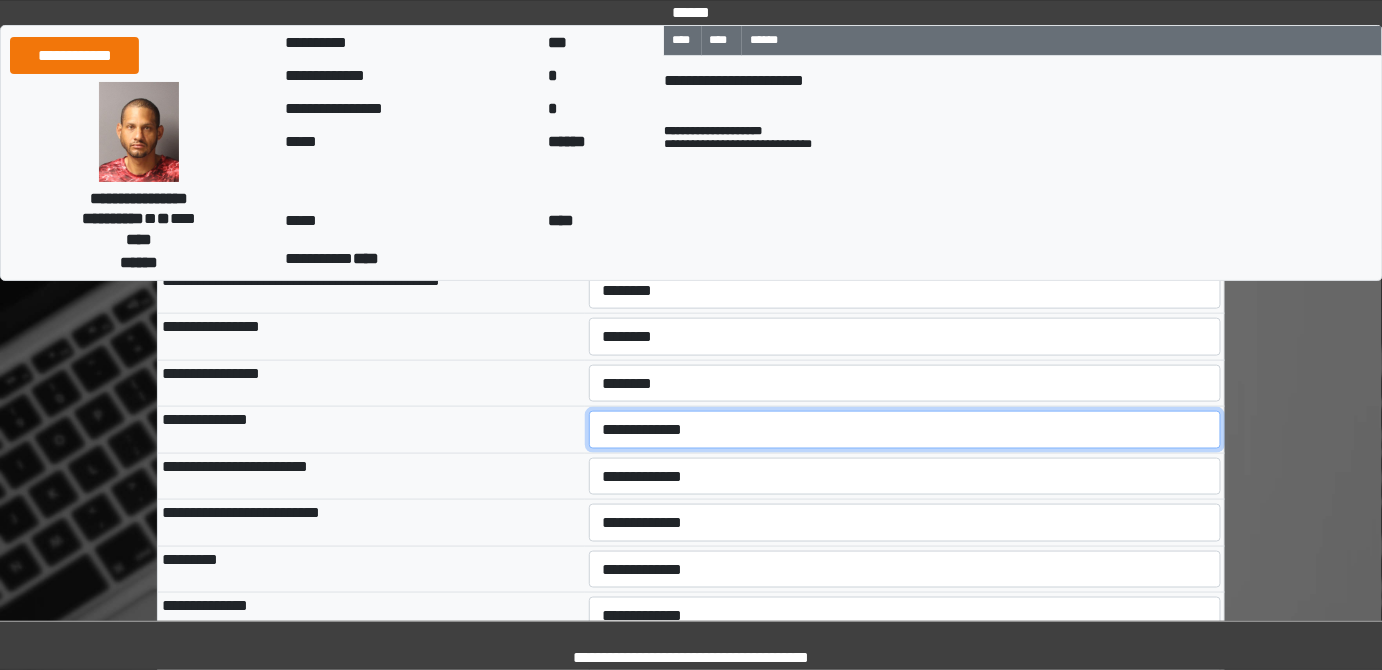 click on "**********" at bounding box center [905, 429] 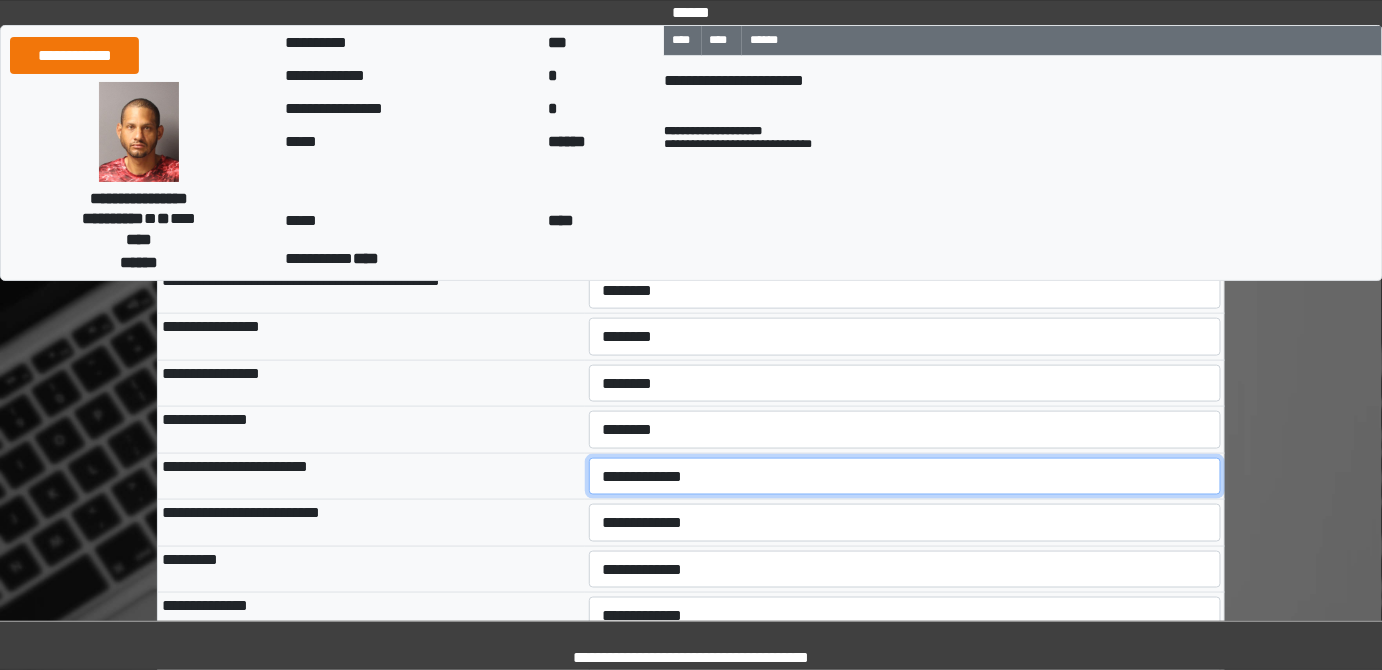 click on "**********" at bounding box center (905, 476) 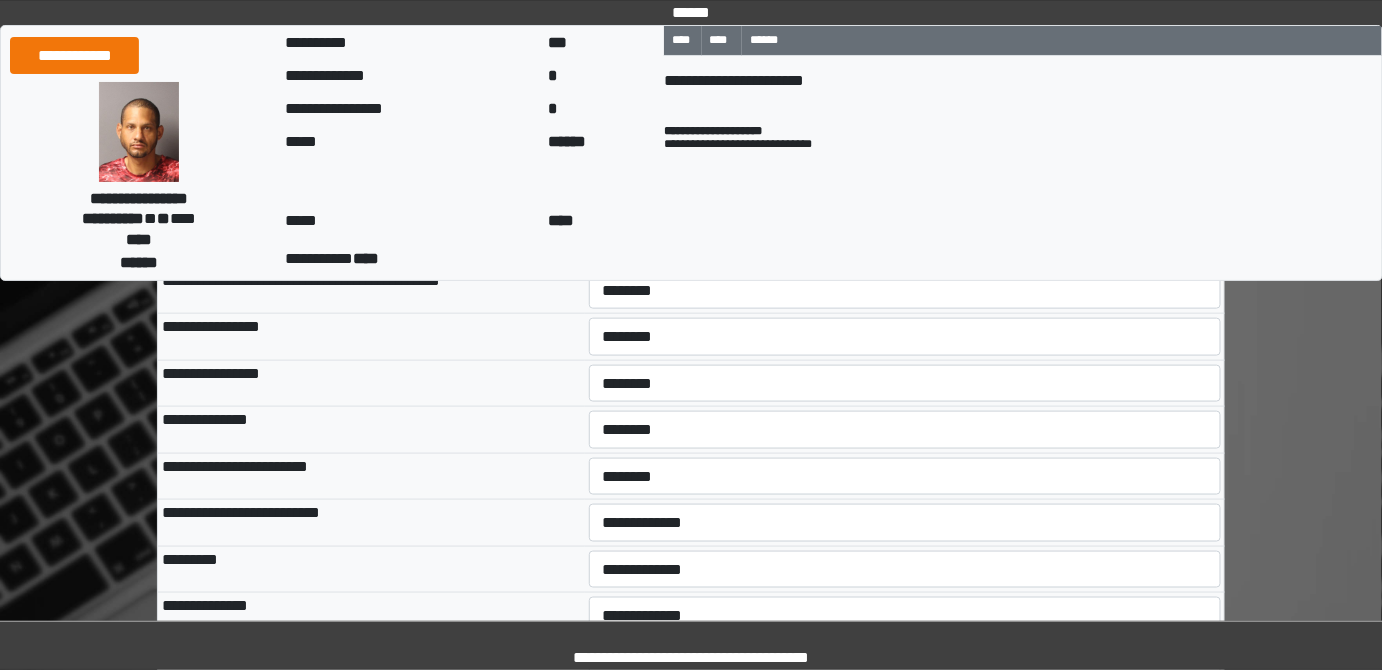 click on "**********" at bounding box center (905, 523) 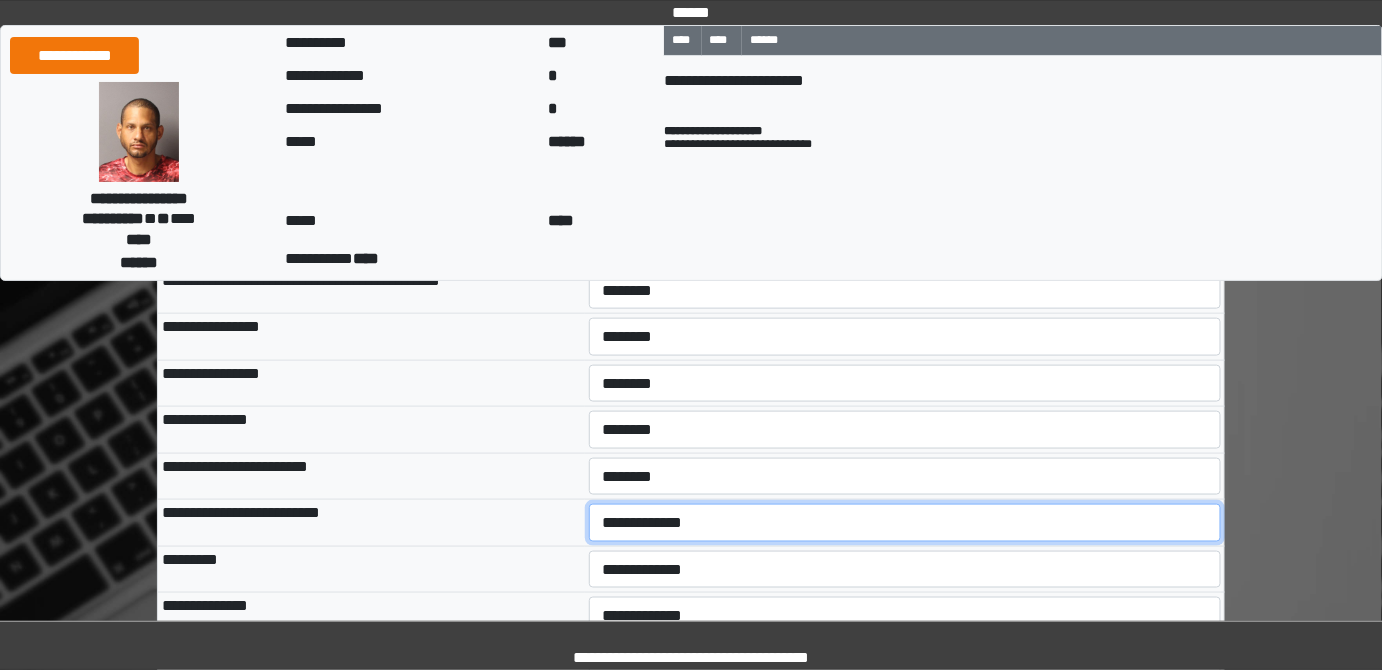 click on "**********" at bounding box center [905, 522] 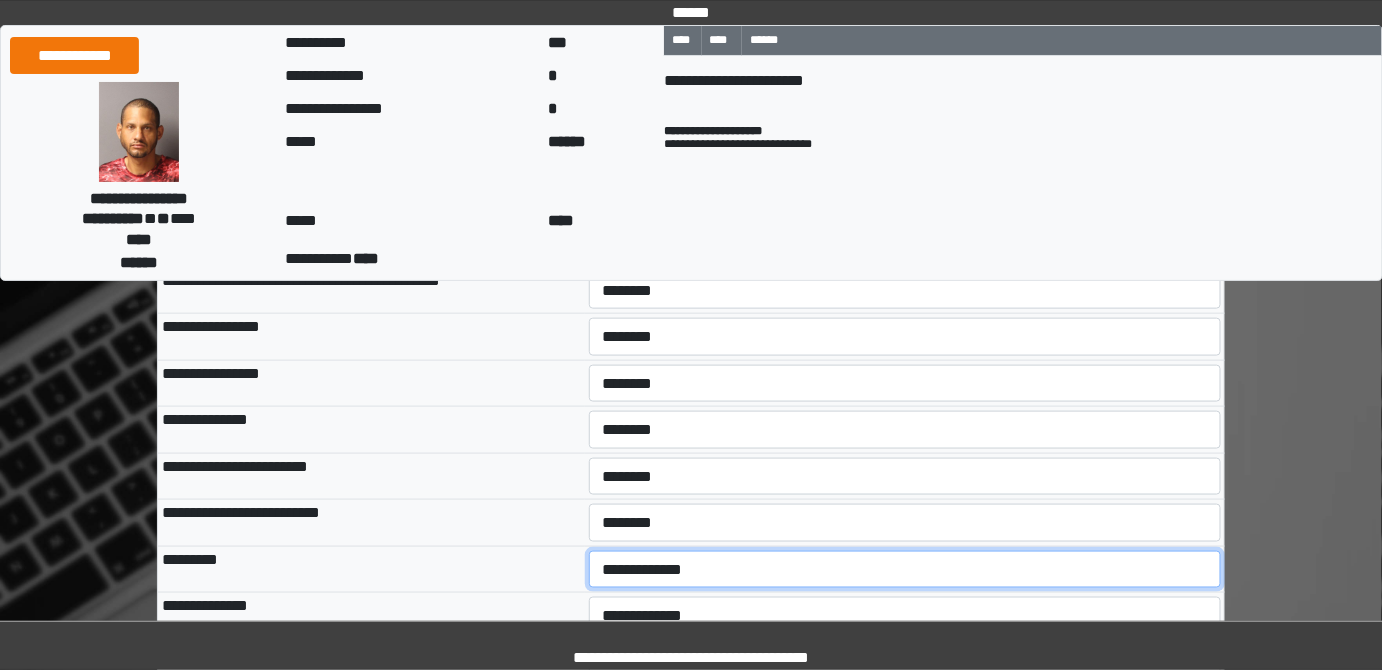 click on "**********" at bounding box center (905, 569) 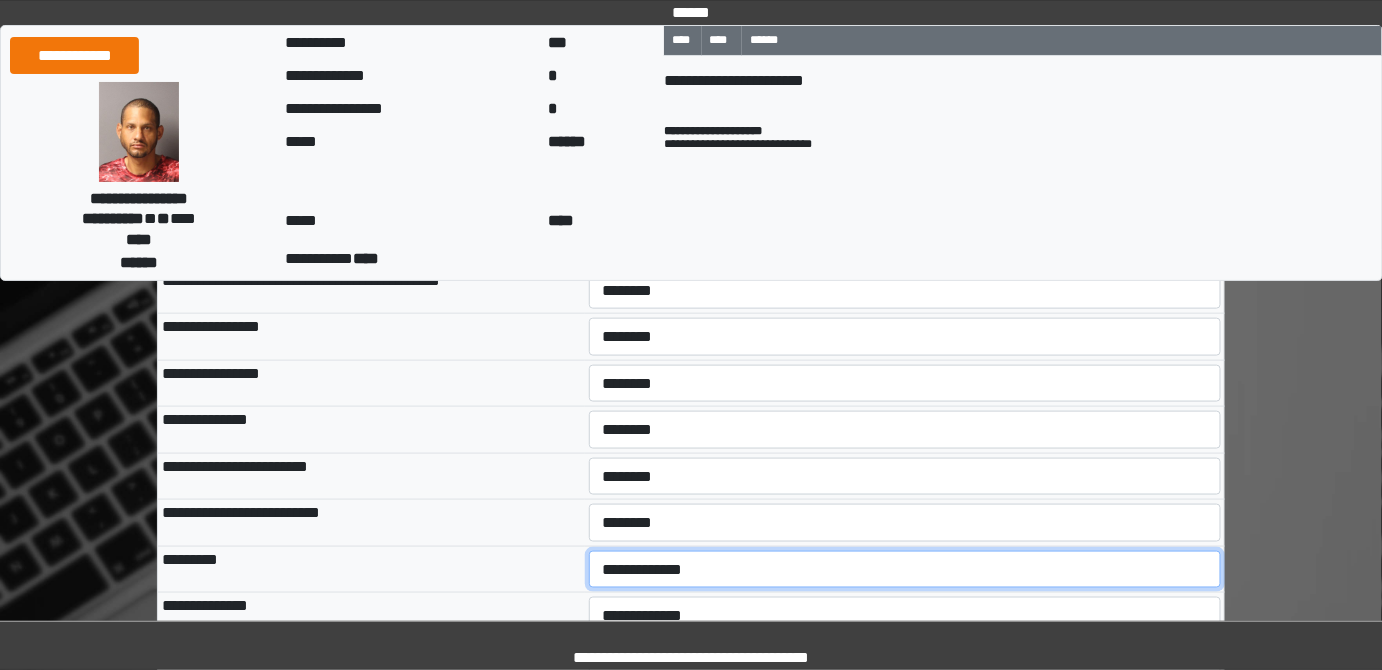 select on "*" 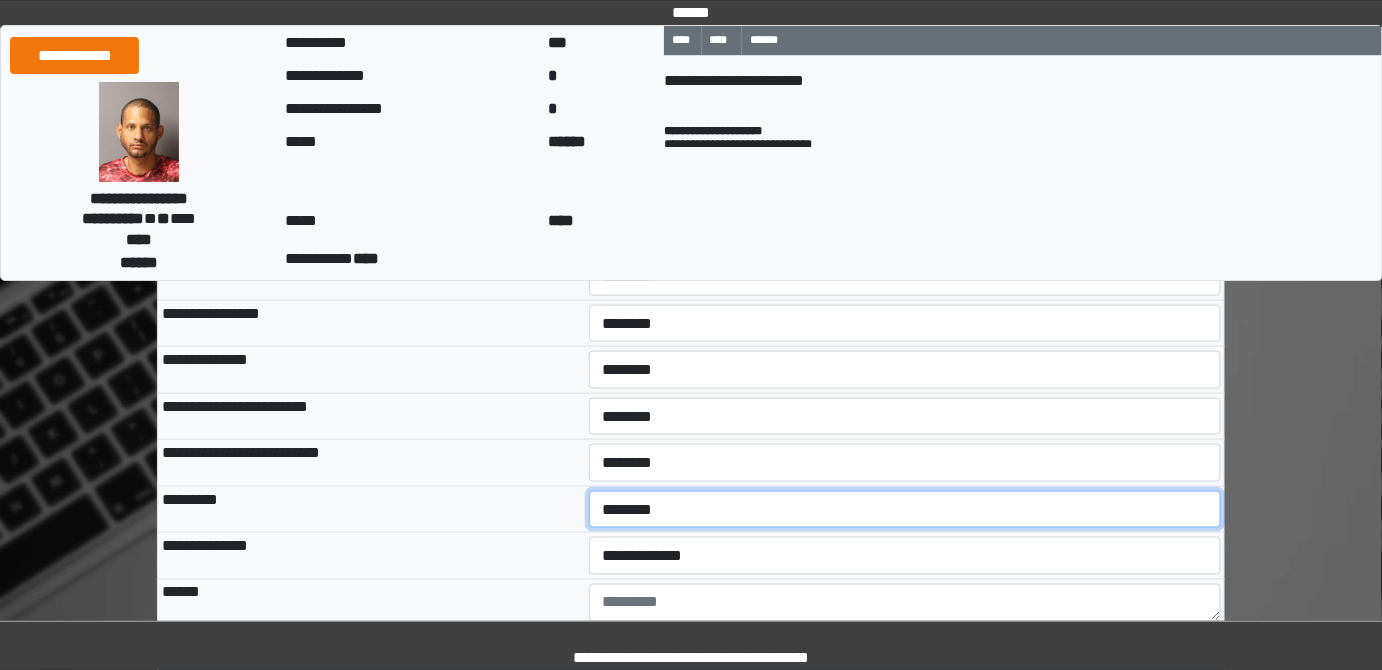 scroll, scrollTop: 727, scrollLeft: 0, axis: vertical 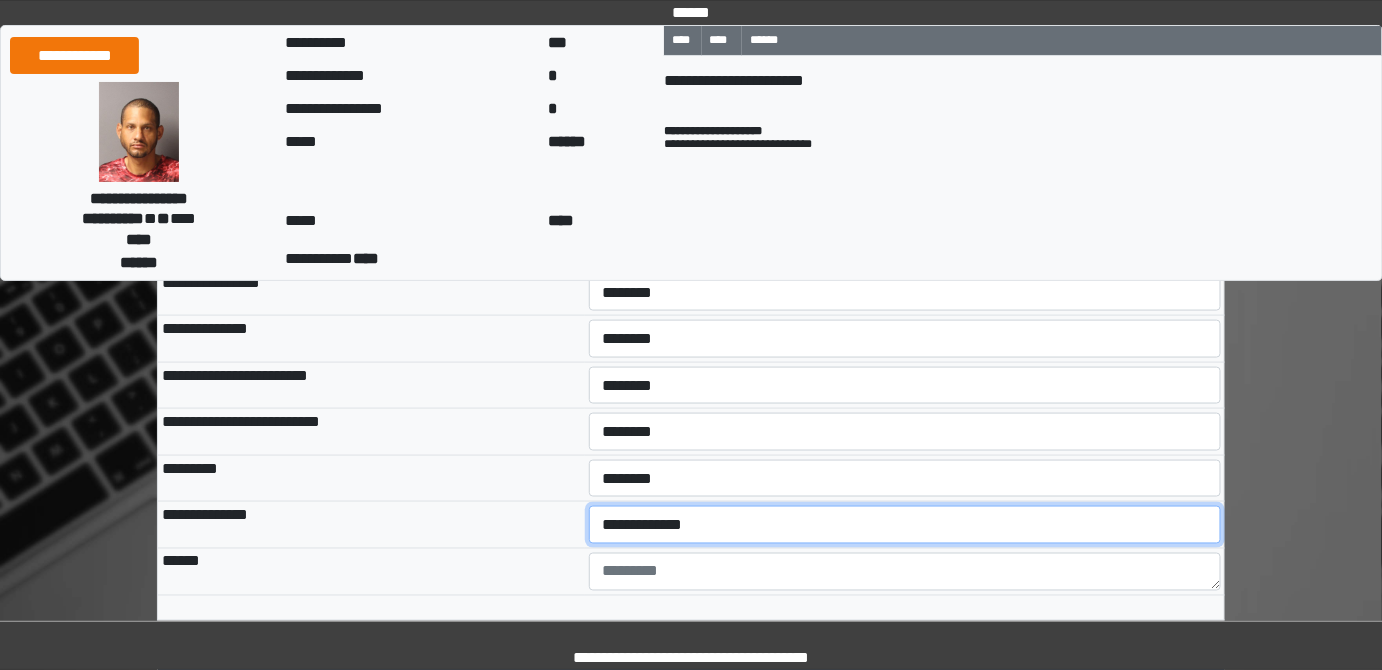 click on "**********" at bounding box center (905, 524) 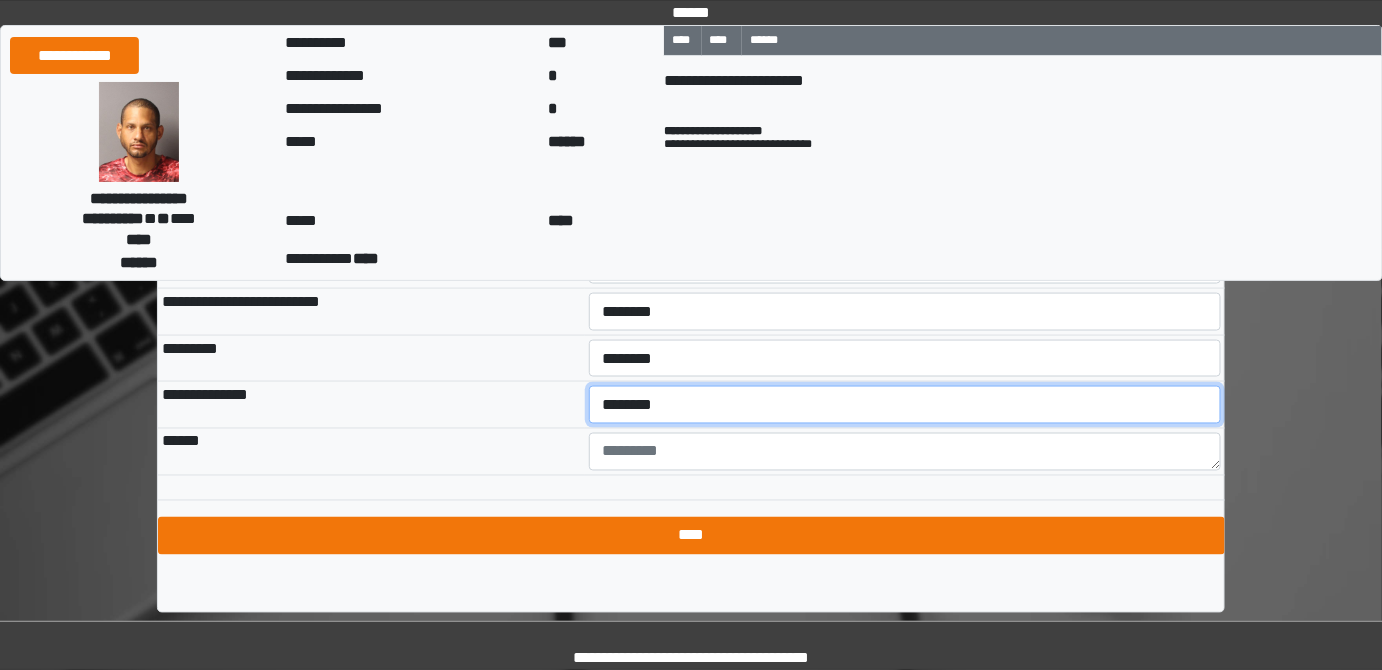 scroll, scrollTop: 853, scrollLeft: 0, axis: vertical 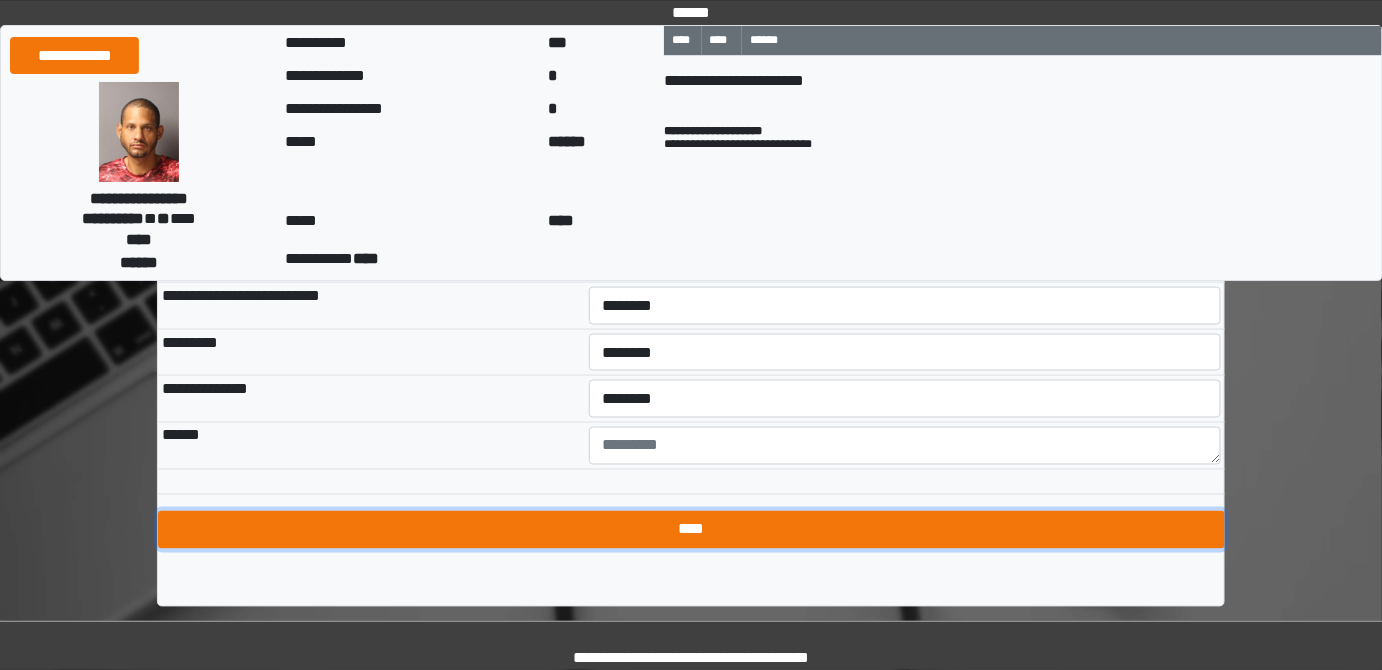click on "****" at bounding box center (691, 530) 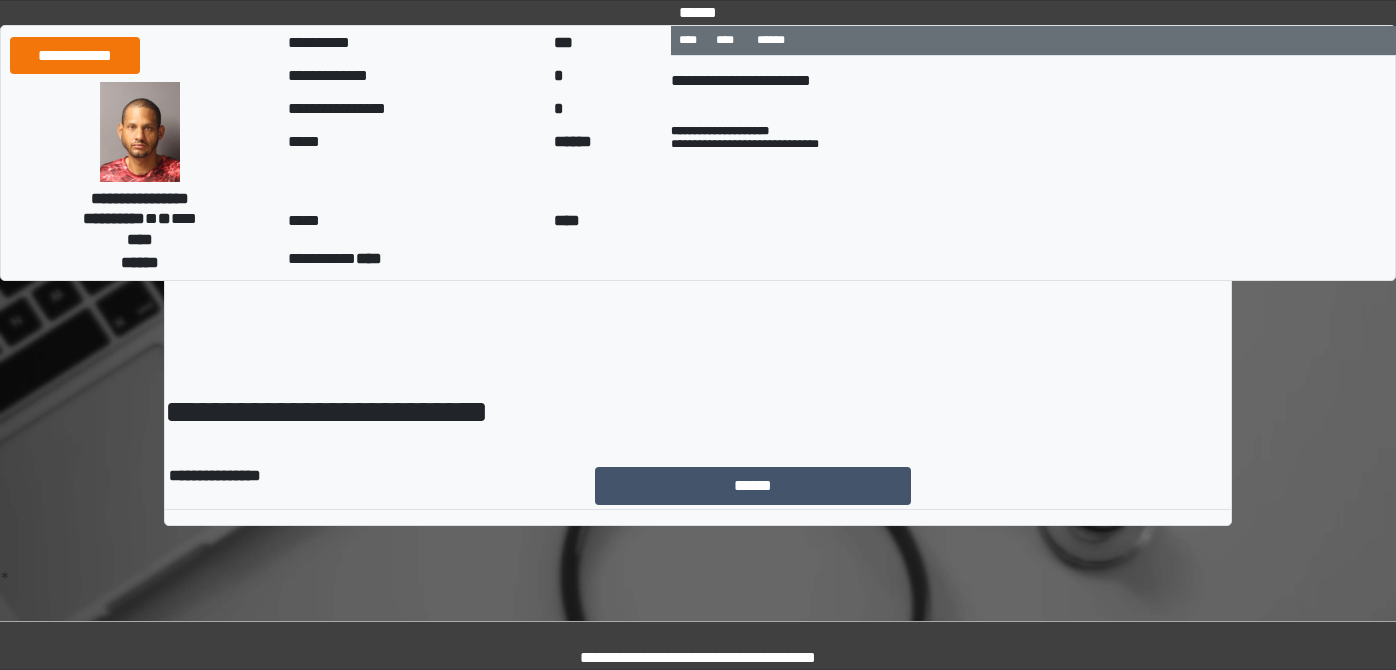 scroll, scrollTop: 0, scrollLeft: 0, axis: both 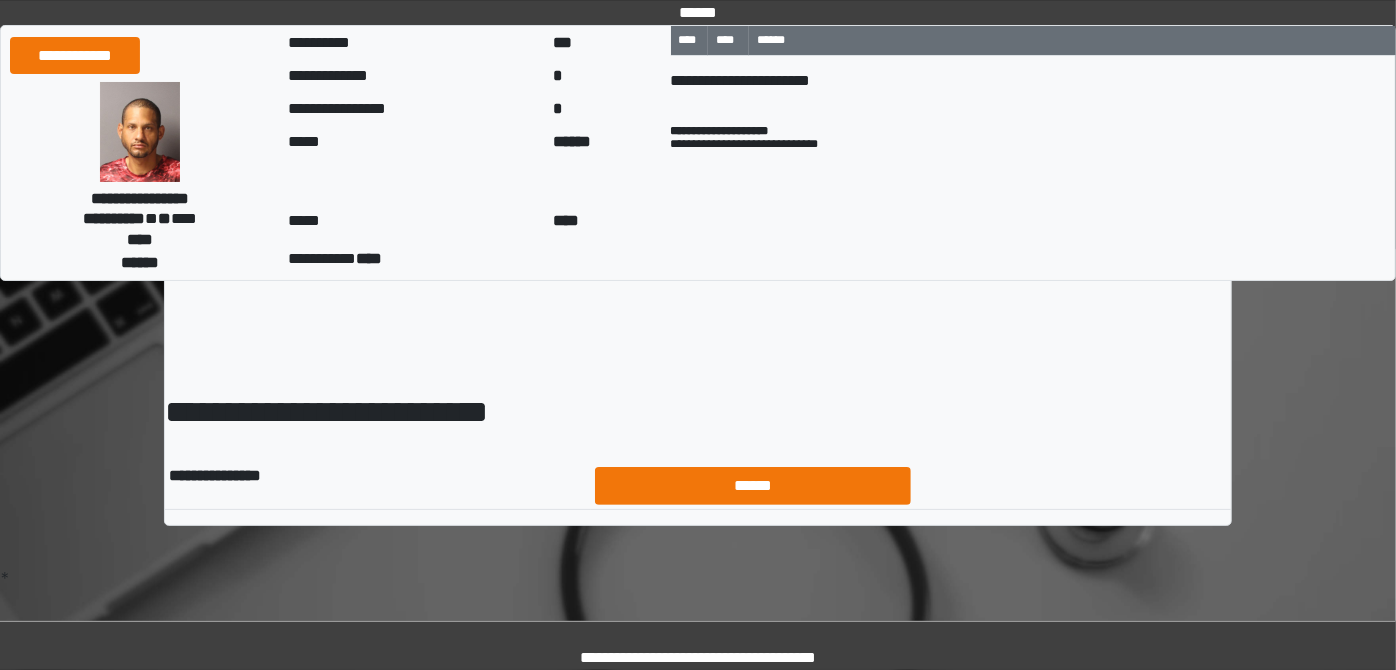click on "******" at bounding box center [753, 485] 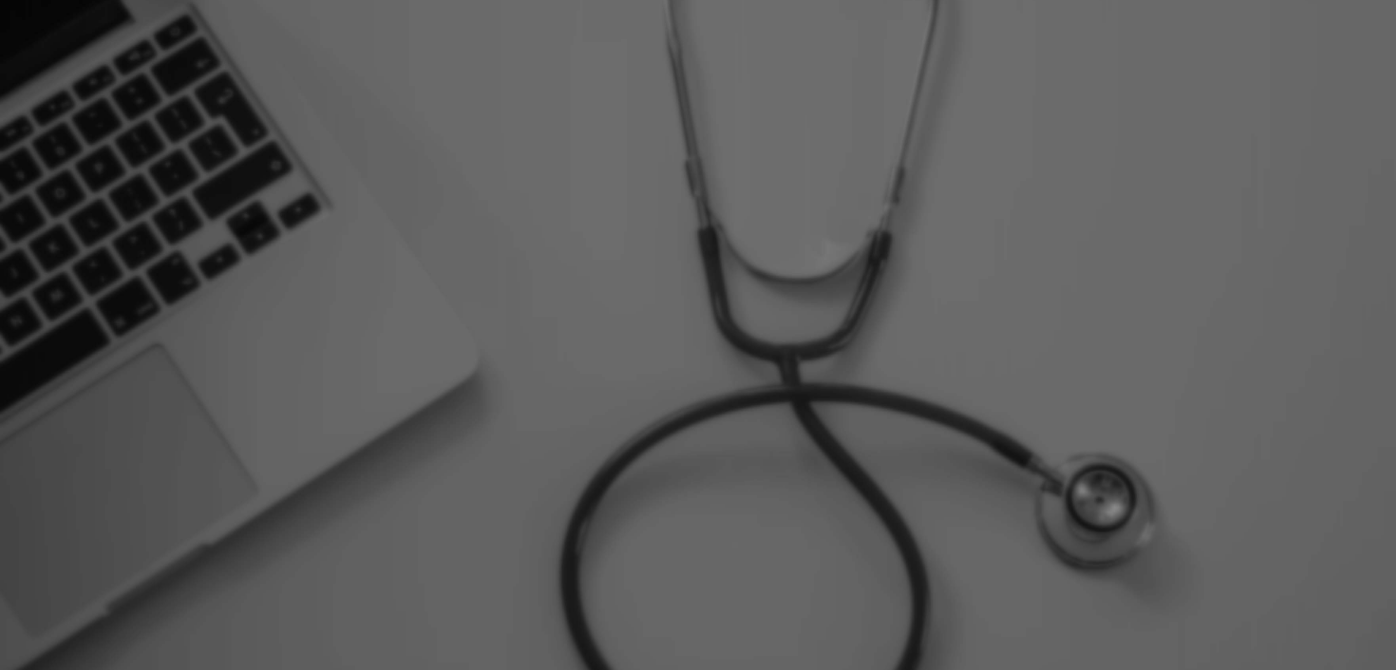 scroll, scrollTop: 0, scrollLeft: 0, axis: both 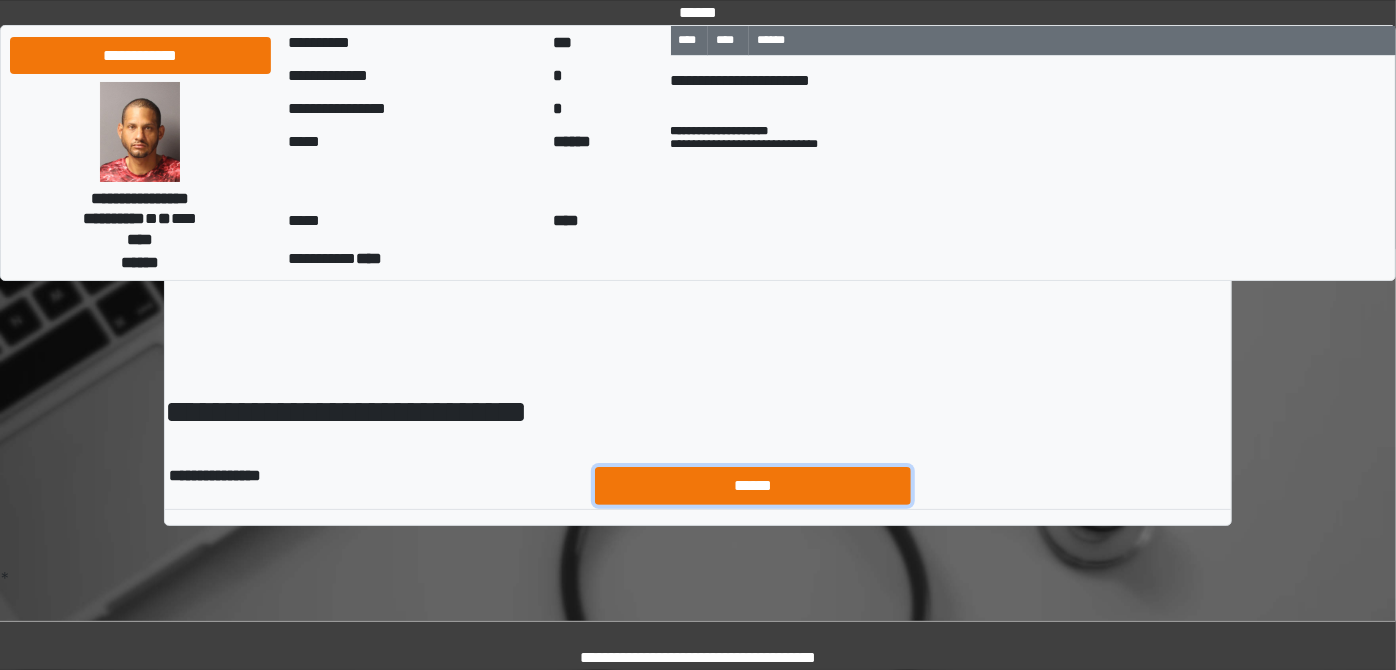 click on "******" at bounding box center (753, 485) 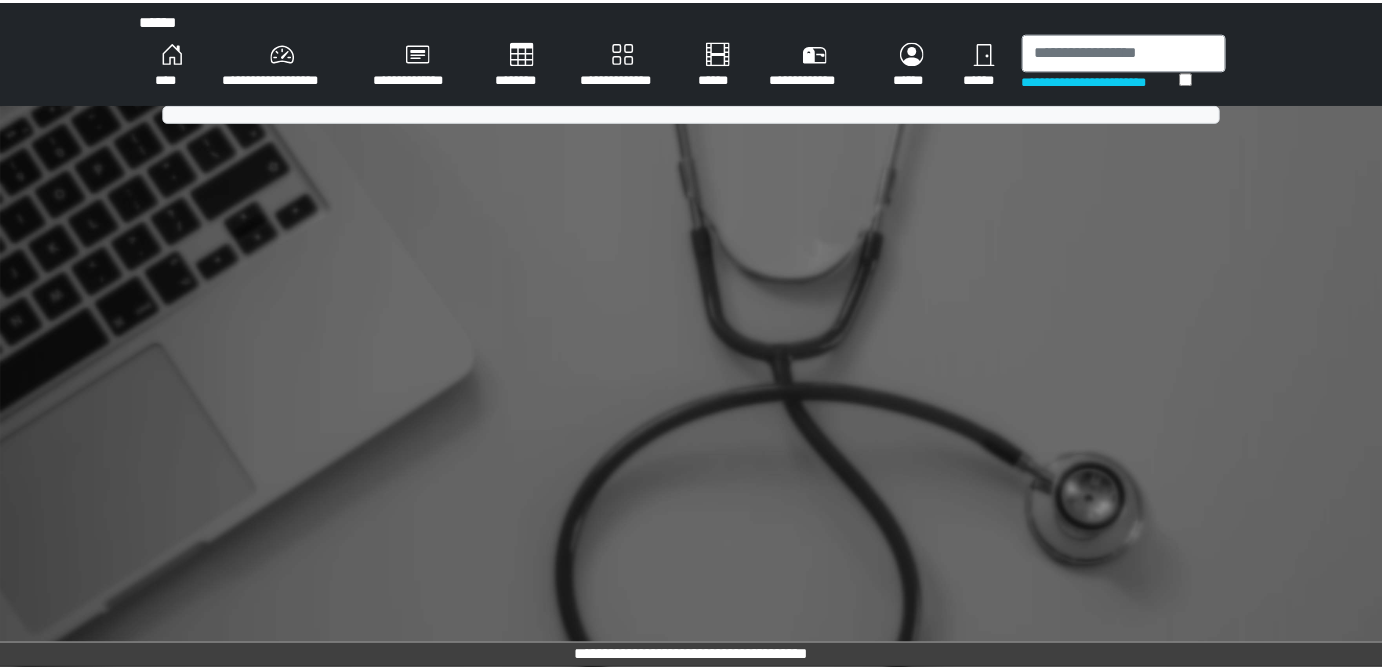 scroll, scrollTop: 0, scrollLeft: 0, axis: both 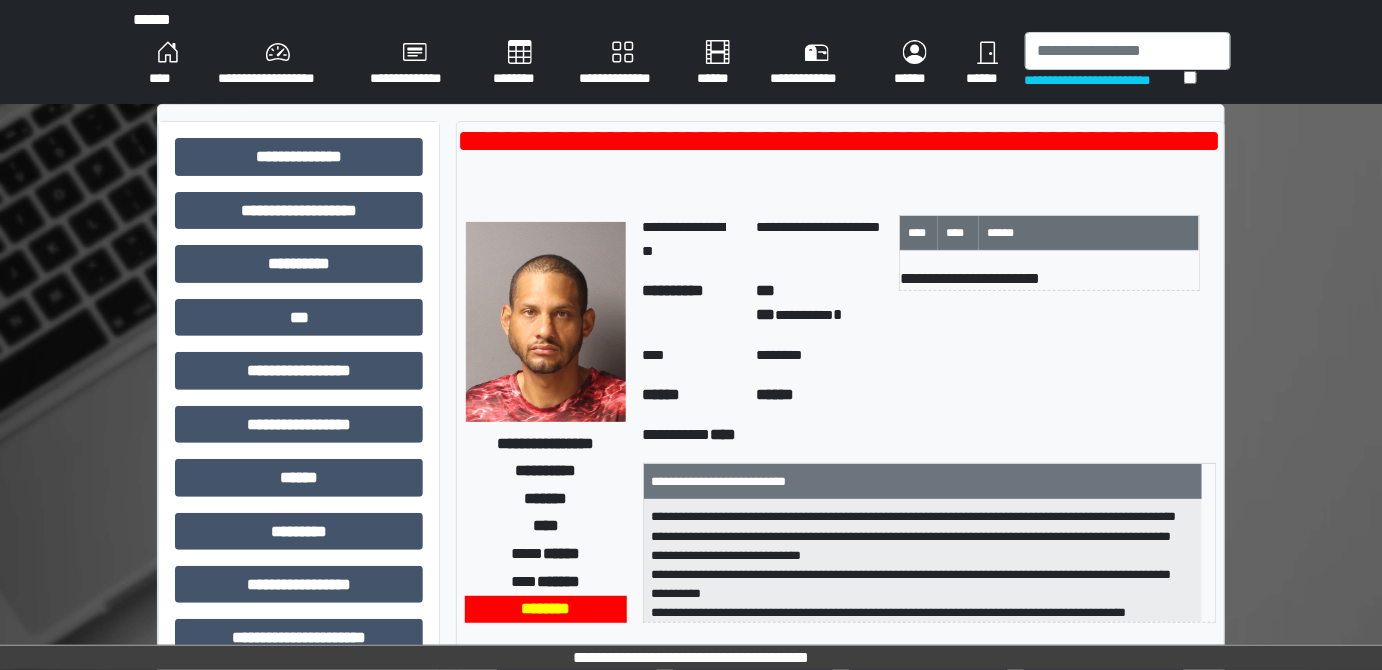 click on "****" at bounding box center (167, 64) 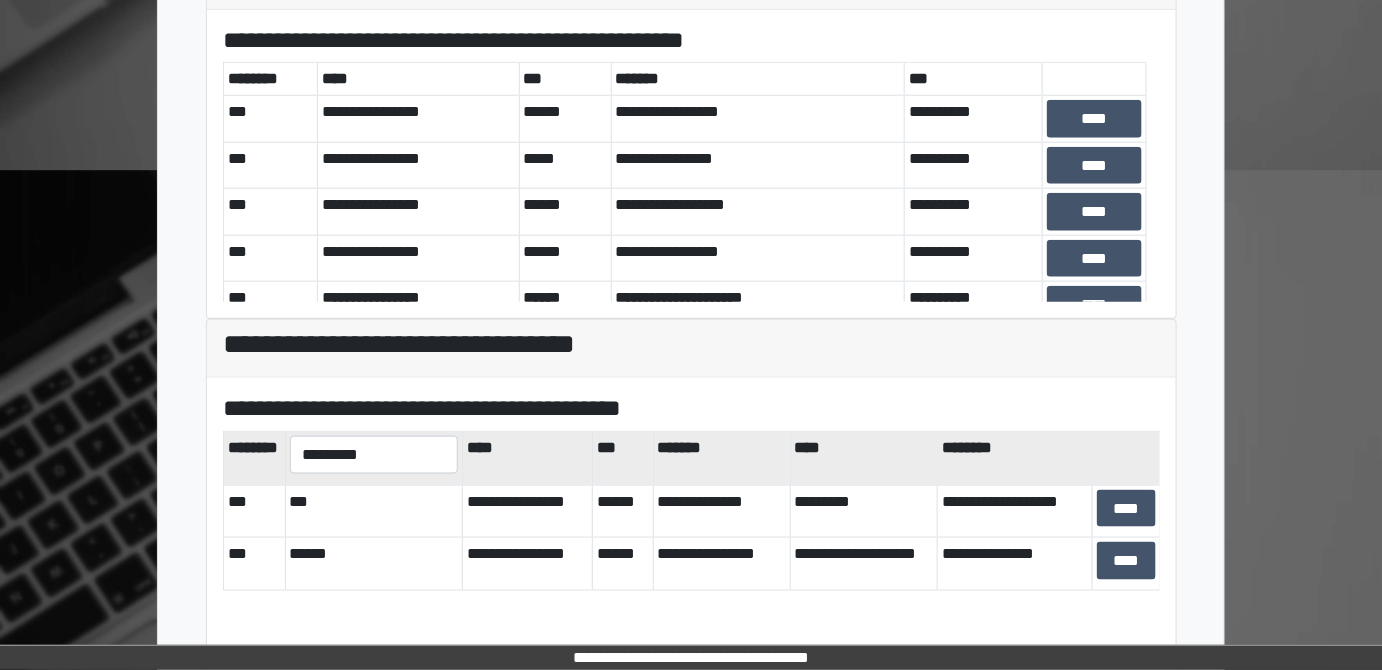 scroll, scrollTop: 663, scrollLeft: 0, axis: vertical 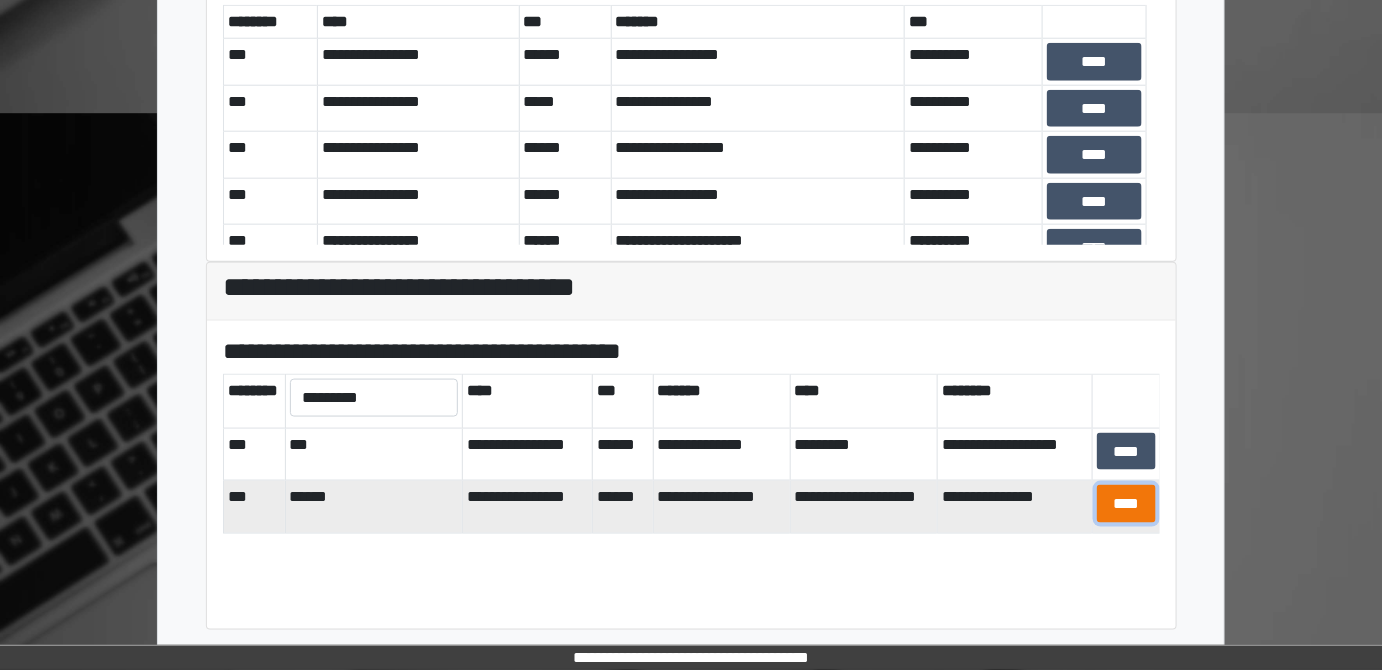 click on "****" at bounding box center (1126, 503) 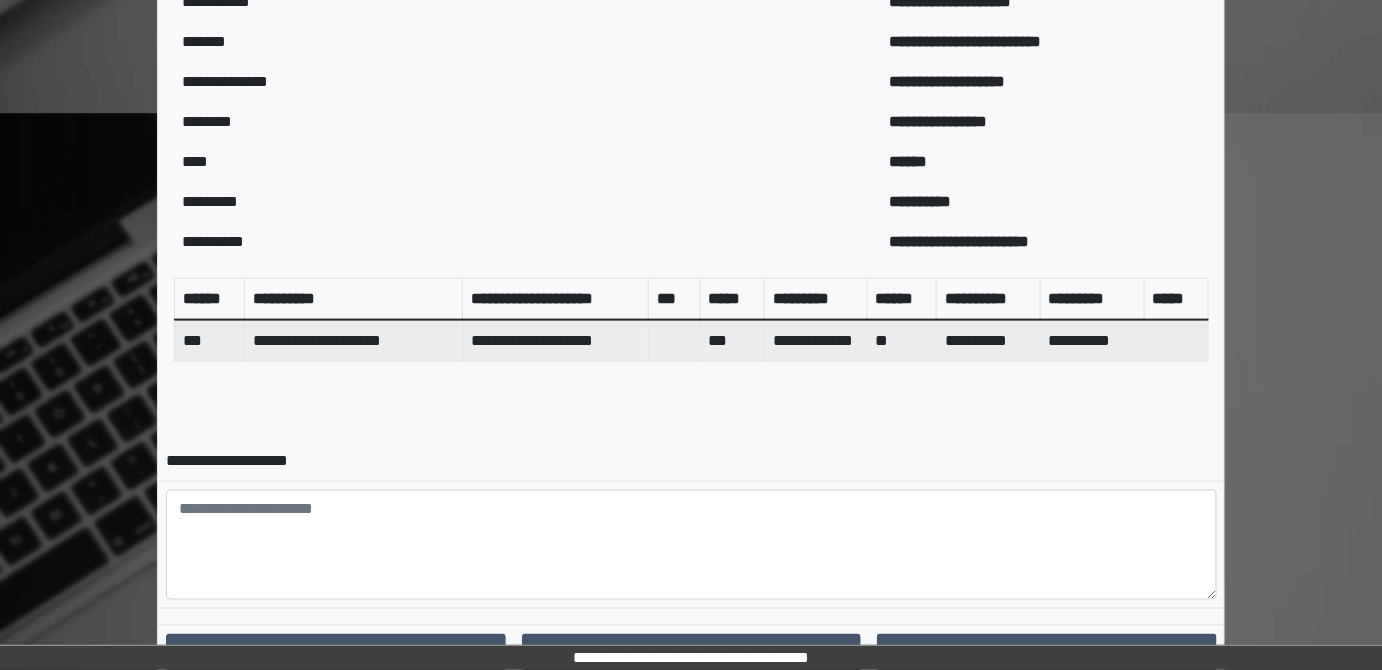 scroll, scrollTop: 752, scrollLeft: 0, axis: vertical 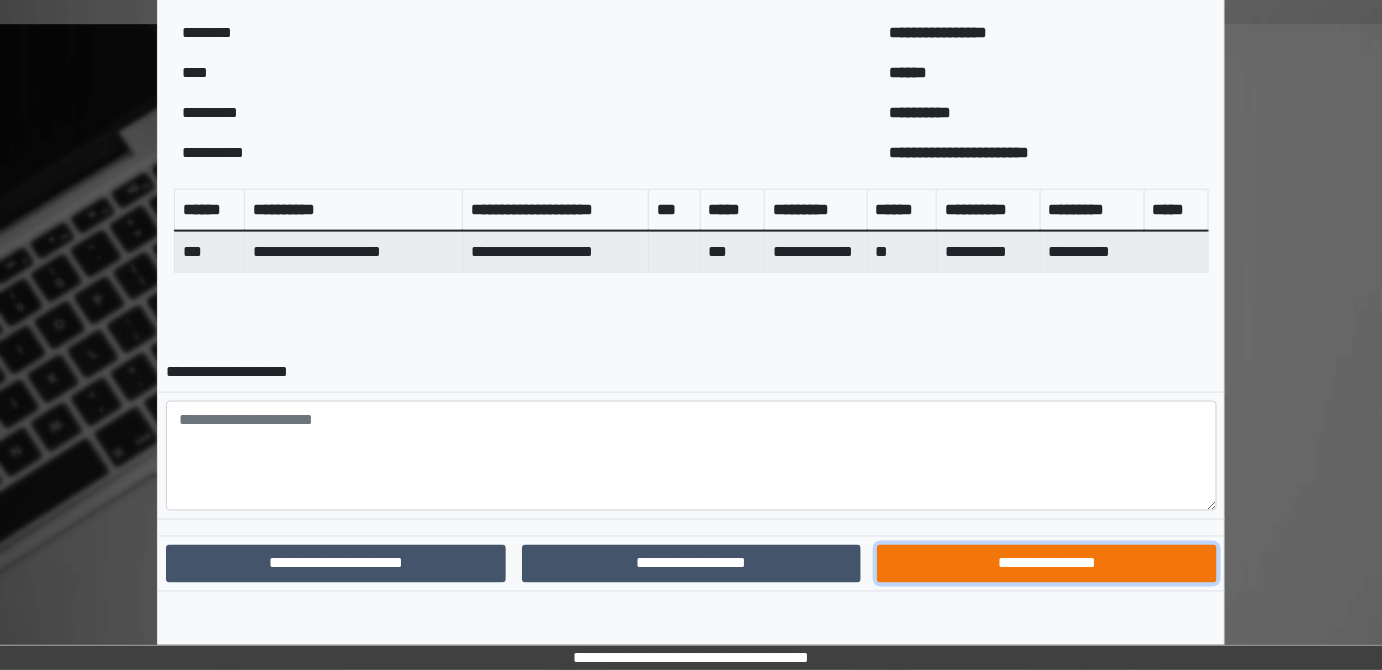 click on "**********" at bounding box center (1047, 563) 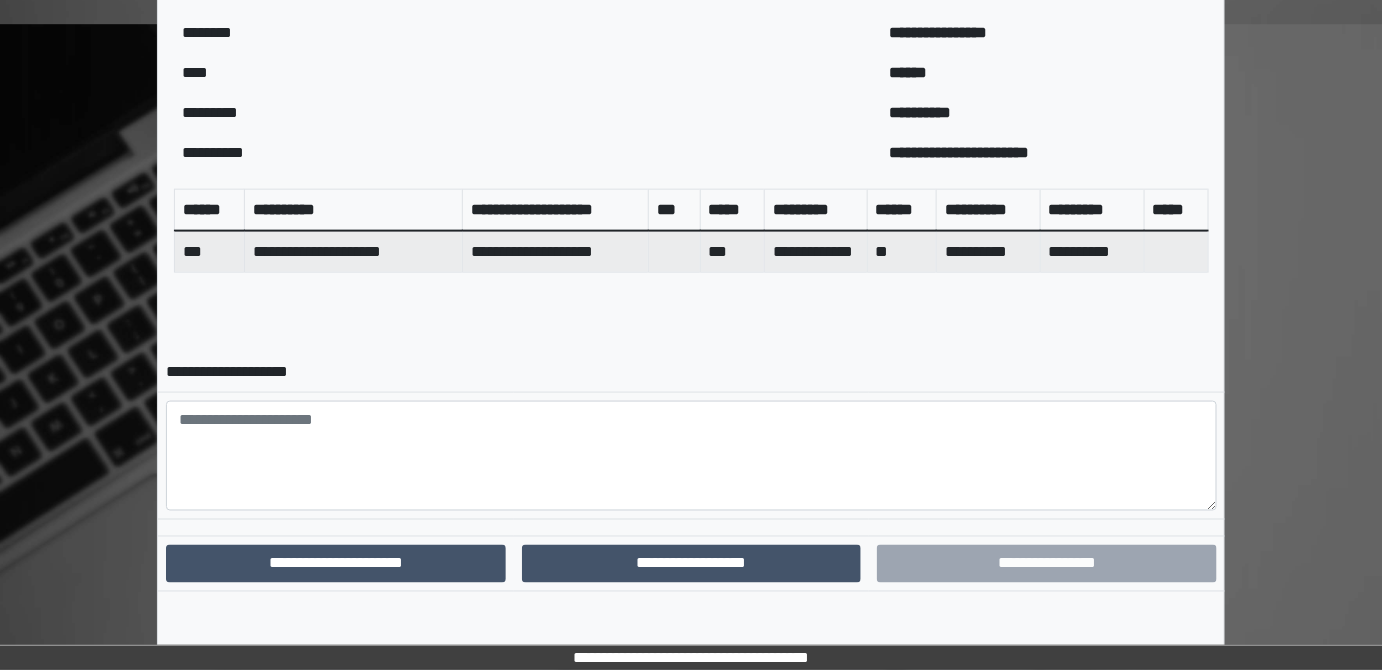 scroll, scrollTop: 649, scrollLeft: 0, axis: vertical 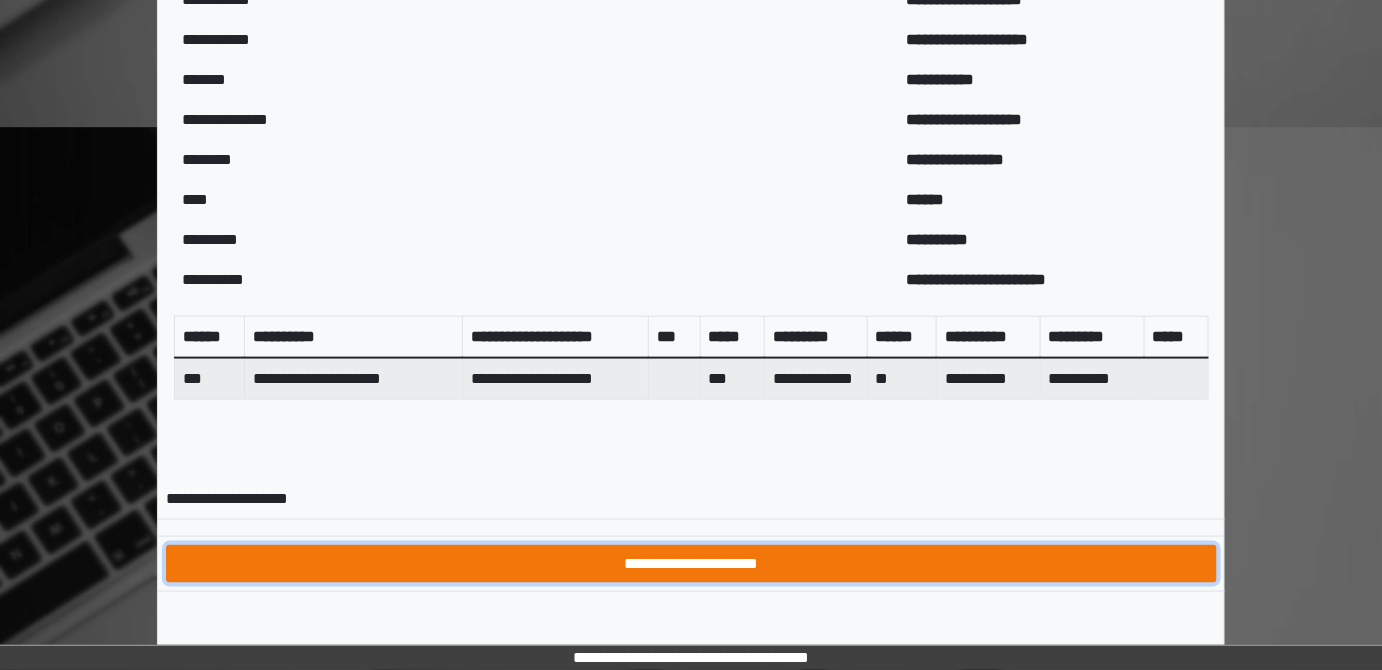 click on "**********" at bounding box center [691, 563] 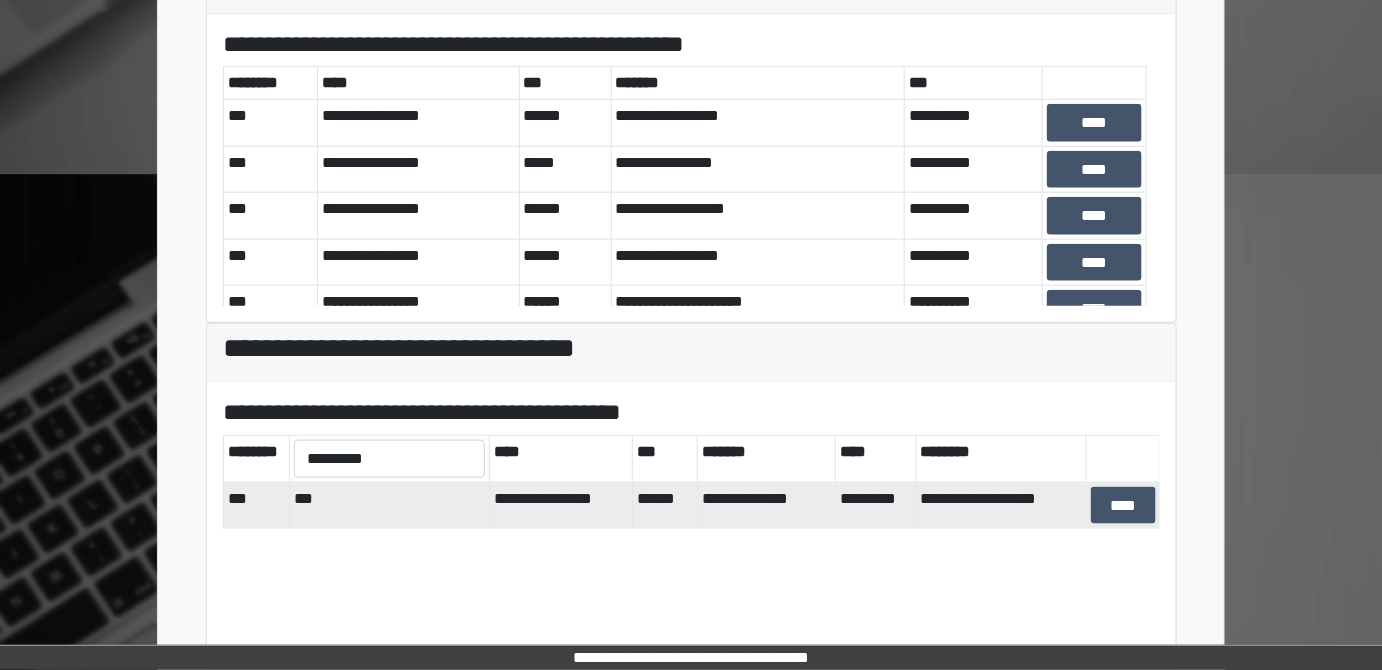scroll, scrollTop: 663, scrollLeft: 0, axis: vertical 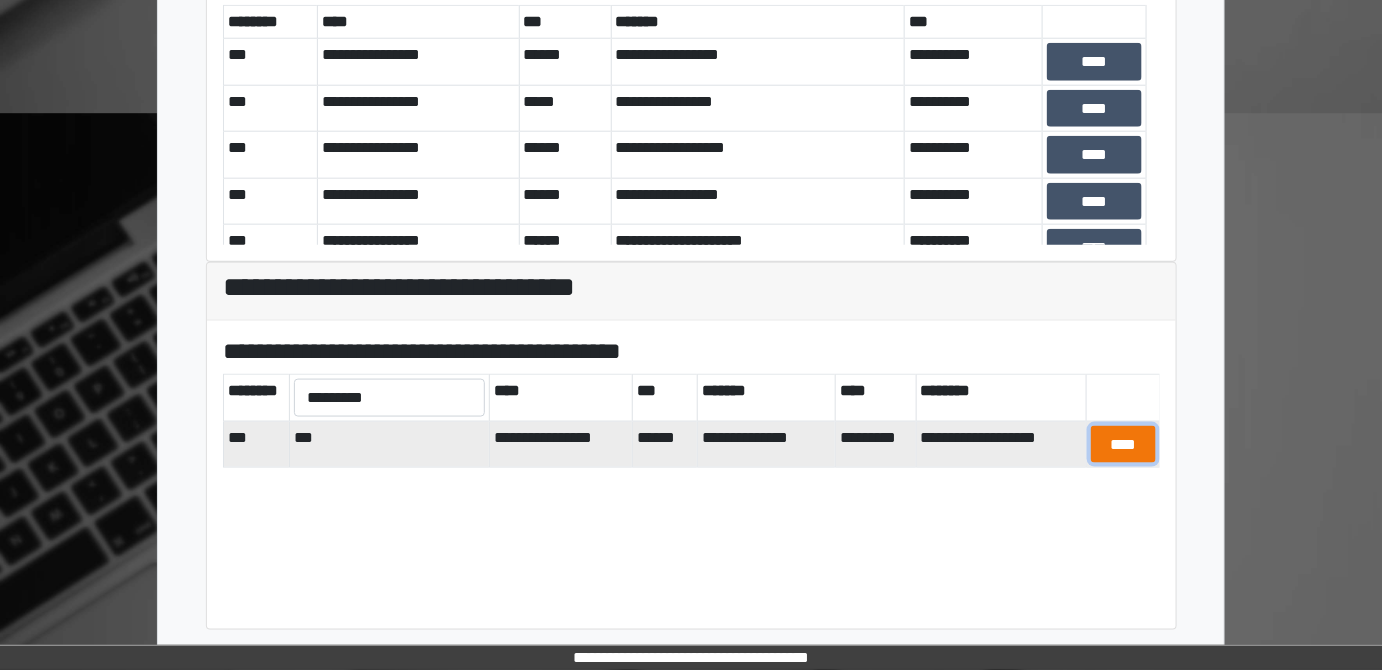 click on "****" at bounding box center (1123, 444) 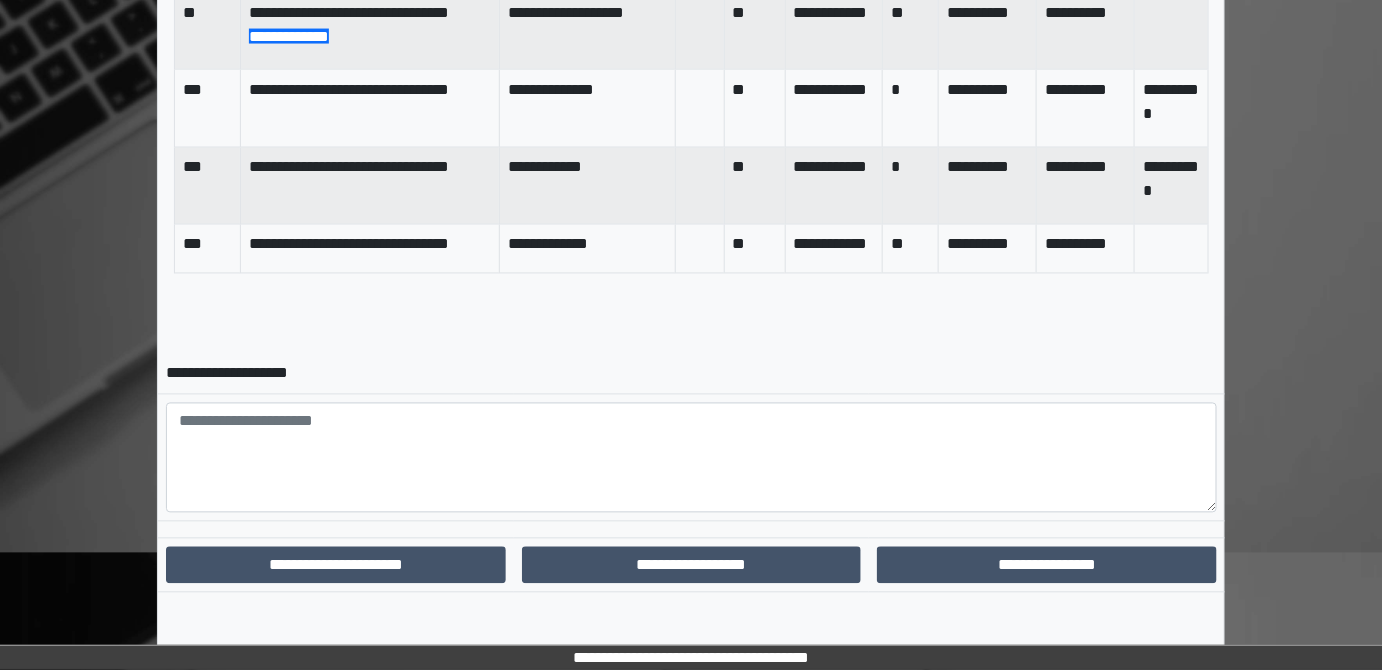 scroll, scrollTop: 1107, scrollLeft: 0, axis: vertical 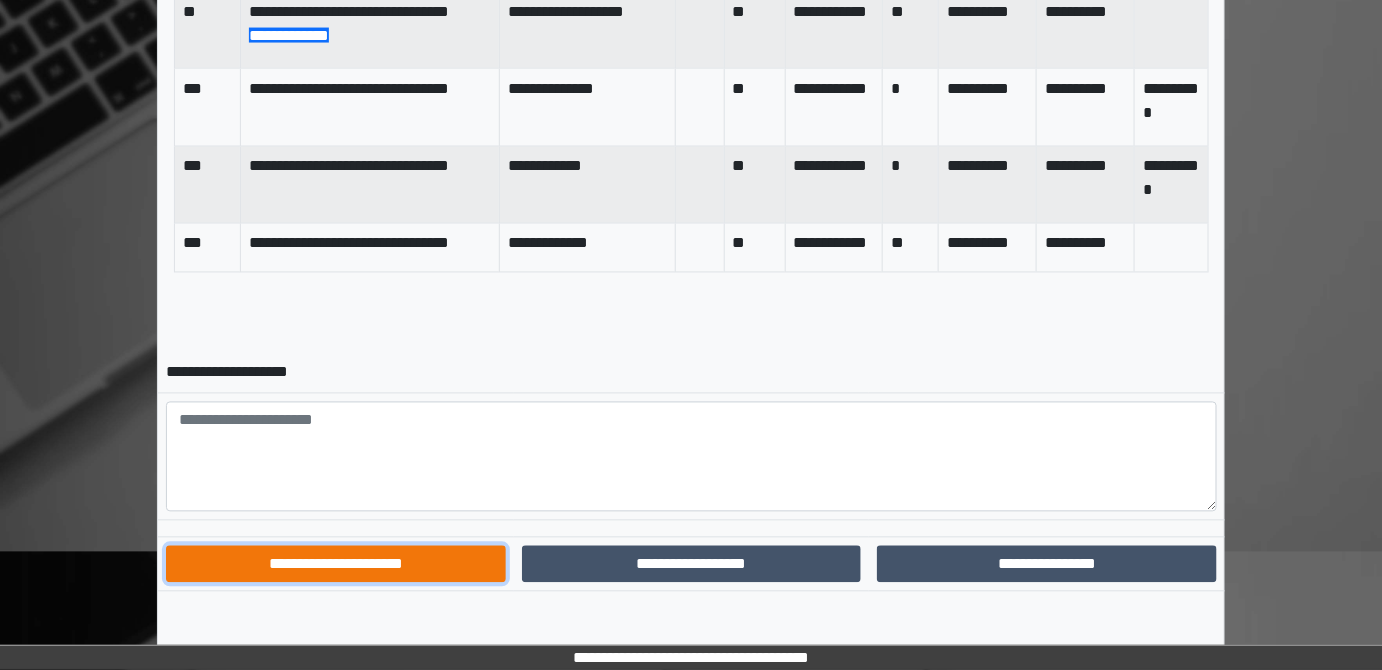 click on "**********" at bounding box center [336, 564] 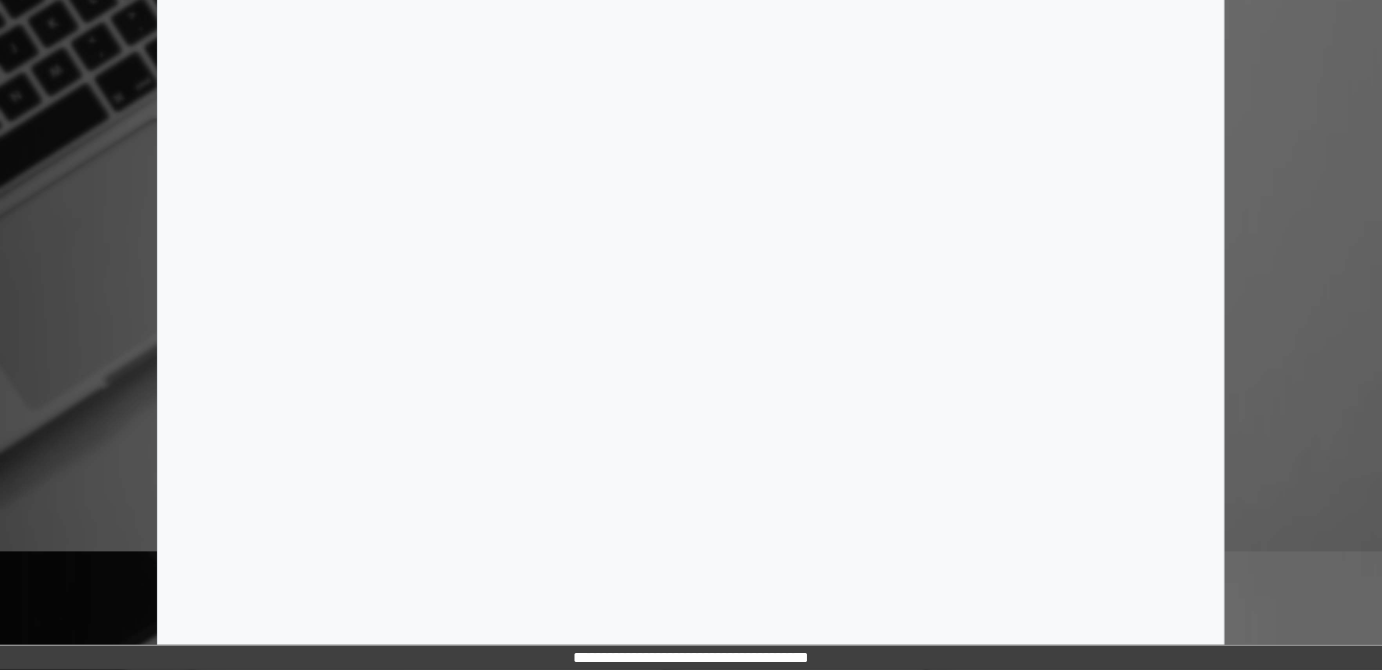 scroll, scrollTop: 0, scrollLeft: 0, axis: both 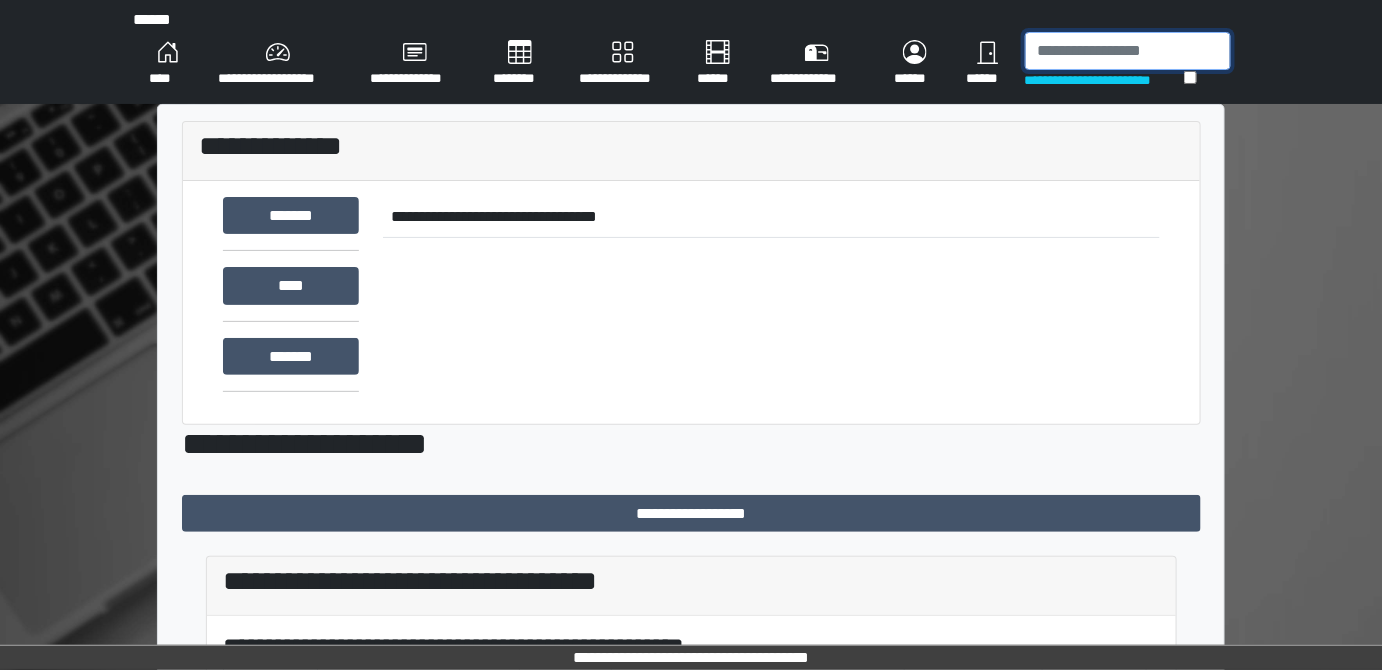 click at bounding box center [1128, 51] 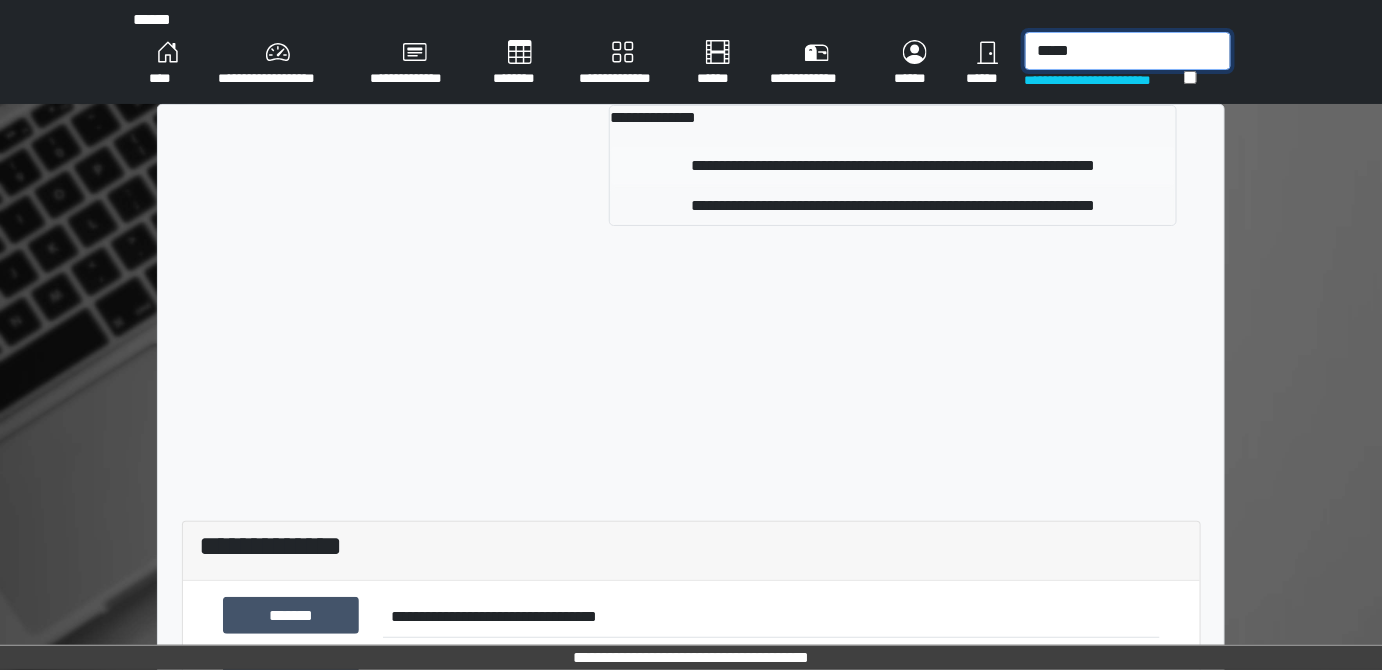 type on "*****" 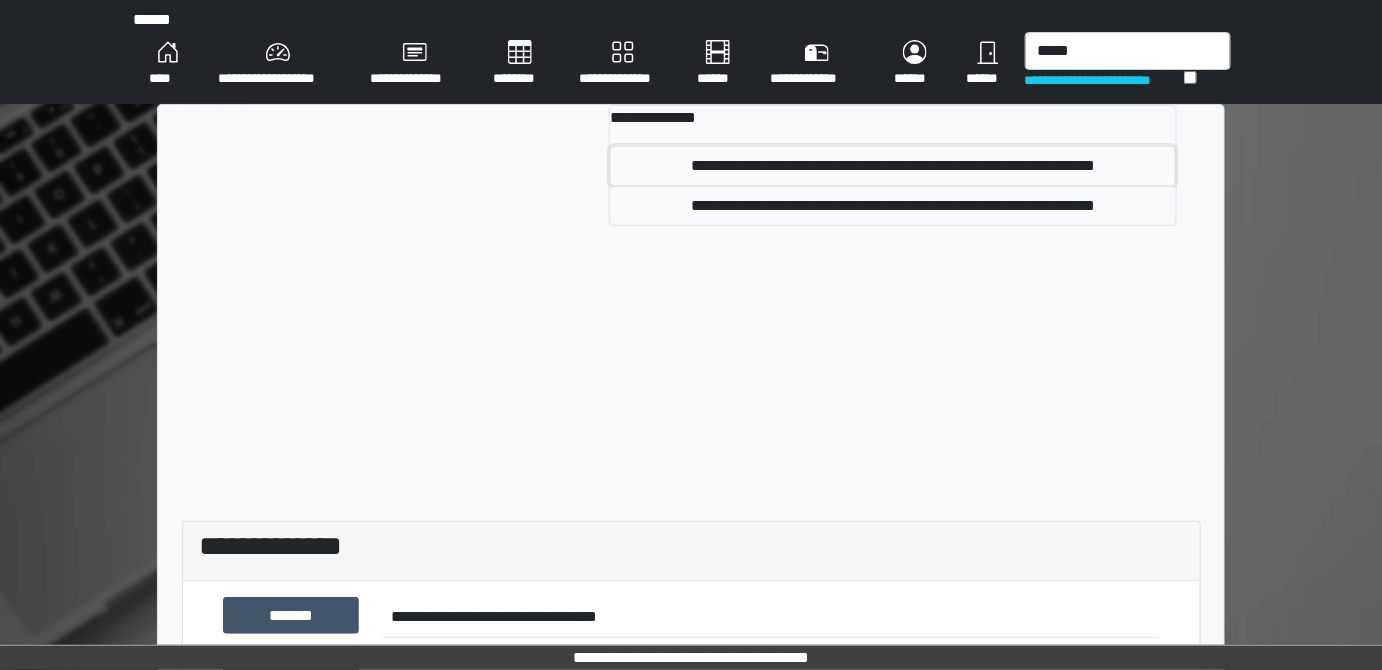 click on "**********" at bounding box center (893, 166) 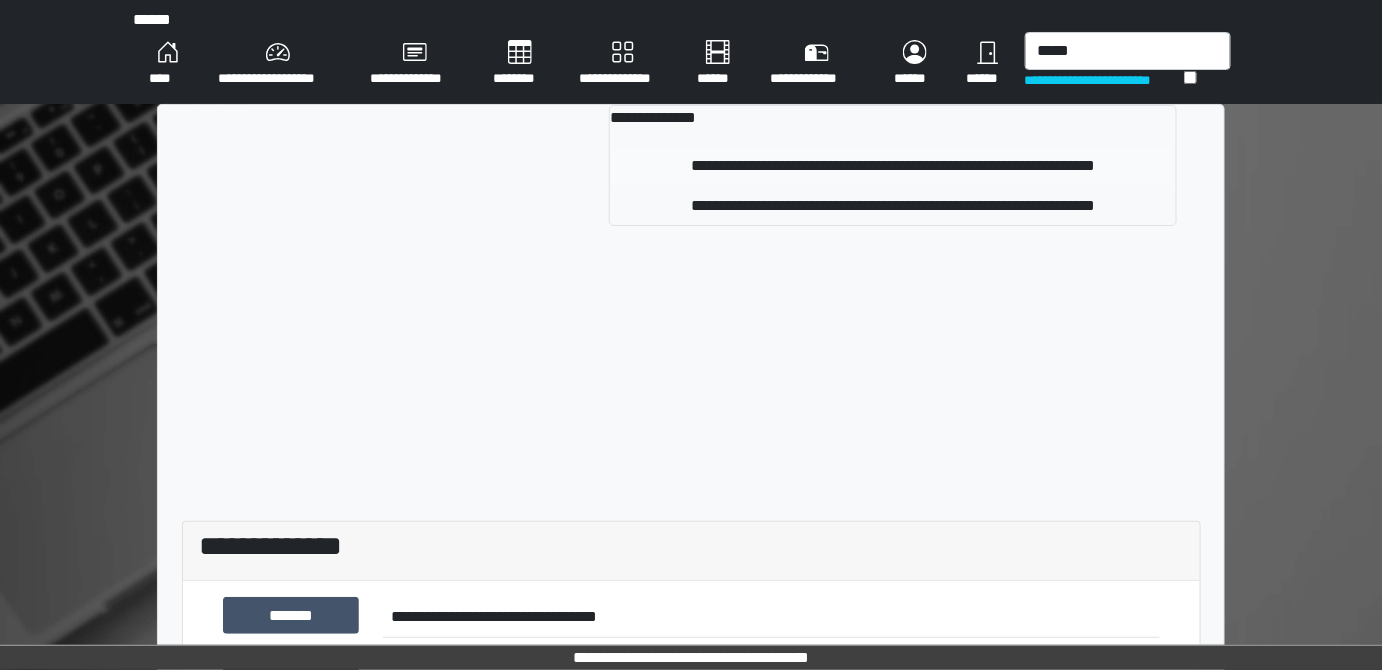 type 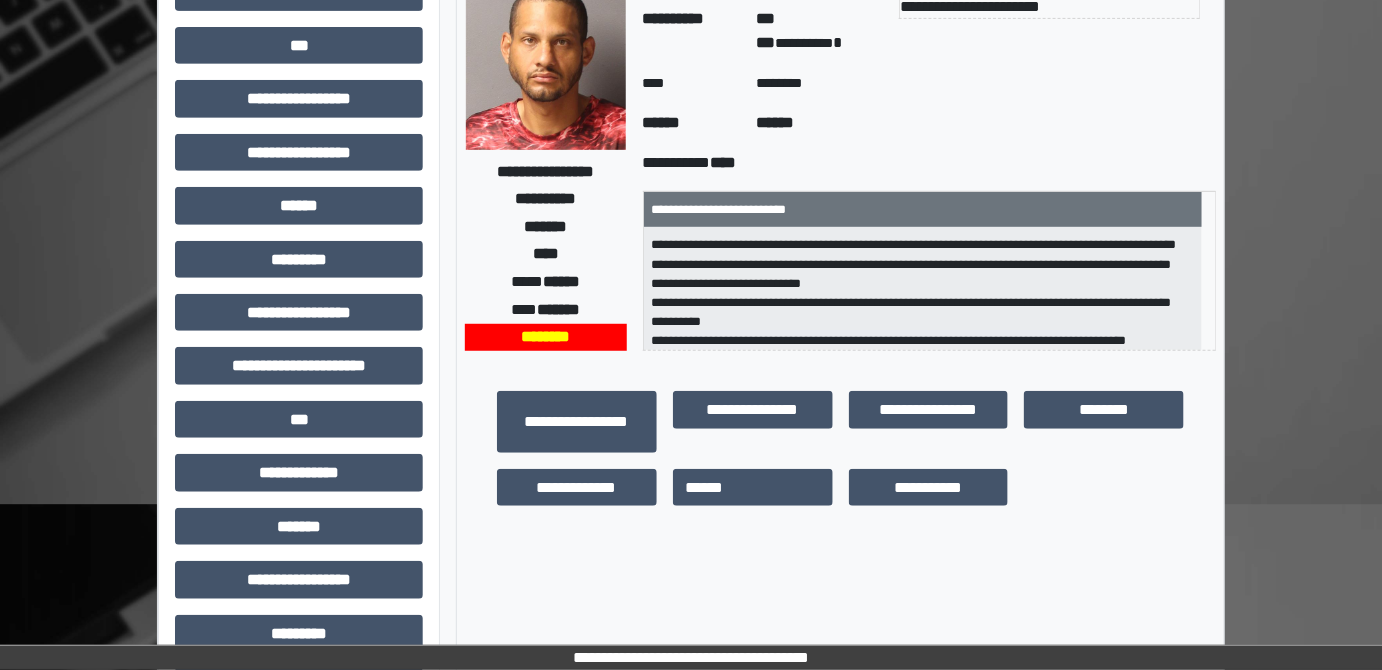 scroll, scrollTop: 272, scrollLeft: 0, axis: vertical 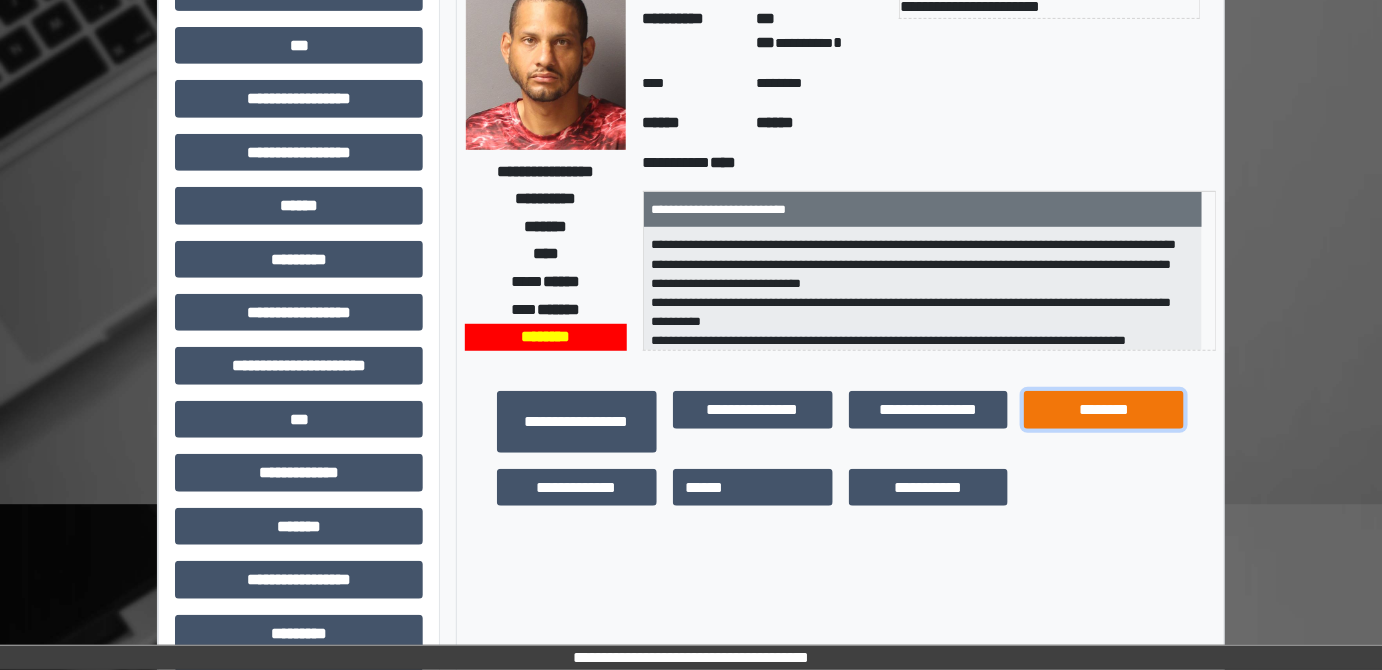 click on "********" at bounding box center [1104, 409] 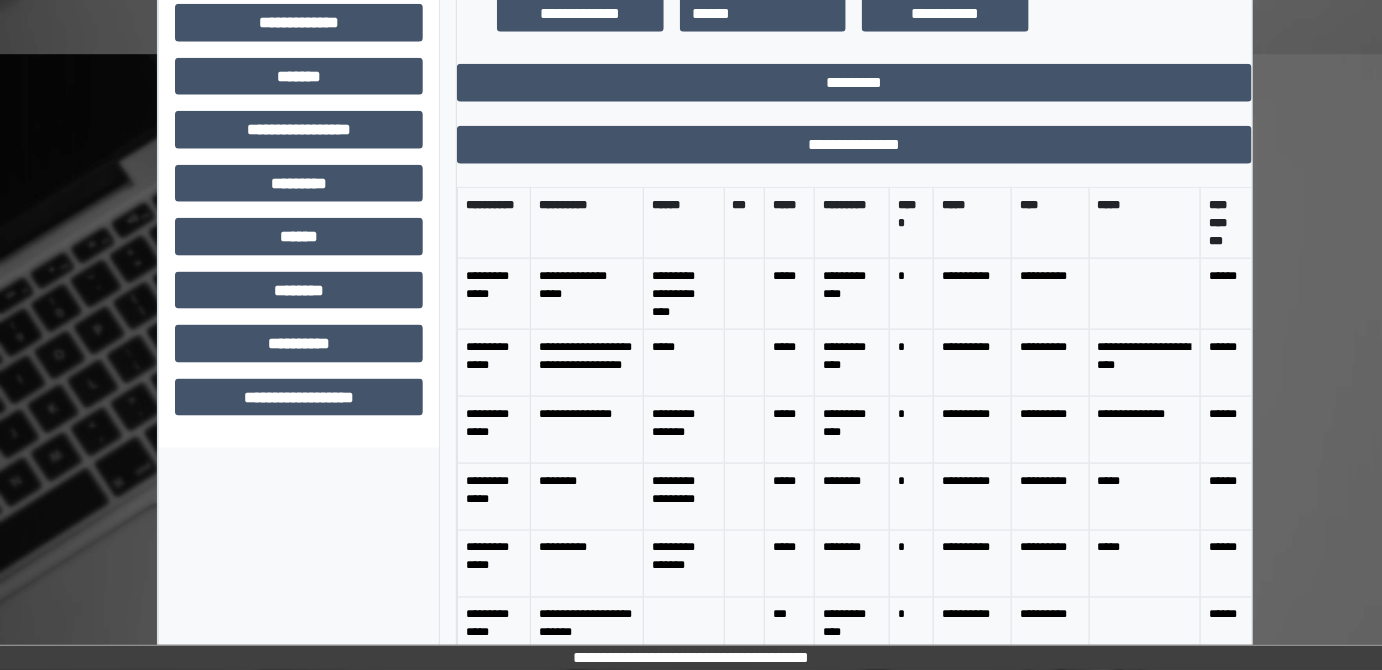 scroll, scrollTop: 735, scrollLeft: 0, axis: vertical 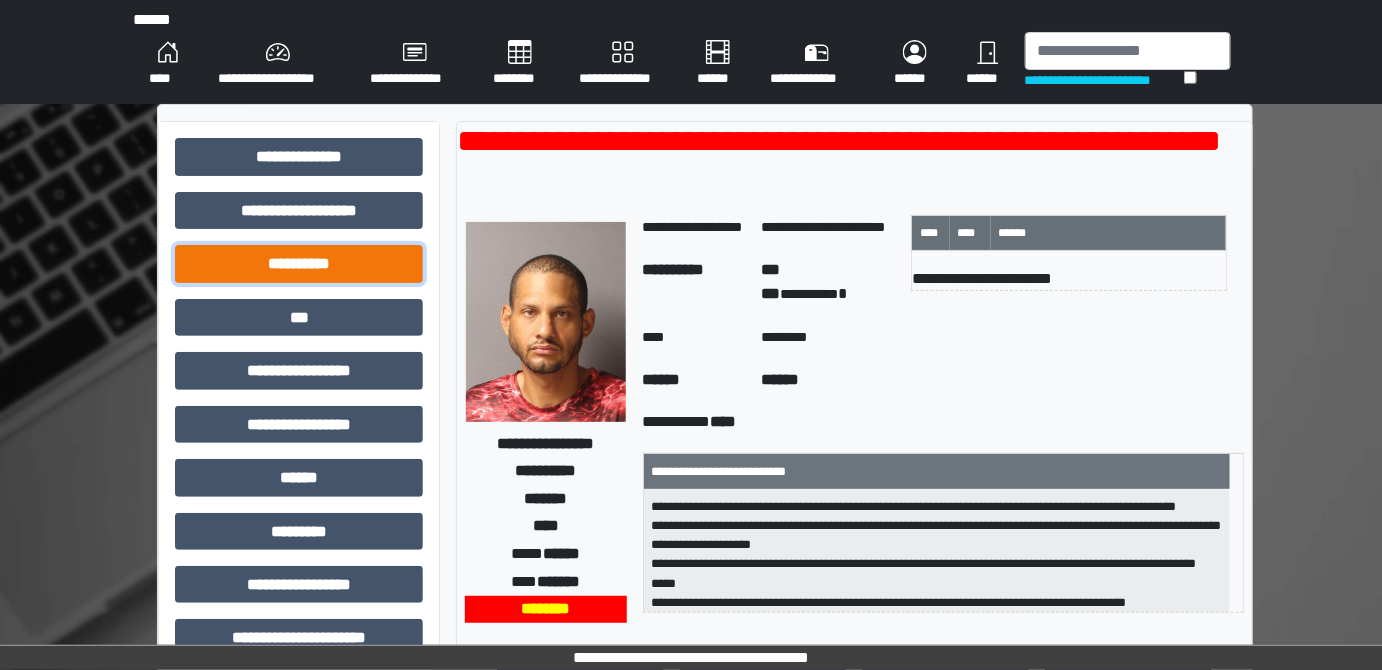 click on "**********" at bounding box center [299, 263] 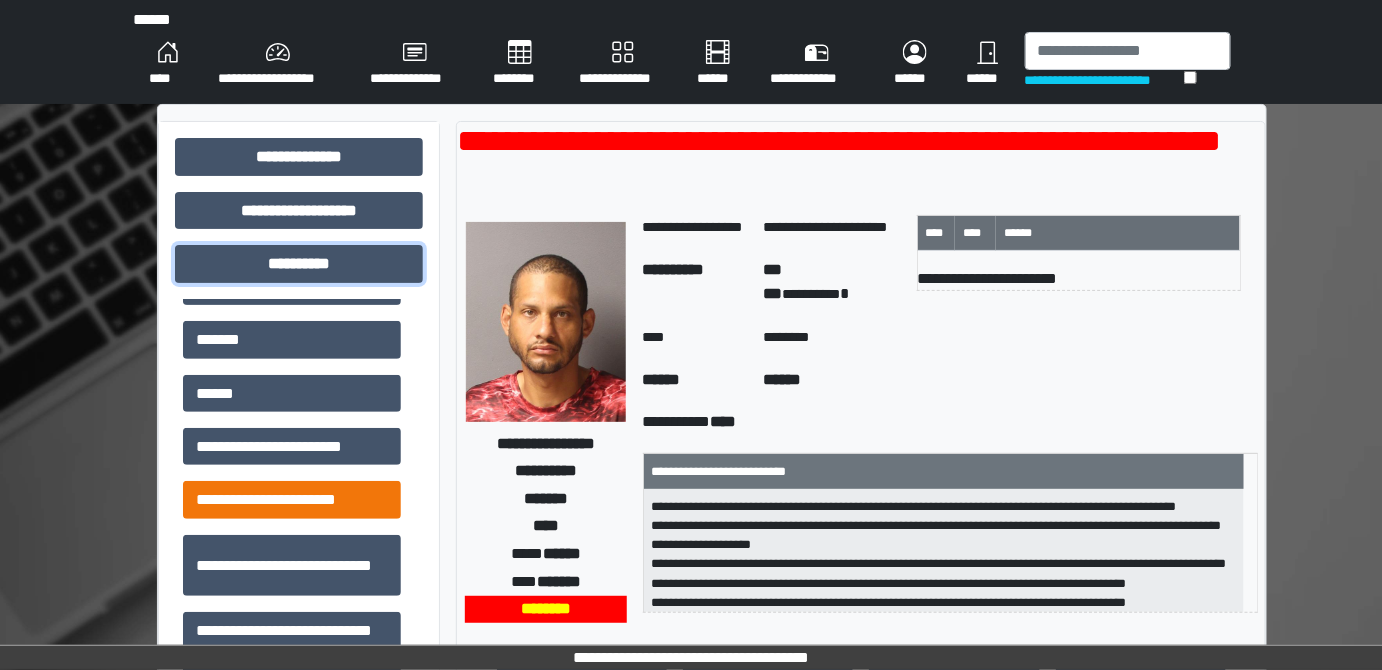 scroll, scrollTop: 181, scrollLeft: 0, axis: vertical 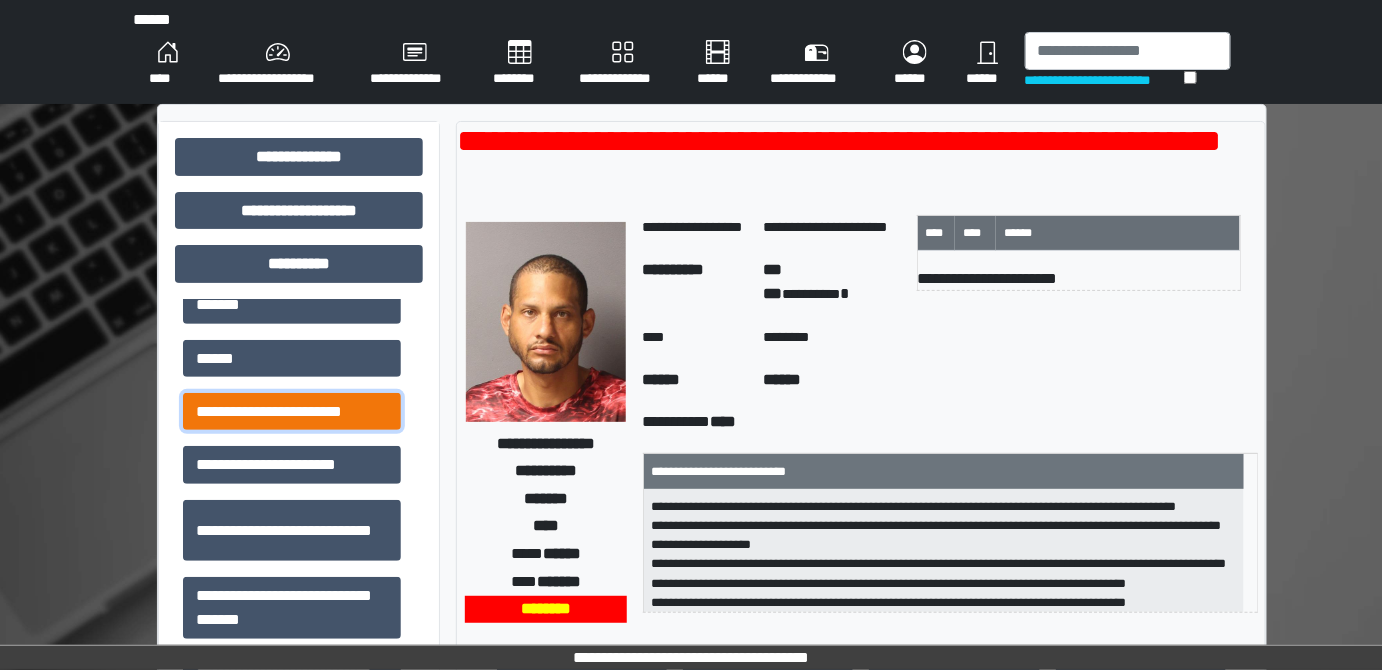 click on "**********" at bounding box center (292, 411) 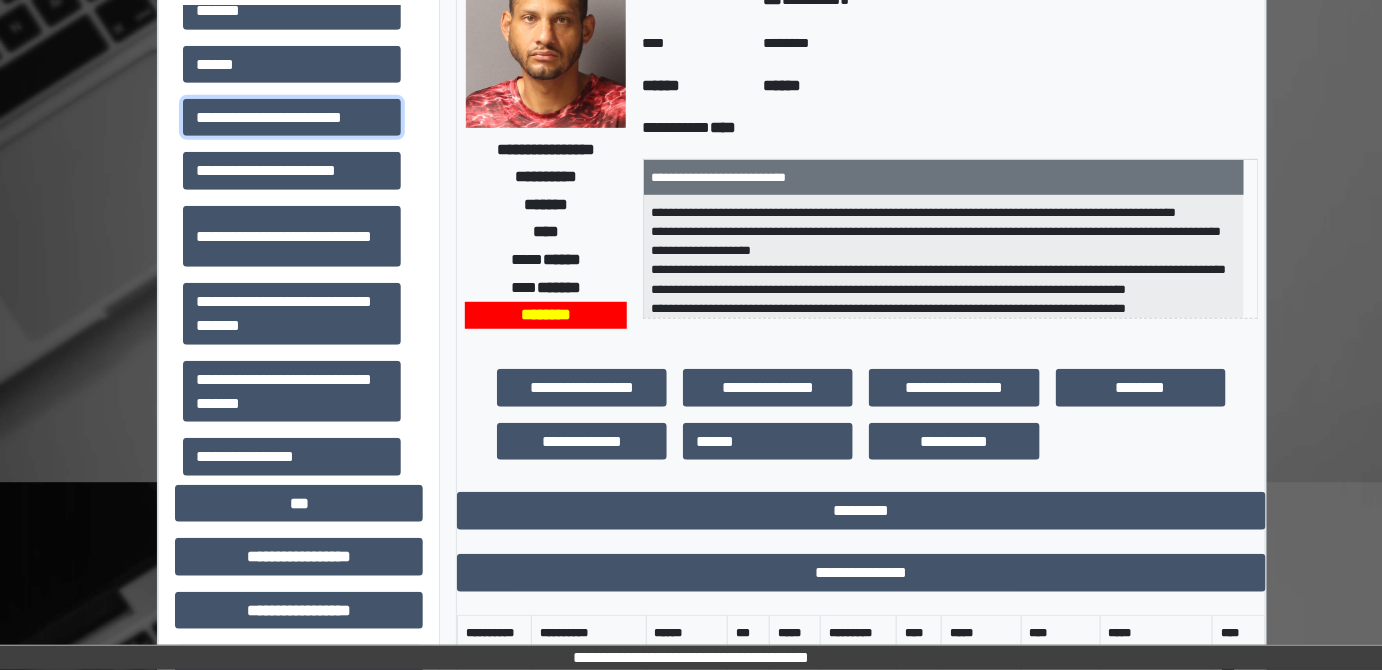 scroll, scrollTop: 363, scrollLeft: 0, axis: vertical 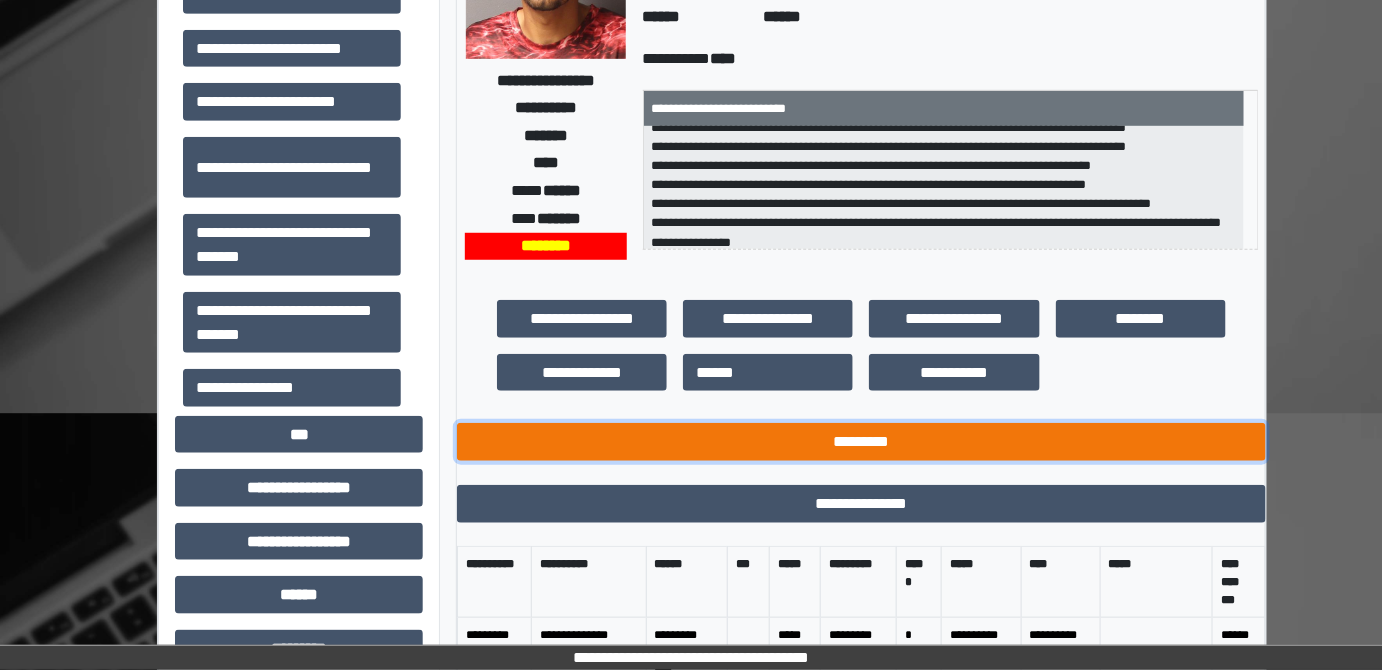 click on "*********" at bounding box center [861, 441] 